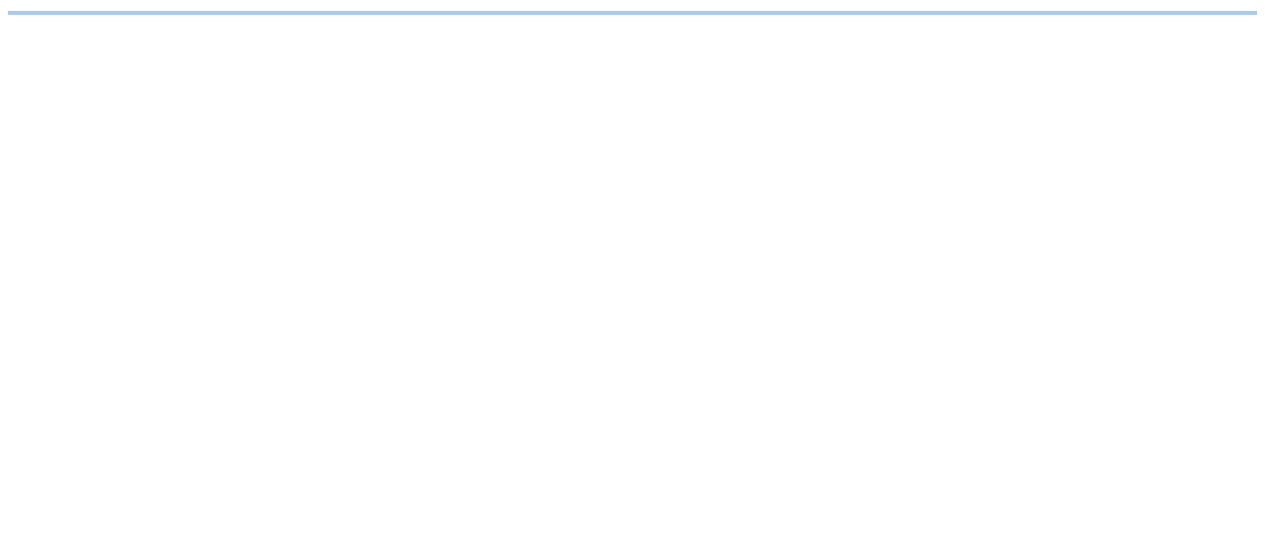 scroll, scrollTop: 0, scrollLeft: 0, axis: both 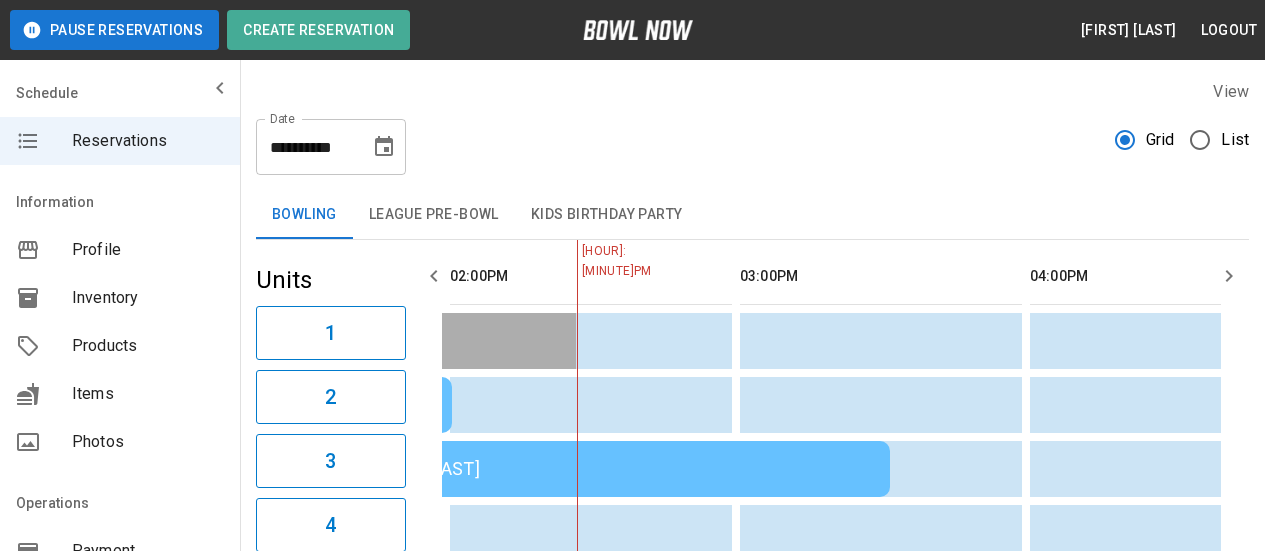 click 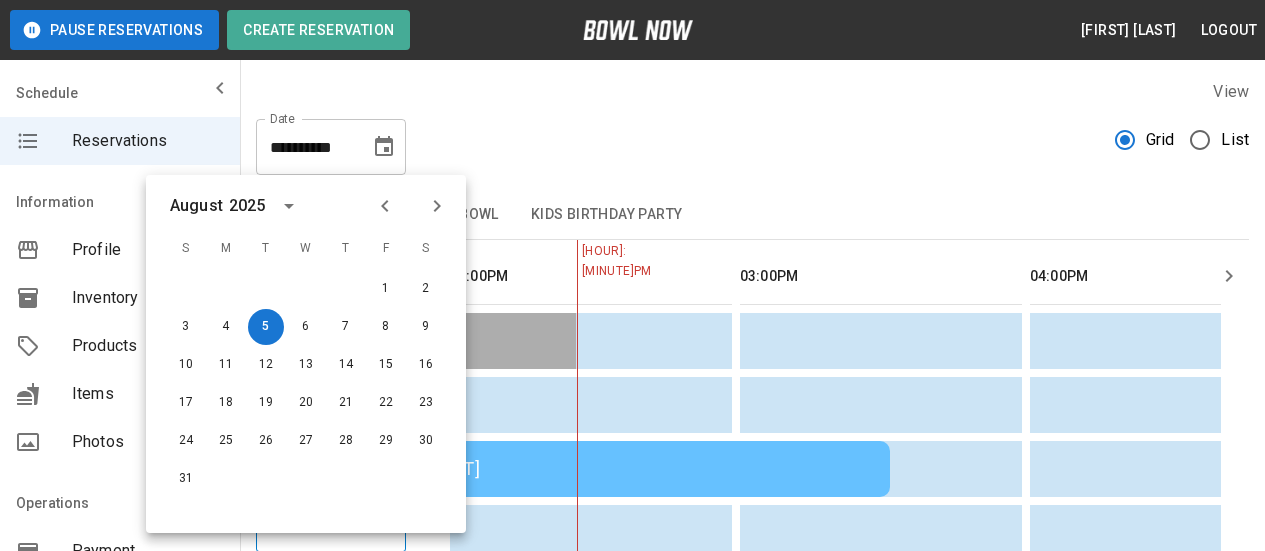 click 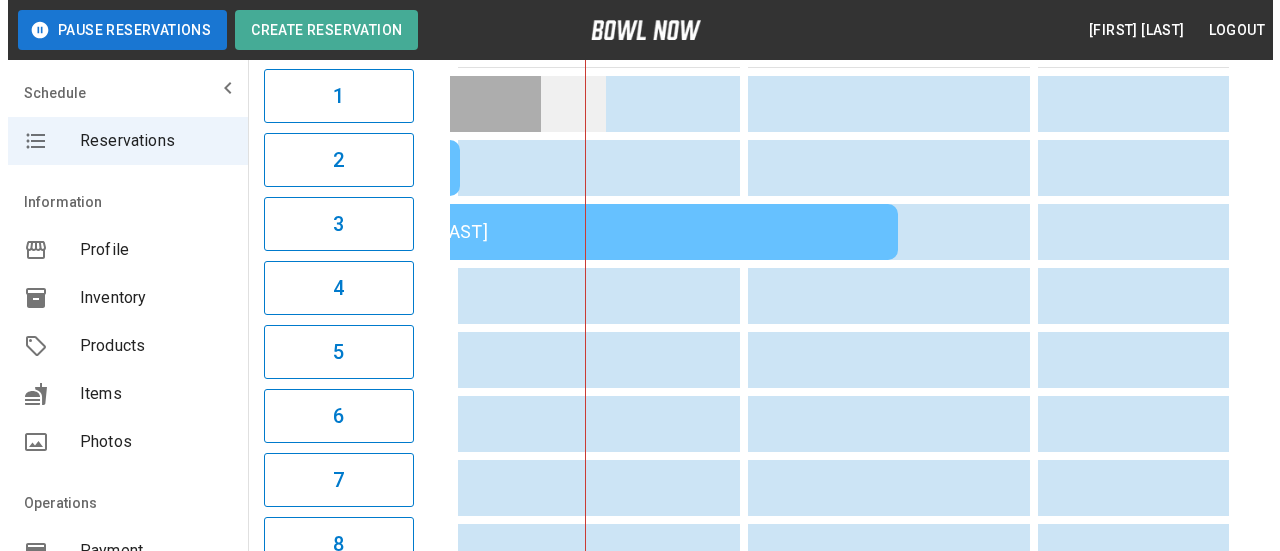 scroll, scrollTop: 0, scrollLeft: 0, axis: both 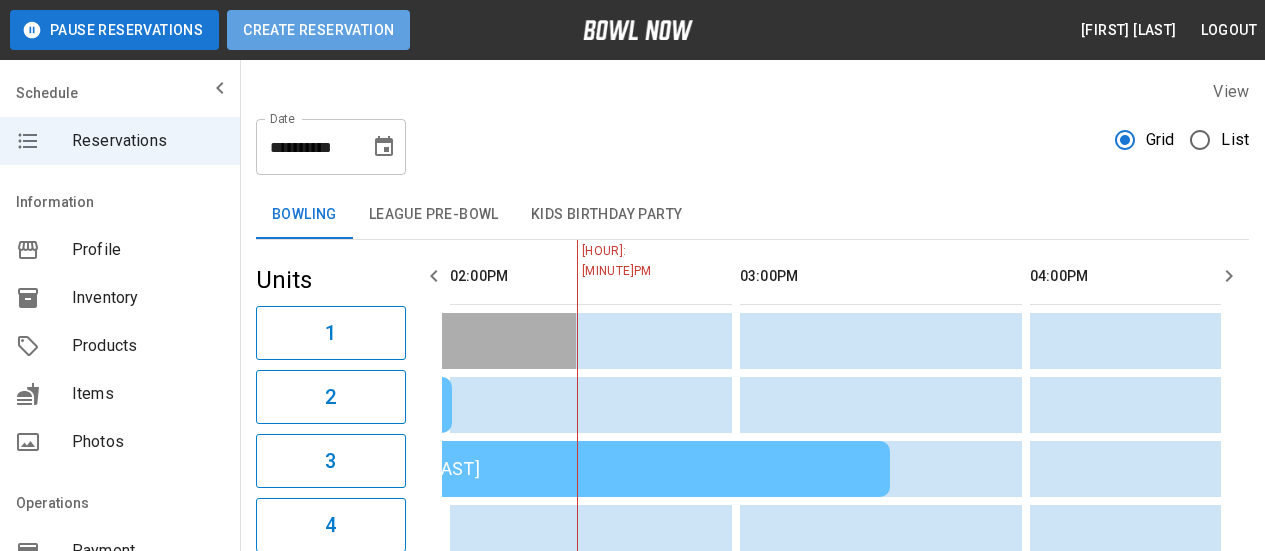 click on "Create Reservation" at bounding box center (318, 30) 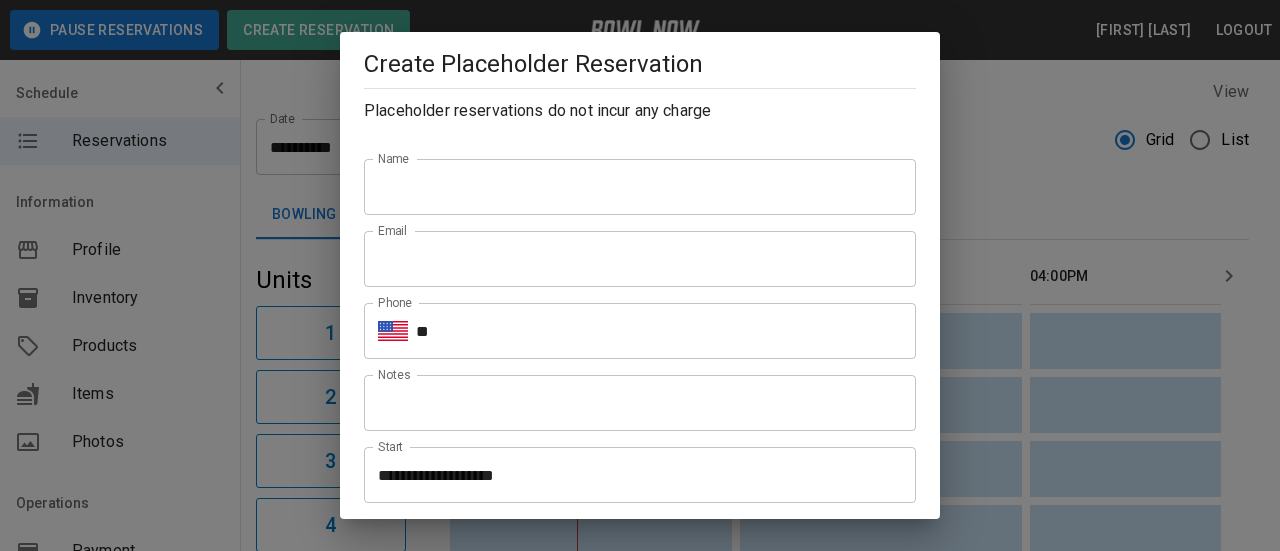 click on "Name" at bounding box center (640, 187) 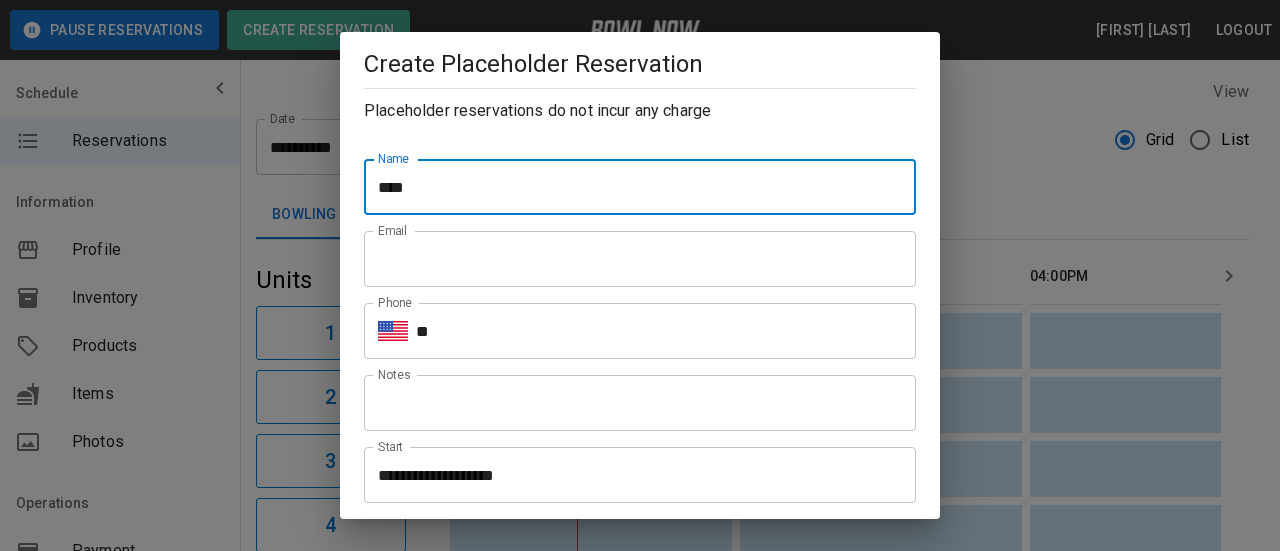 type on "**********" 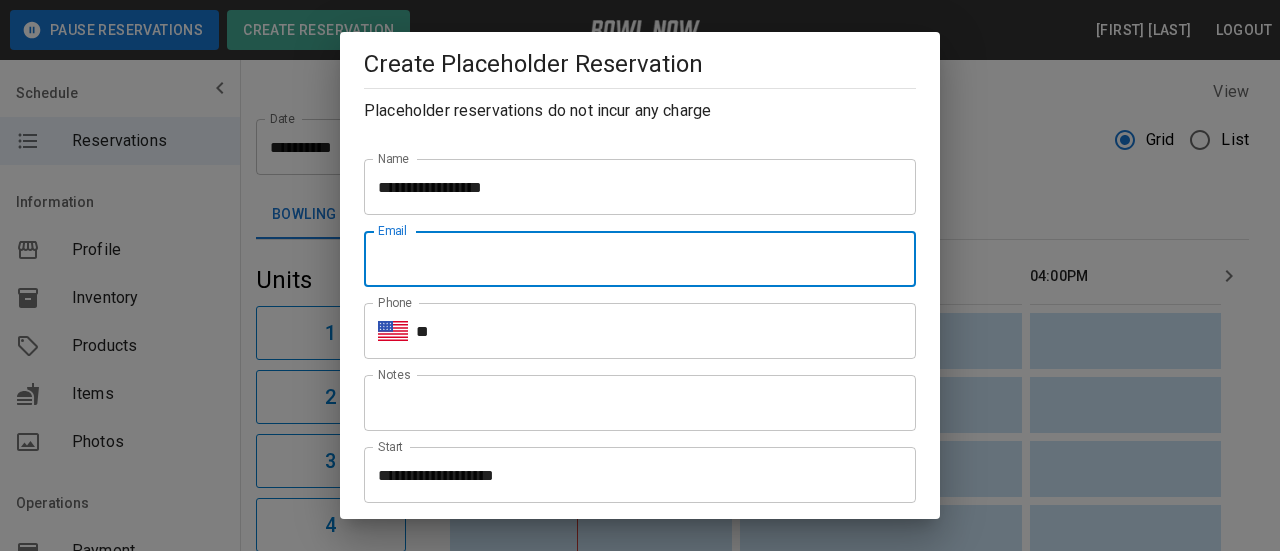 click on "Email" at bounding box center (640, 259) 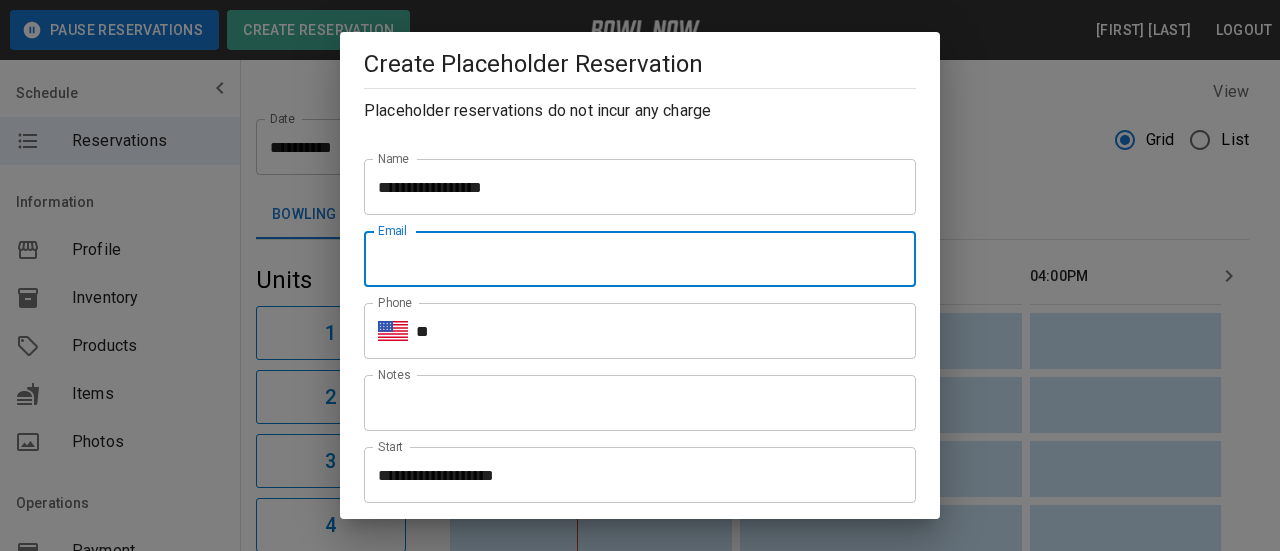 paste on "**********" 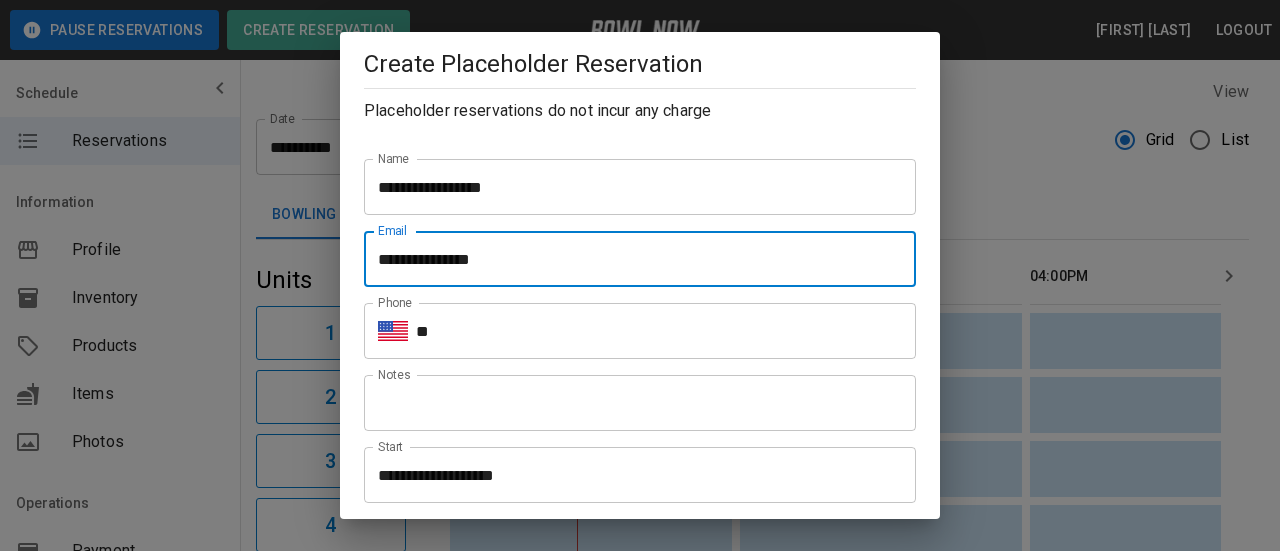 type on "**********" 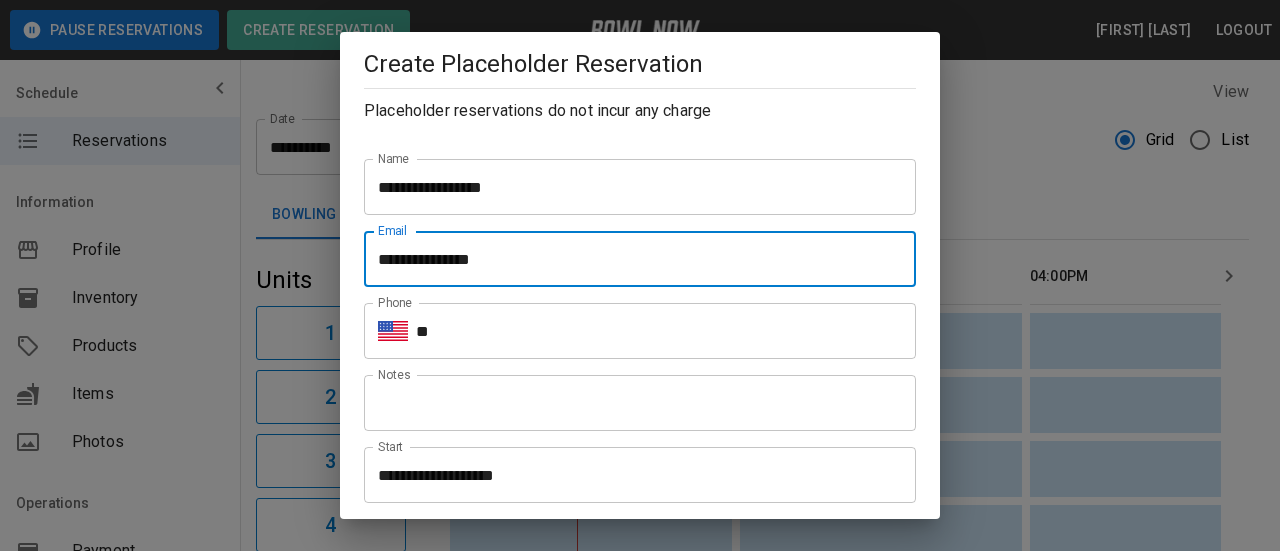click on "**" at bounding box center (666, 331) 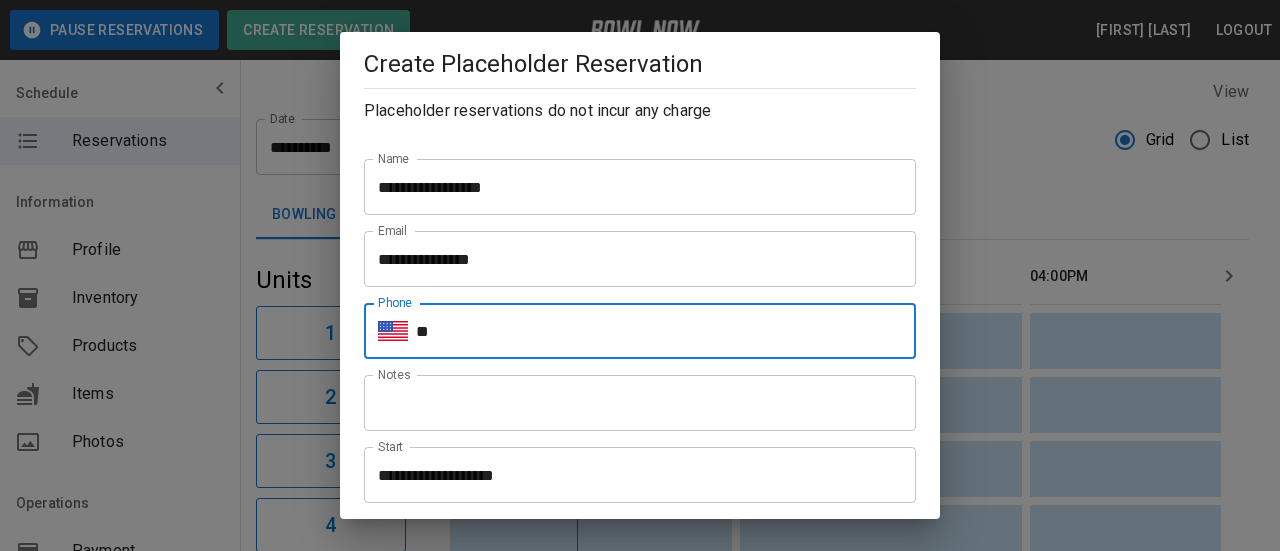 type on "**********" 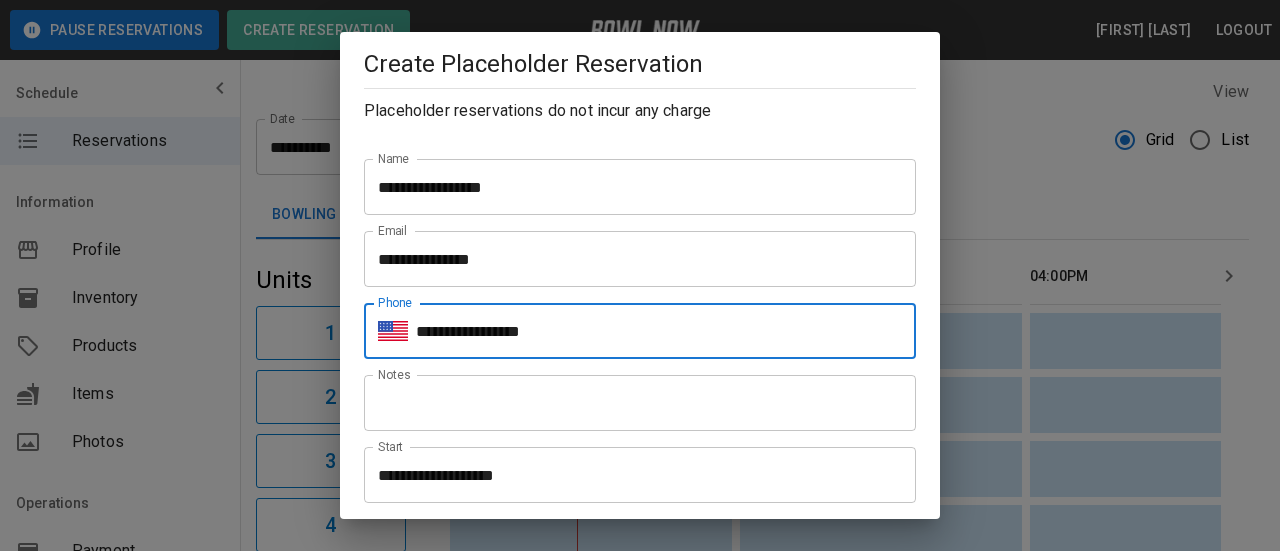 click on "Notes" at bounding box center [640, 403] 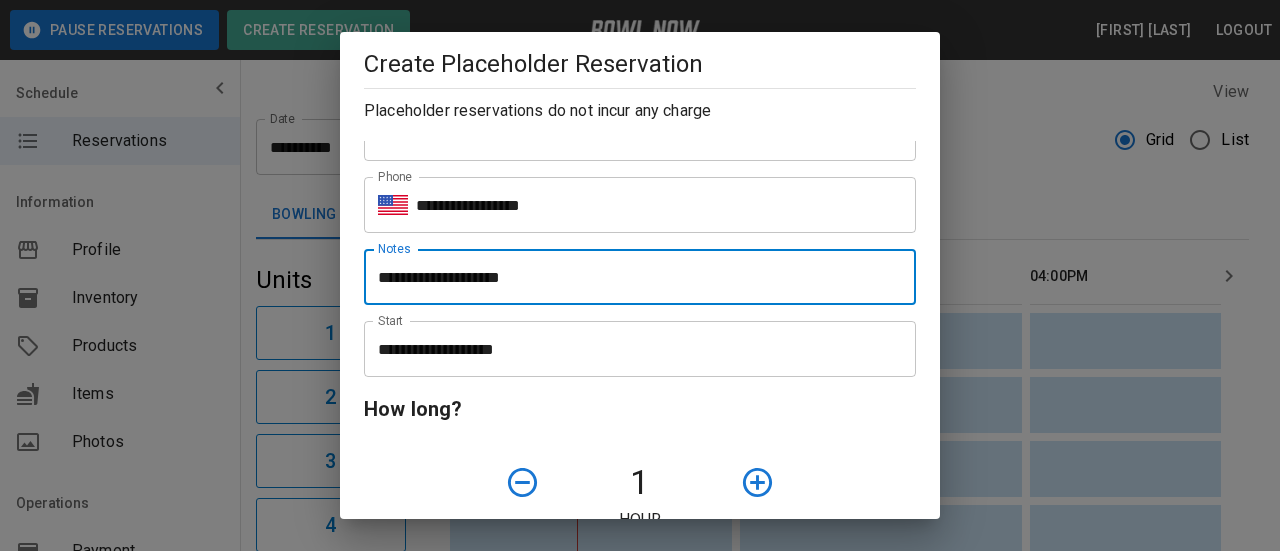 scroll, scrollTop: 200, scrollLeft: 0, axis: vertical 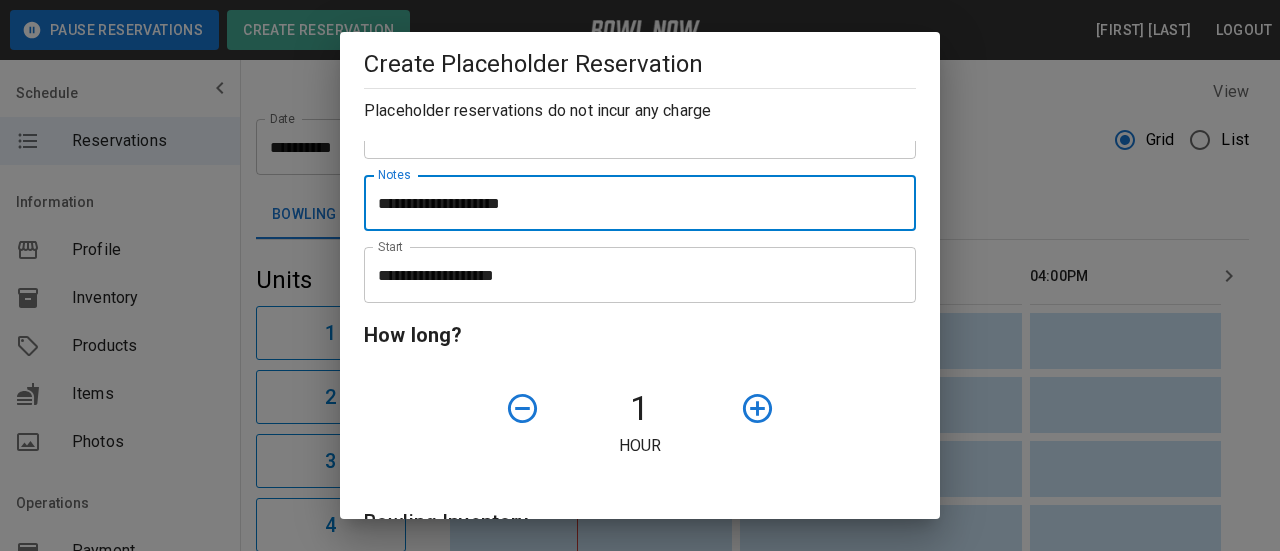 type on "**********" 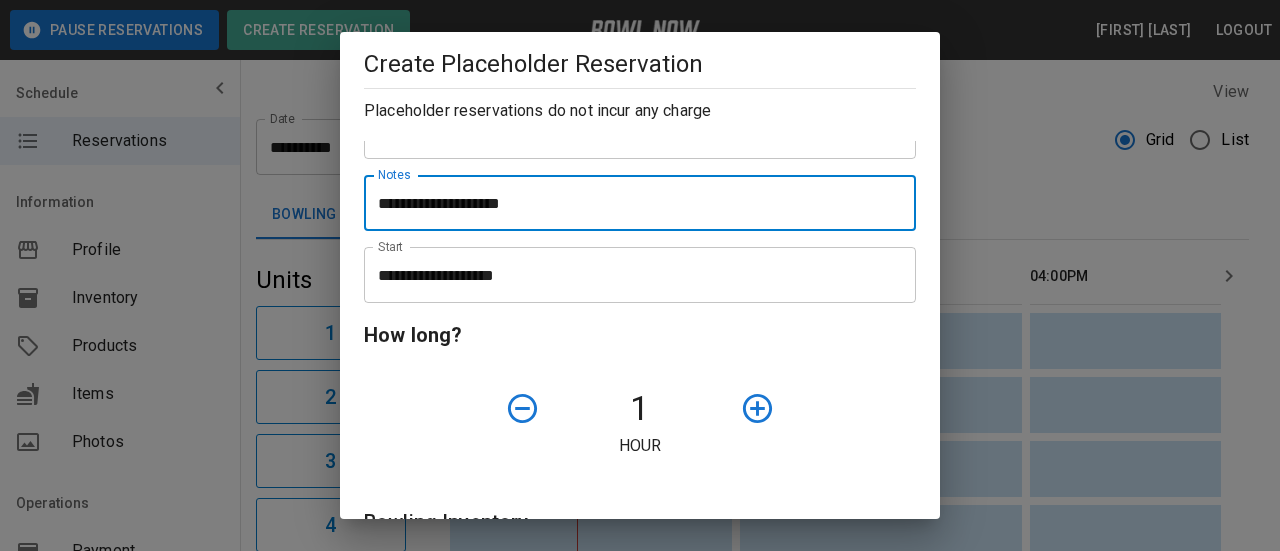 click on "**********" at bounding box center (633, 275) 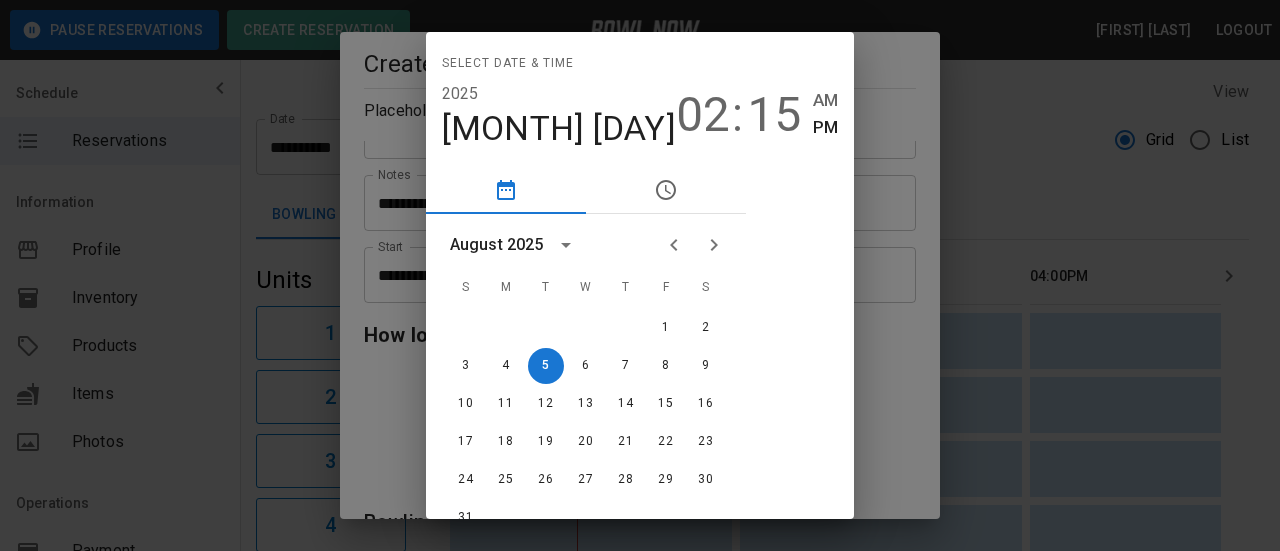 click 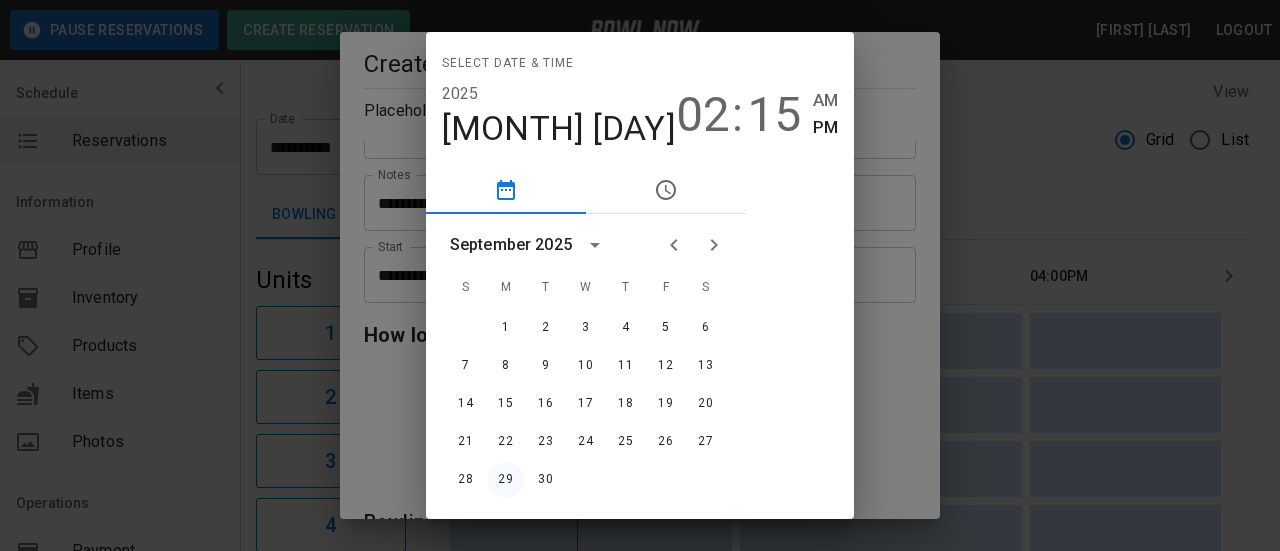 click on "29" at bounding box center (506, 480) 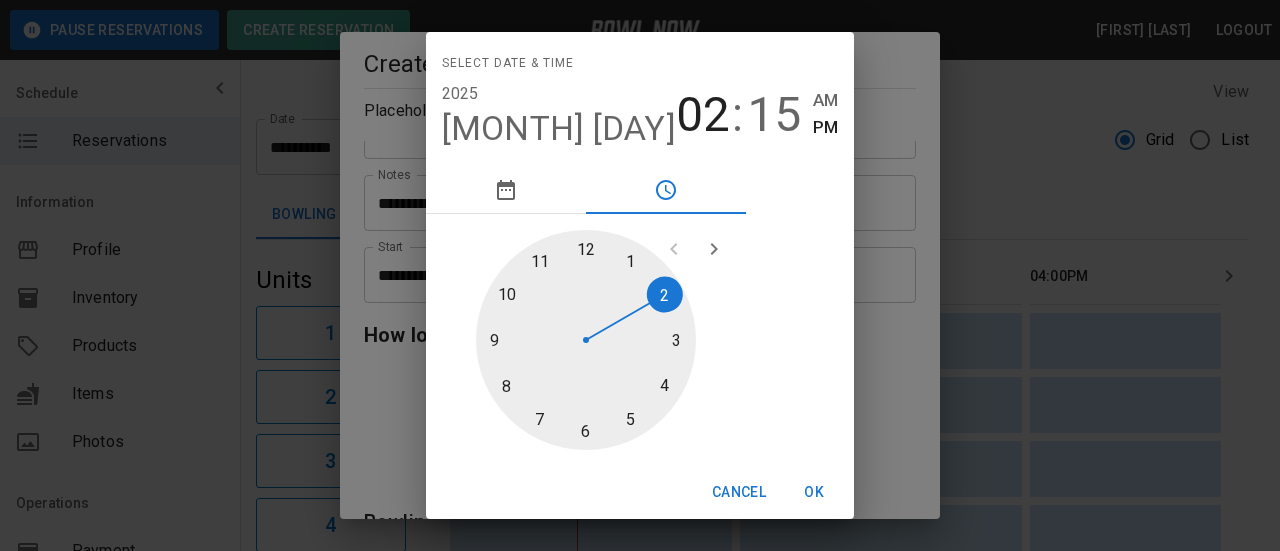 click at bounding box center (586, 340) 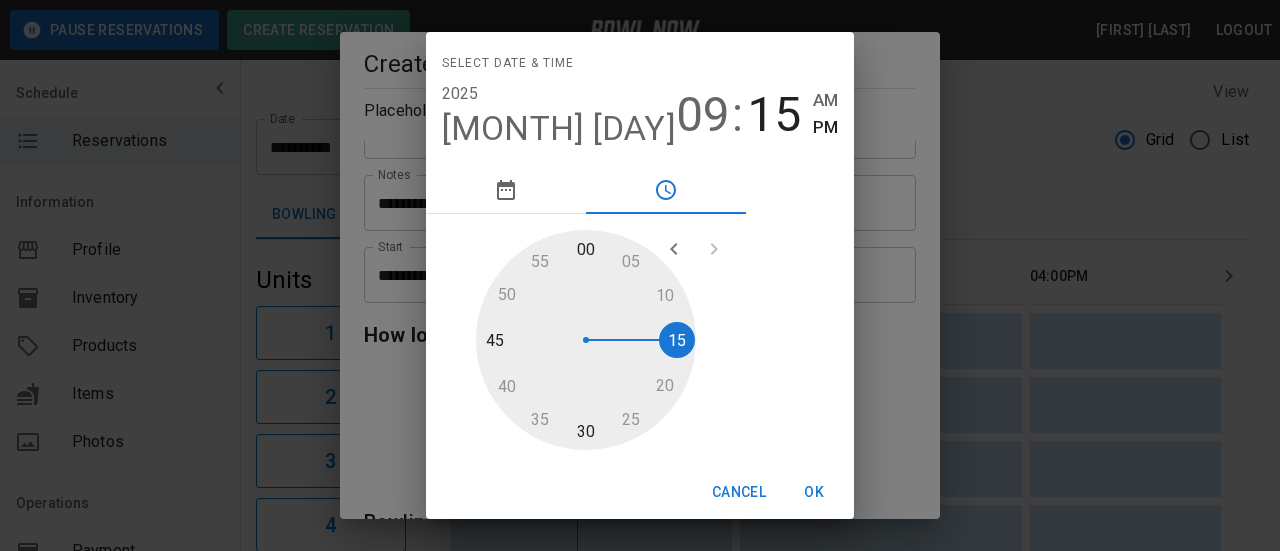 click at bounding box center [586, 340] 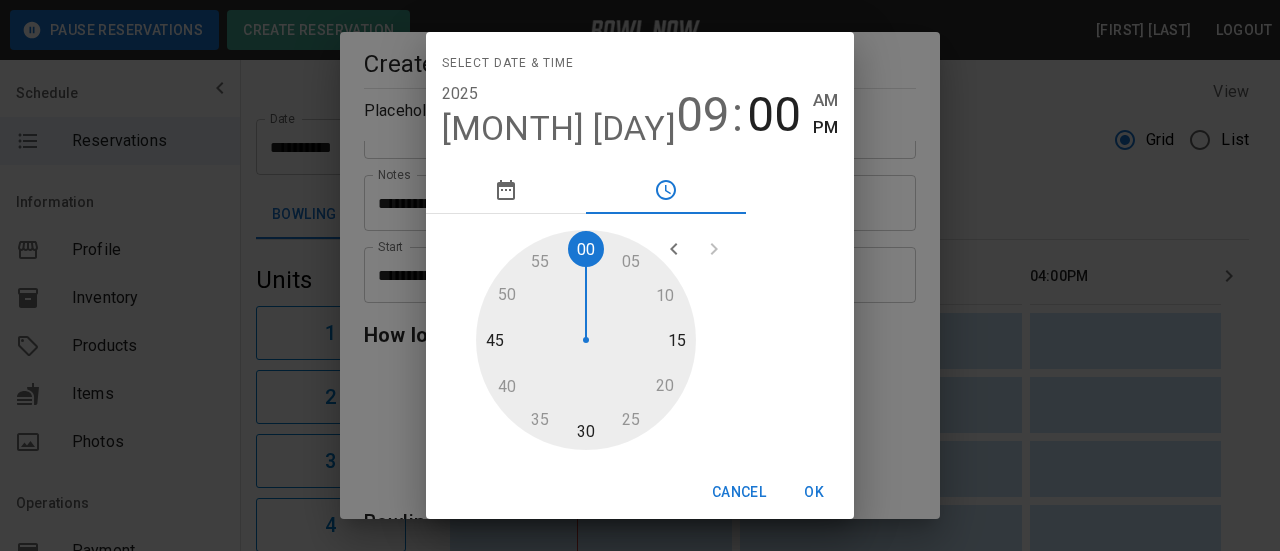 click on "AM" at bounding box center [825, 100] 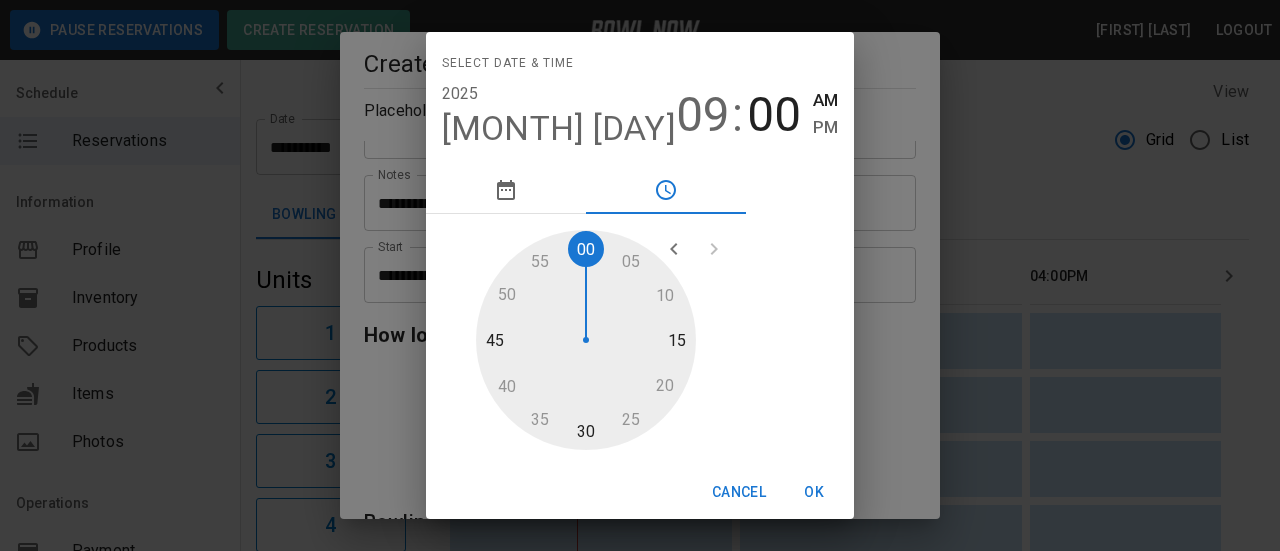 click on "OK" at bounding box center (814, 492) 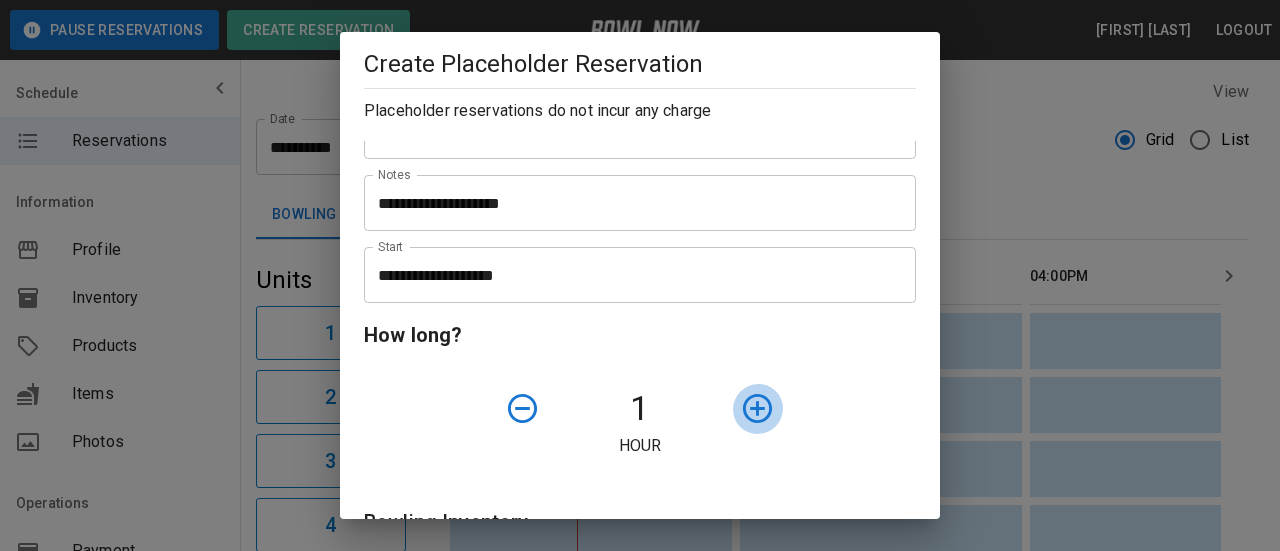 click 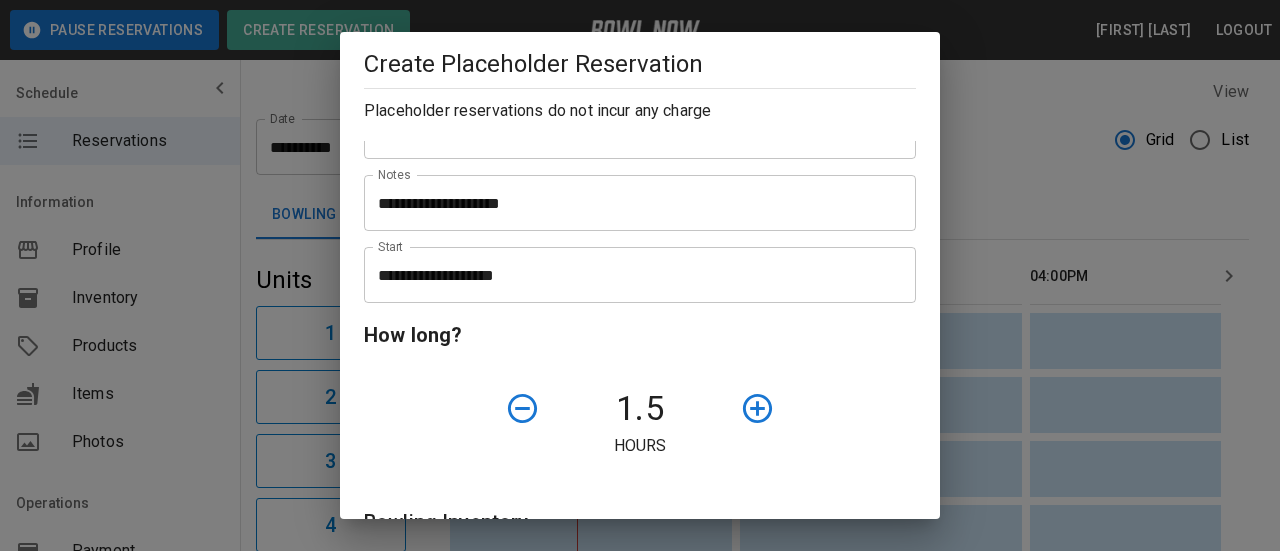 click at bounding box center (757, 408) 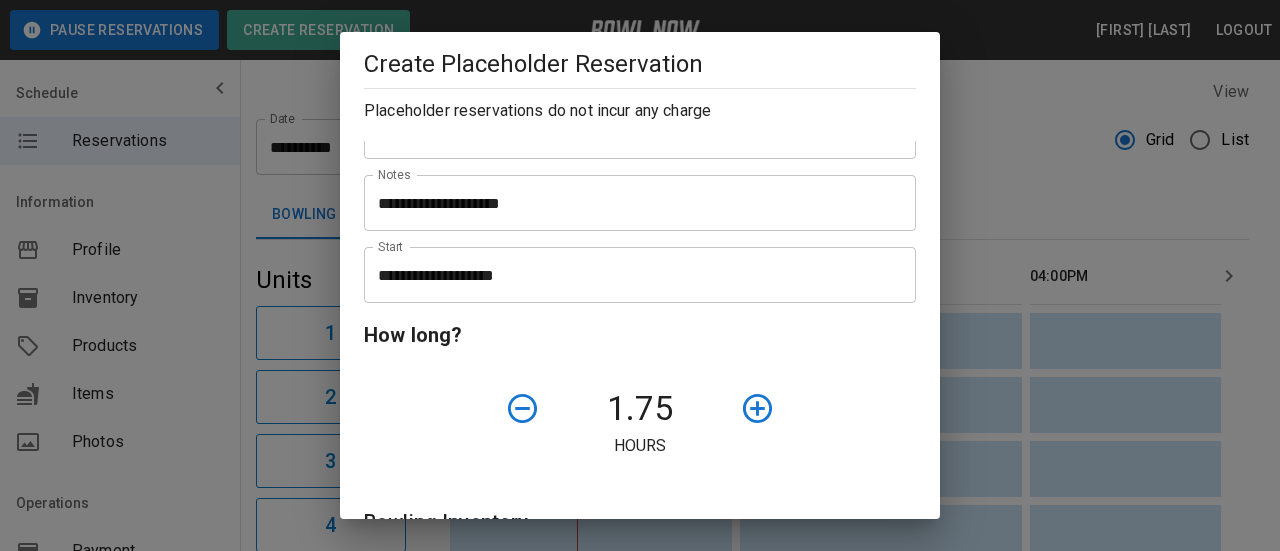click 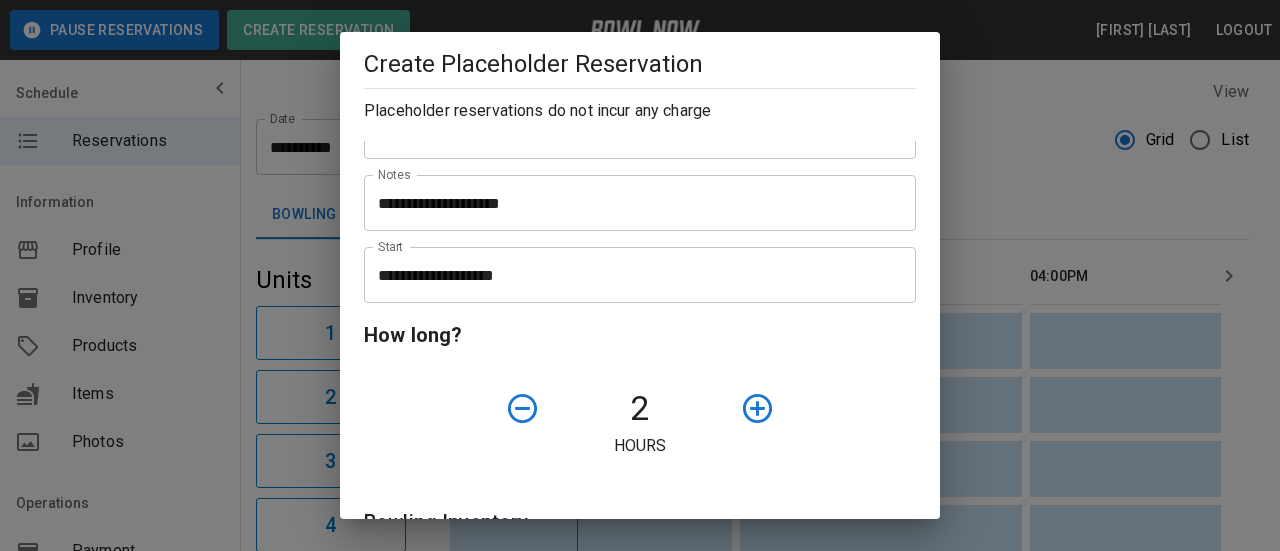 click 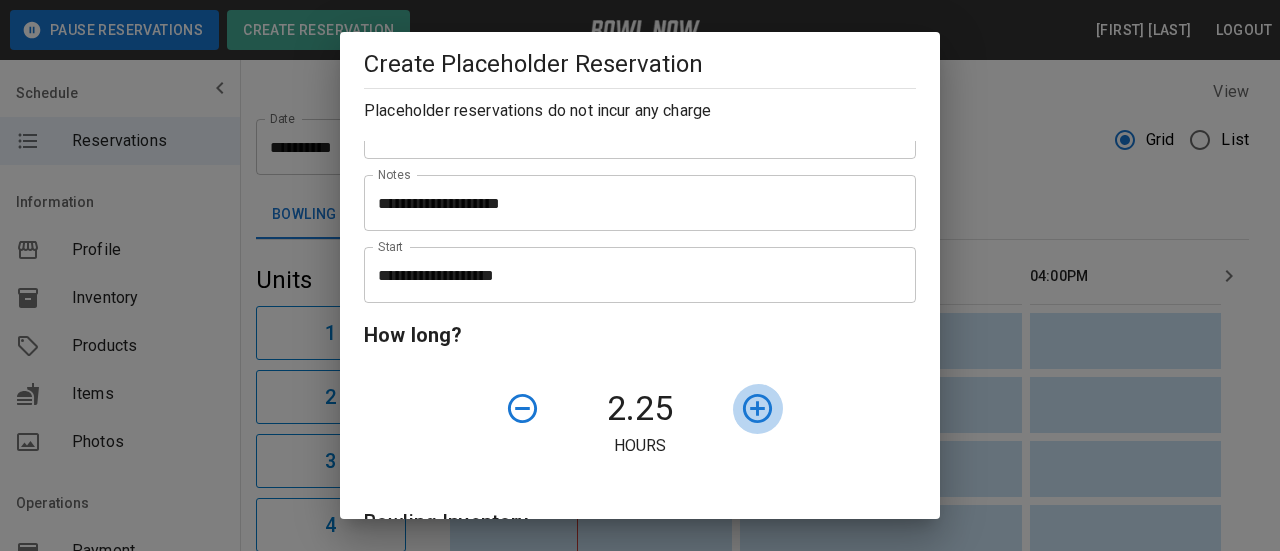 click 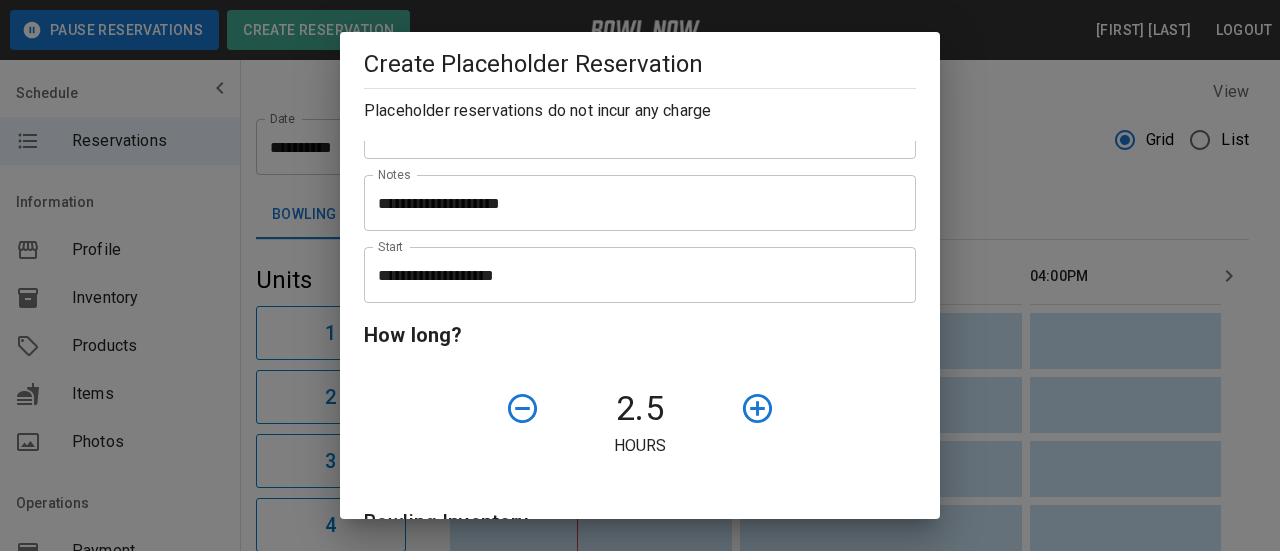 click 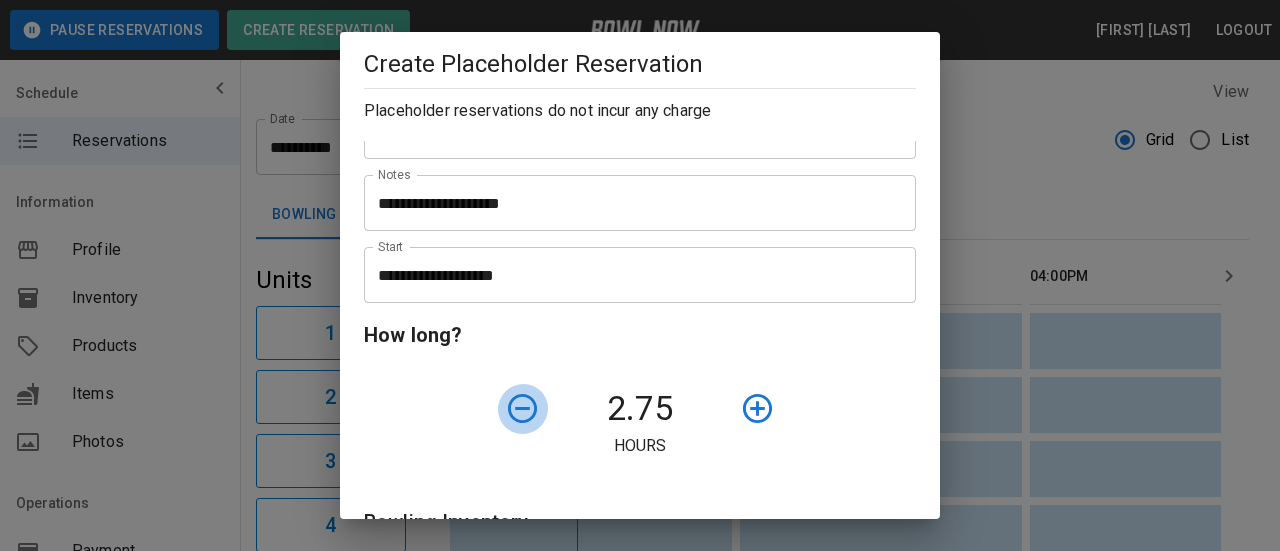 click 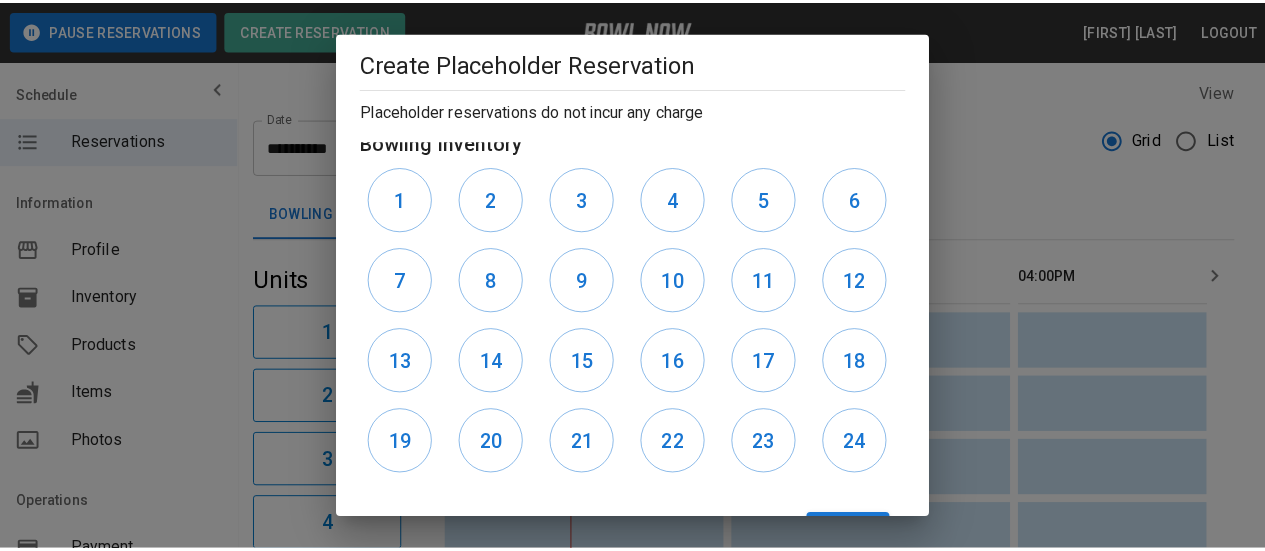 scroll, scrollTop: 661, scrollLeft: 0, axis: vertical 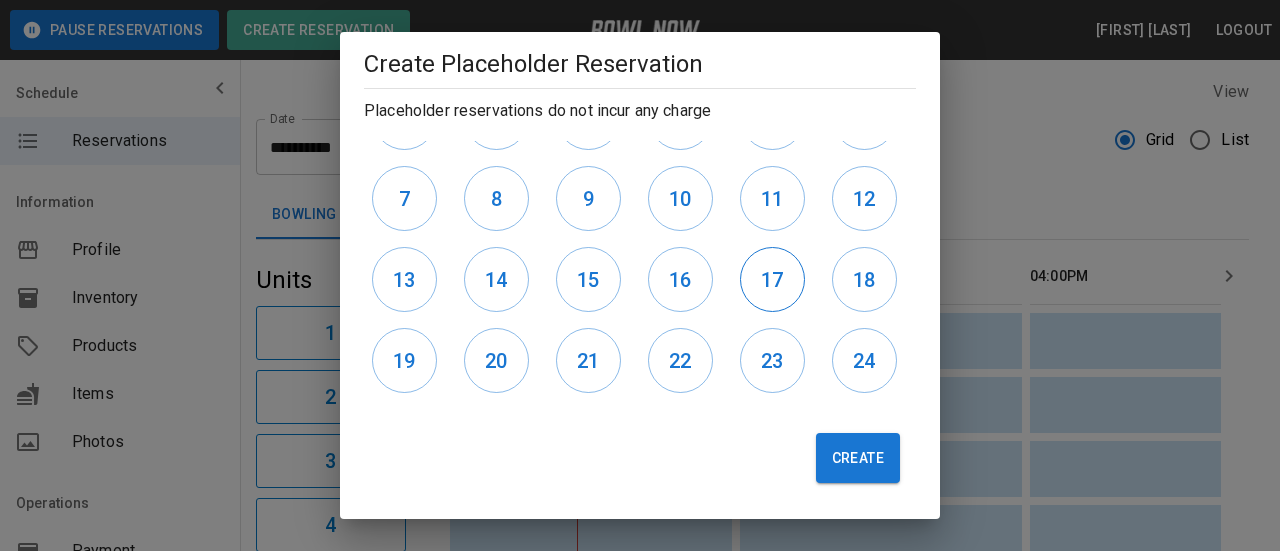 click on "17" at bounding box center [772, 280] 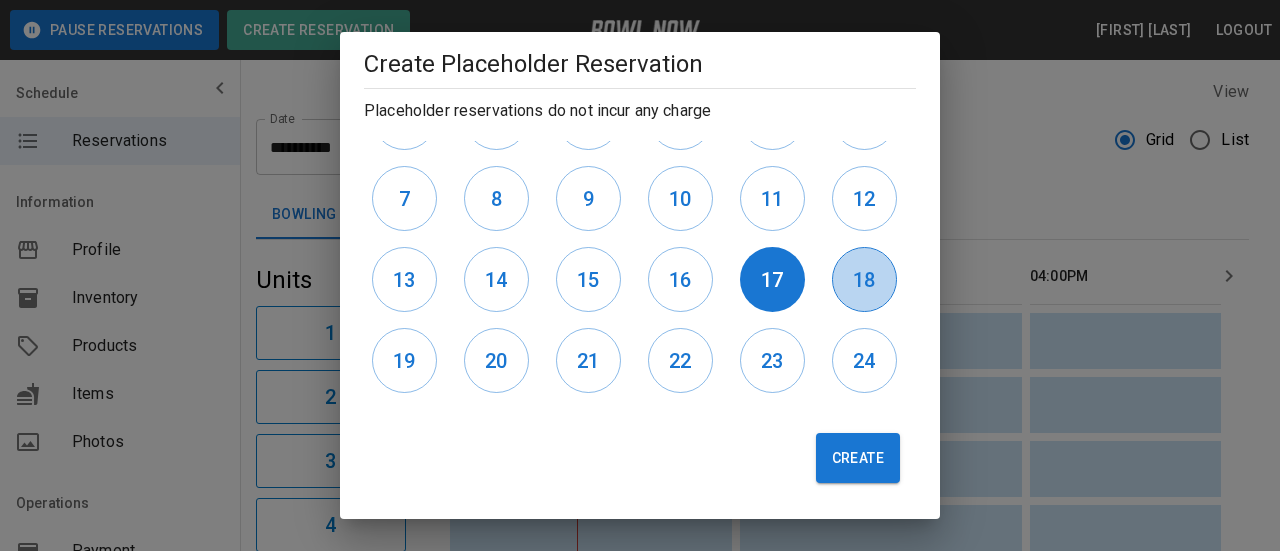 click on "18" at bounding box center [864, 280] 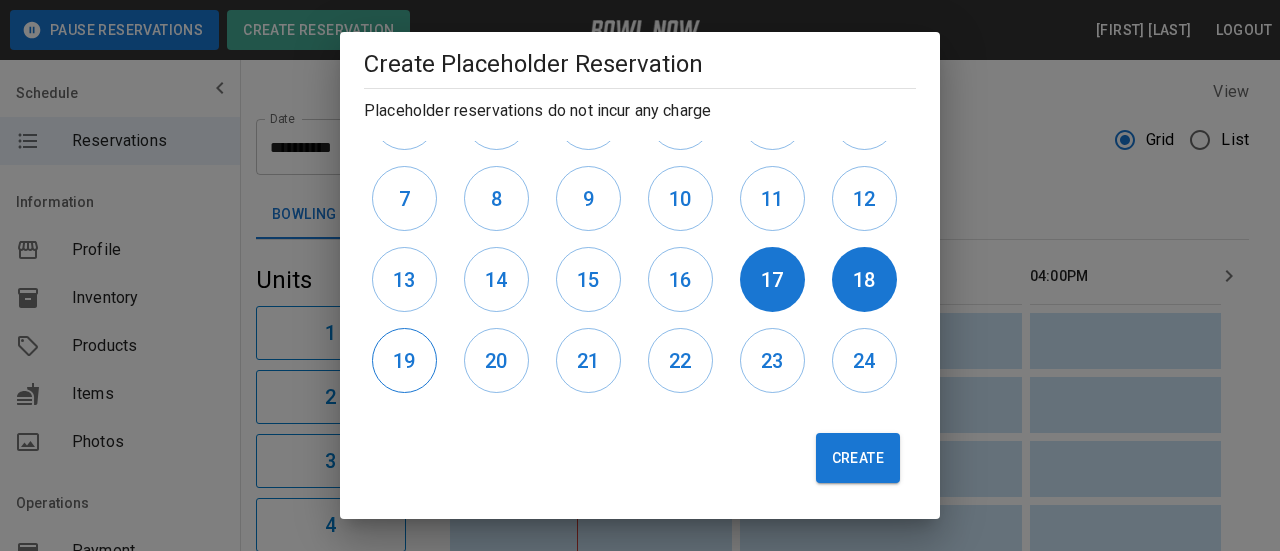 click on "19" at bounding box center (404, 361) 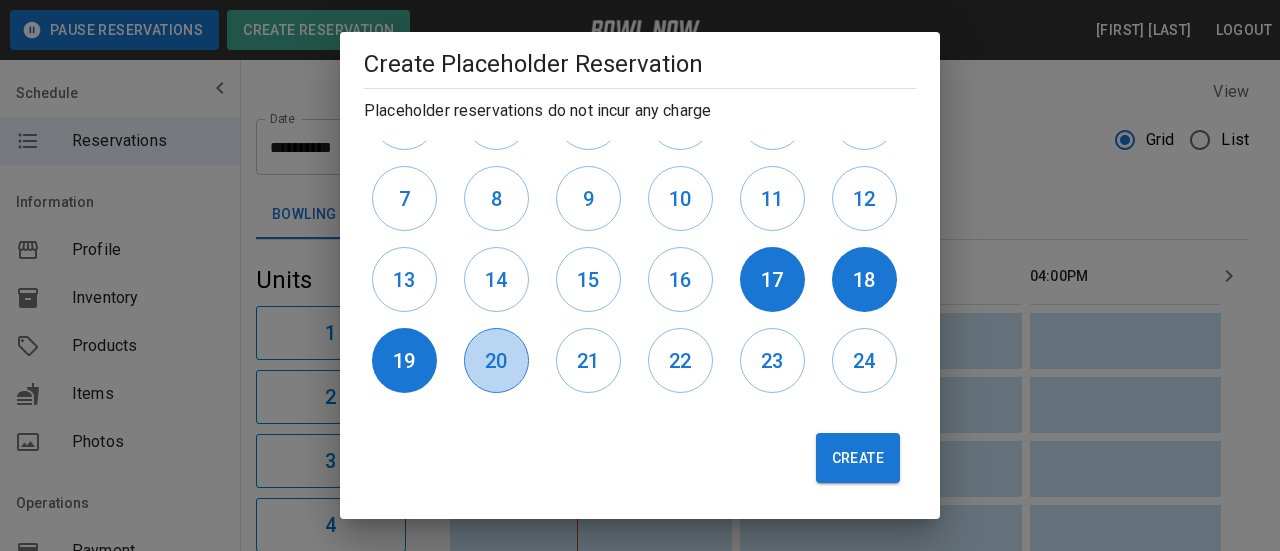 click on "20" at bounding box center (496, 360) 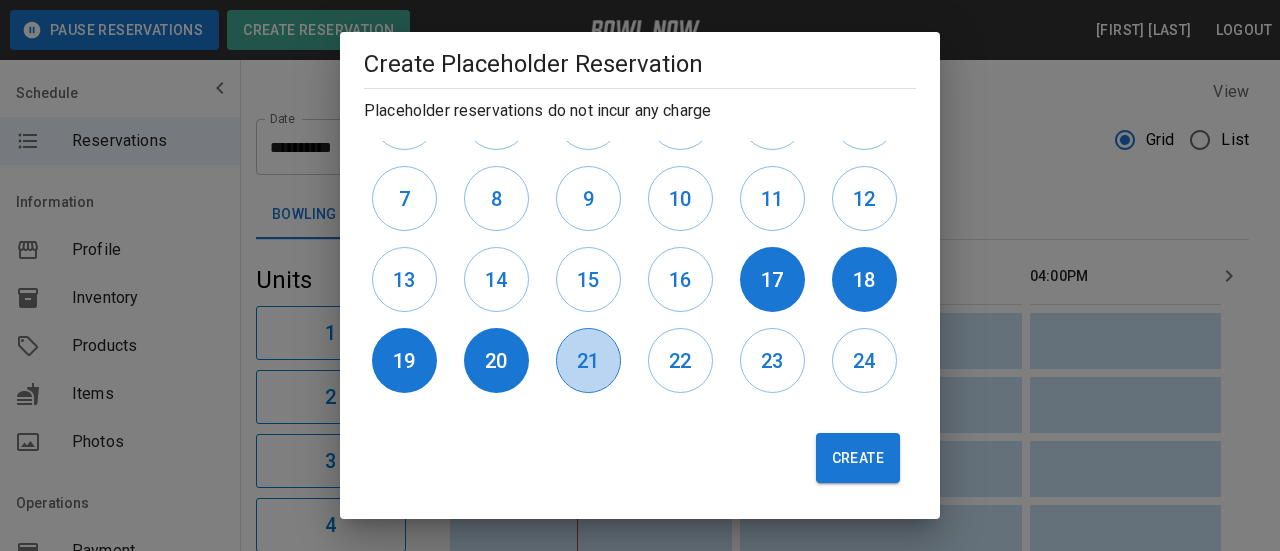 click on "21" at bounding box center [588, 361] 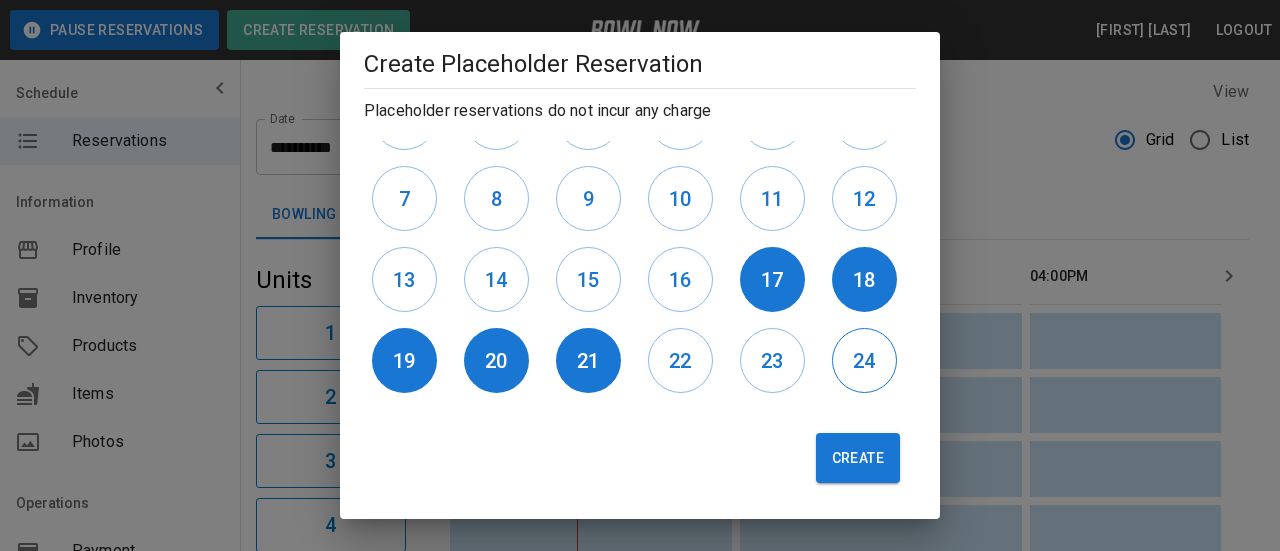 drag, startPoint x: 653, startPoint y: 364, endPoint x: 848, endPoint y: 368, distance: 195.04102 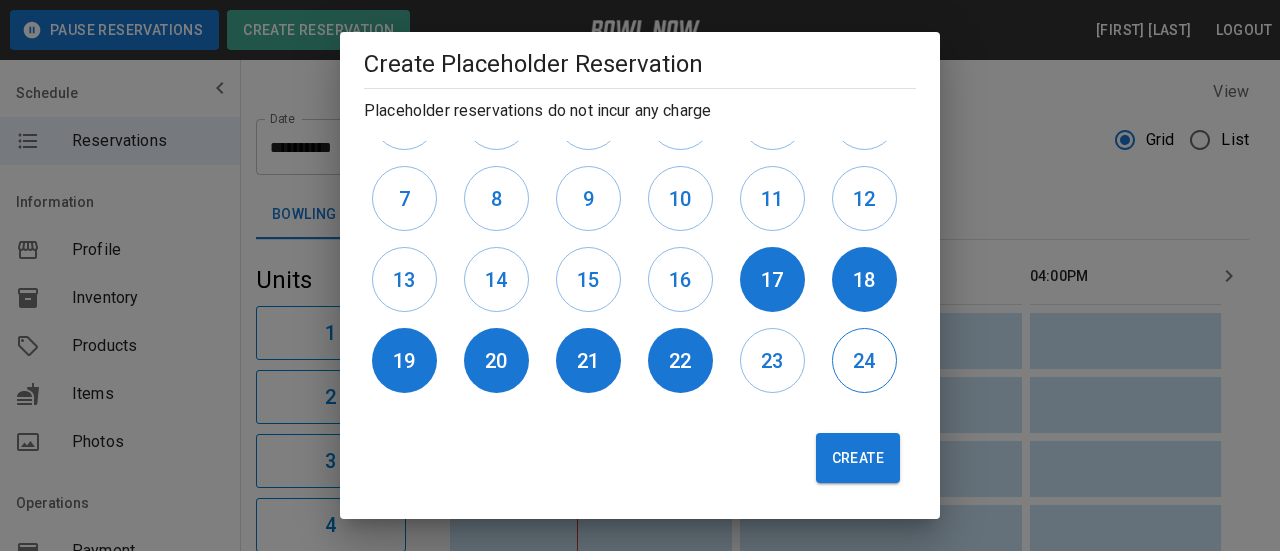 drag, startPoint x: 769, startPoint y: 364, endPoint x: 859, endPoint y: 365, distance: 90.005554 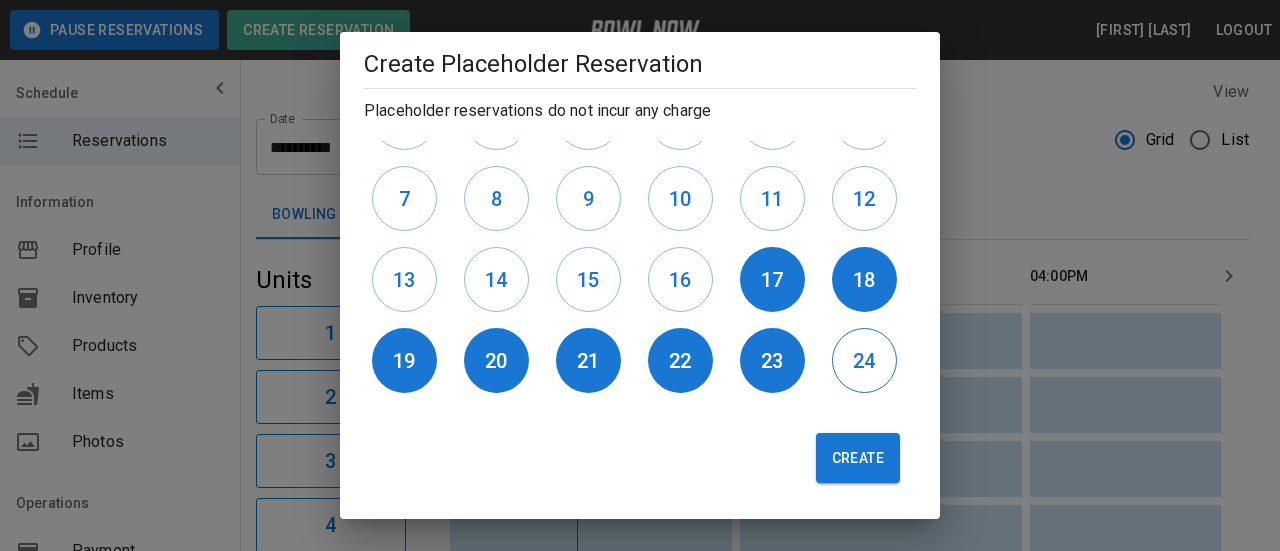 click on "24" at bounding box center [864, 361] 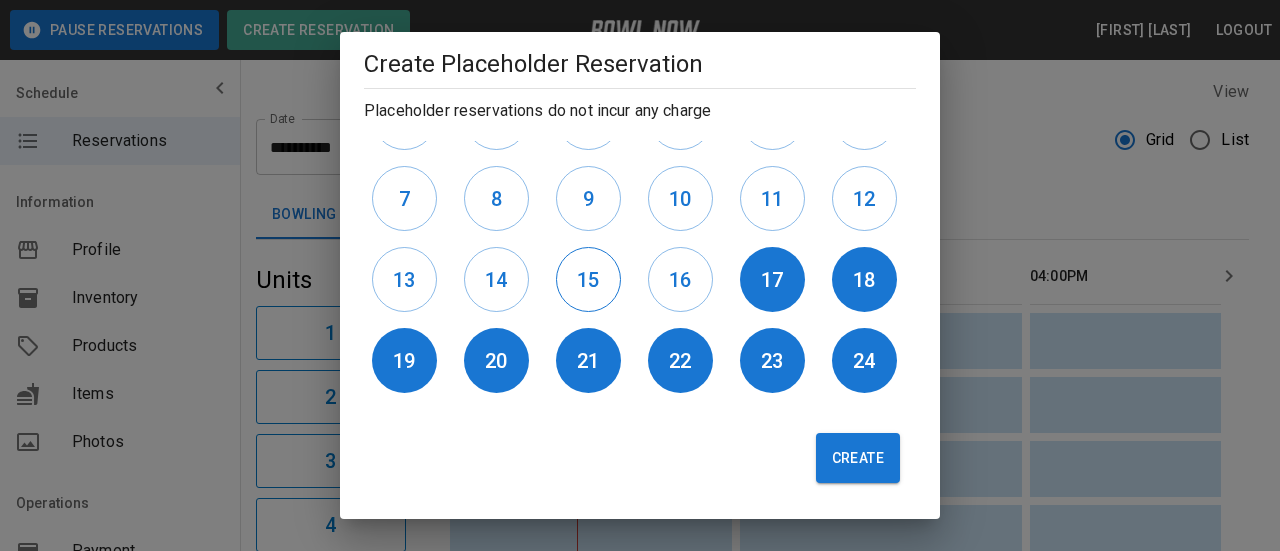 click on "15" at bounding box center (588, 280) 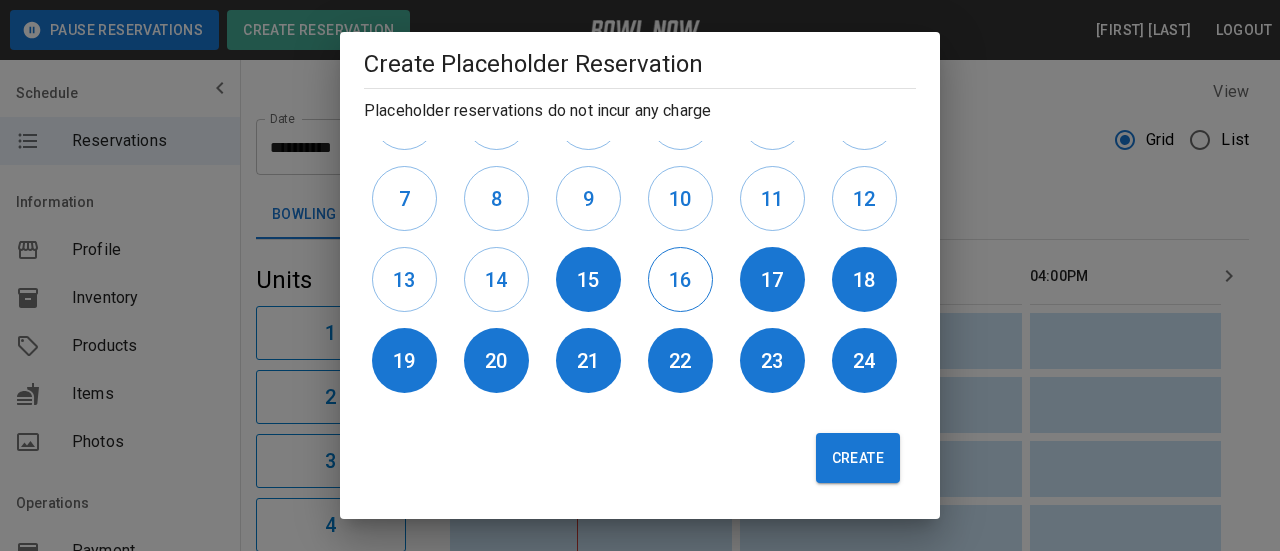 drag, startPoint x: 691, startPoint y: 286, endPoint x: 707, endPoint y: 321, distance: 38.483765 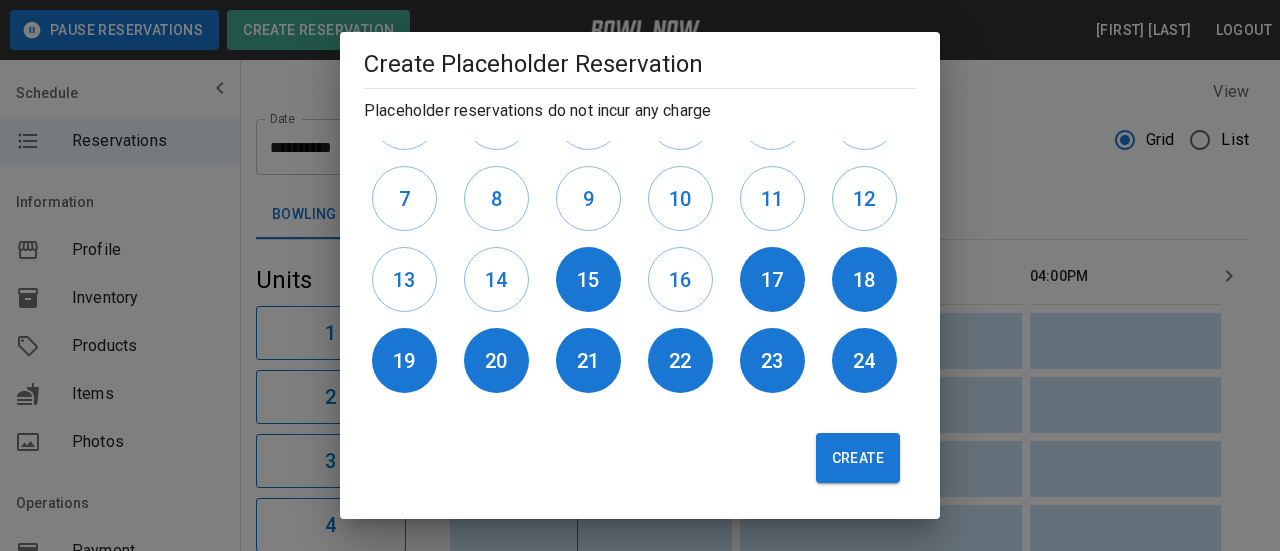 click on "16" at bounding box center [680, 279] 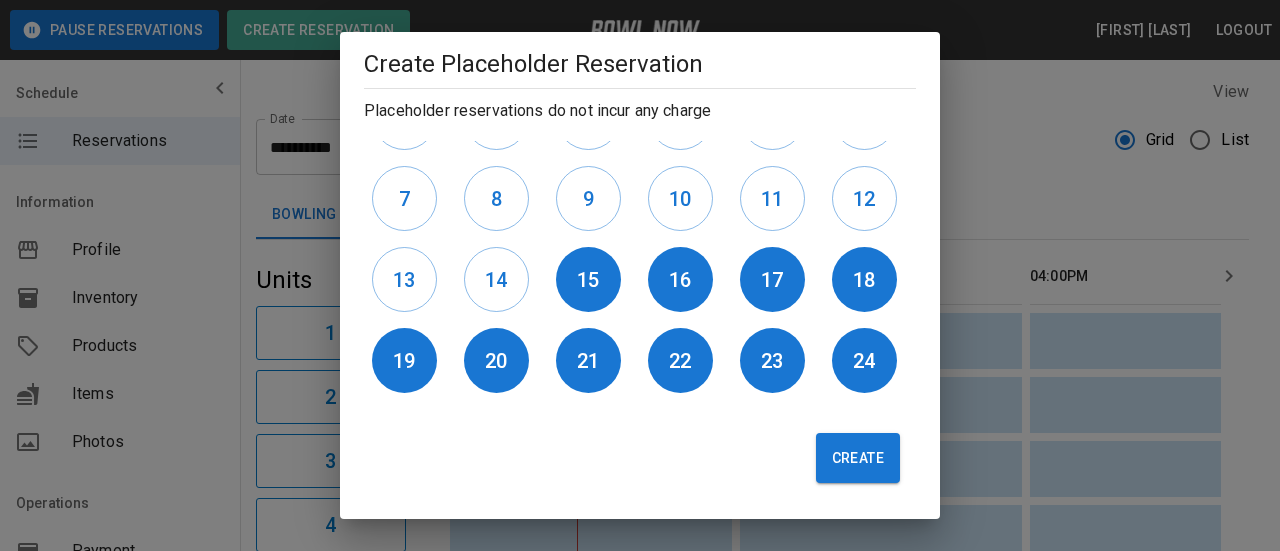 click on "Create" at bounding box center [858, 458] 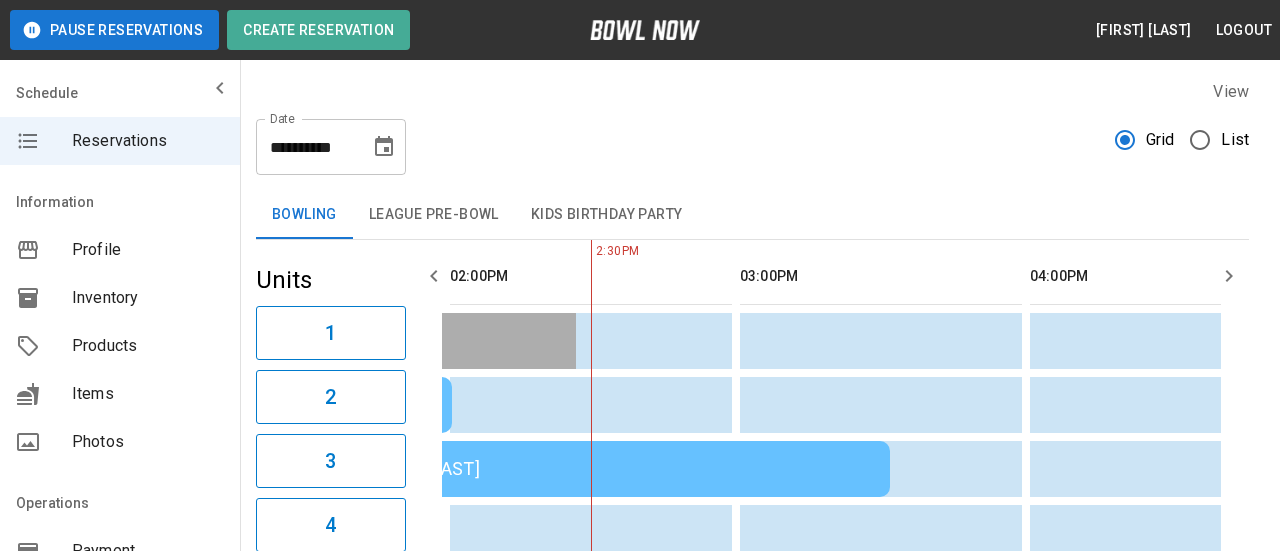 type 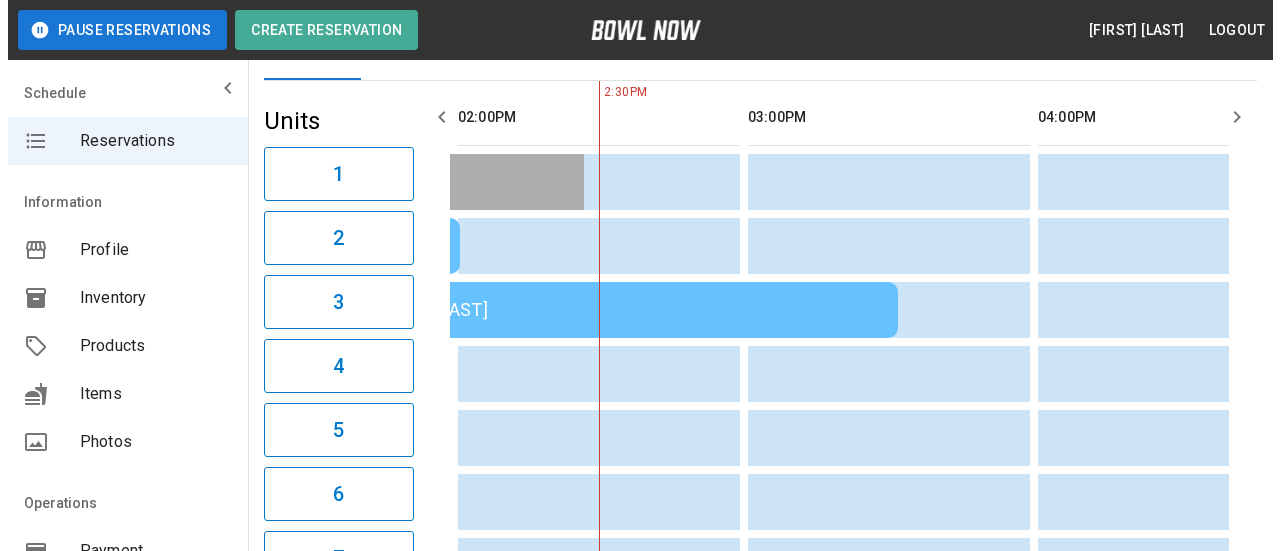scroll, scrollTop: 0, scrollLeft: 0, axis: both 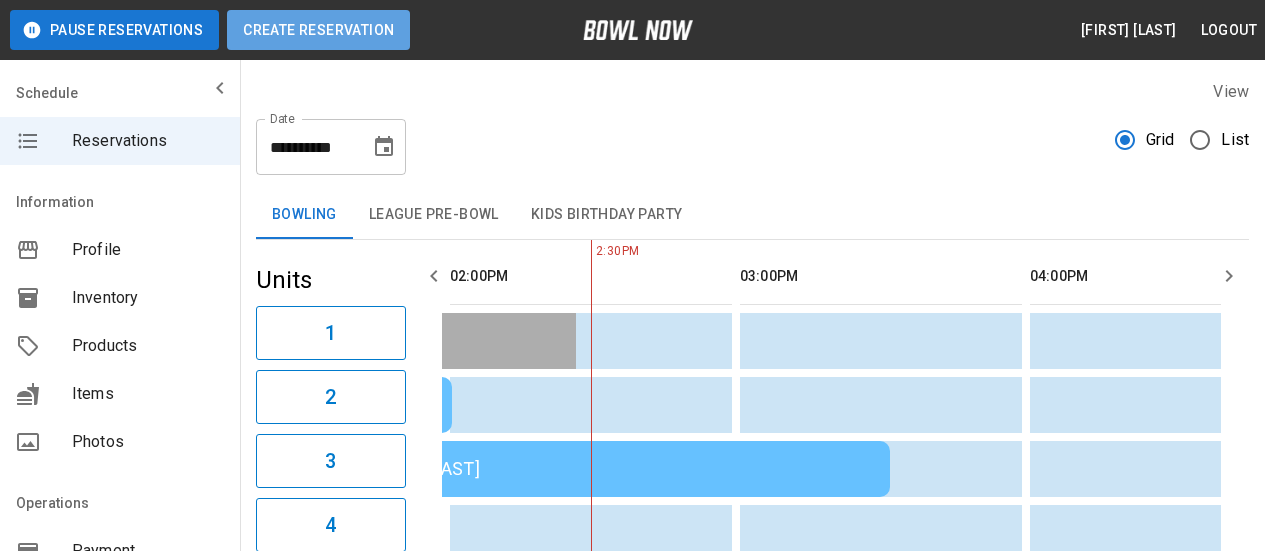 click on "Create Reservation" at bounding box center [318, 30] 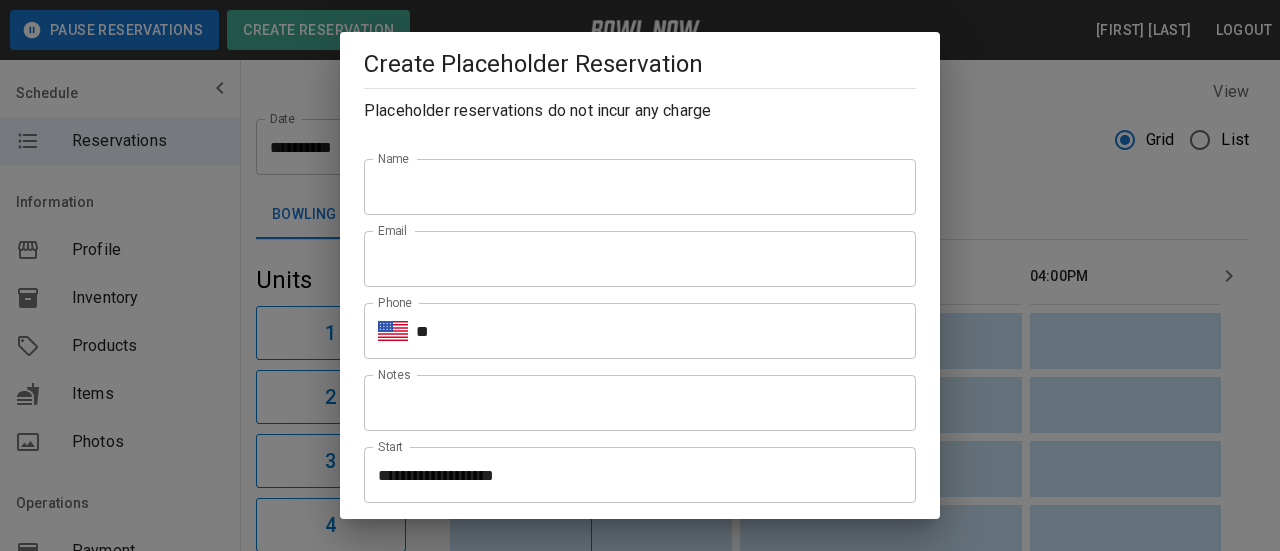 click on "Name" at bounding box center (640, 187) 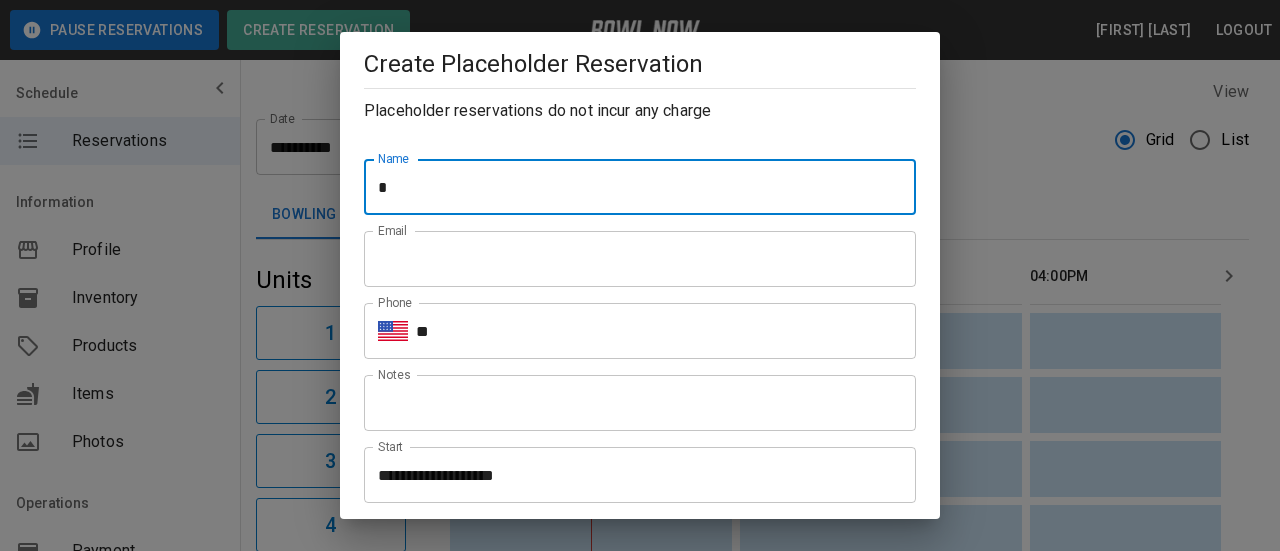 type on "**********" 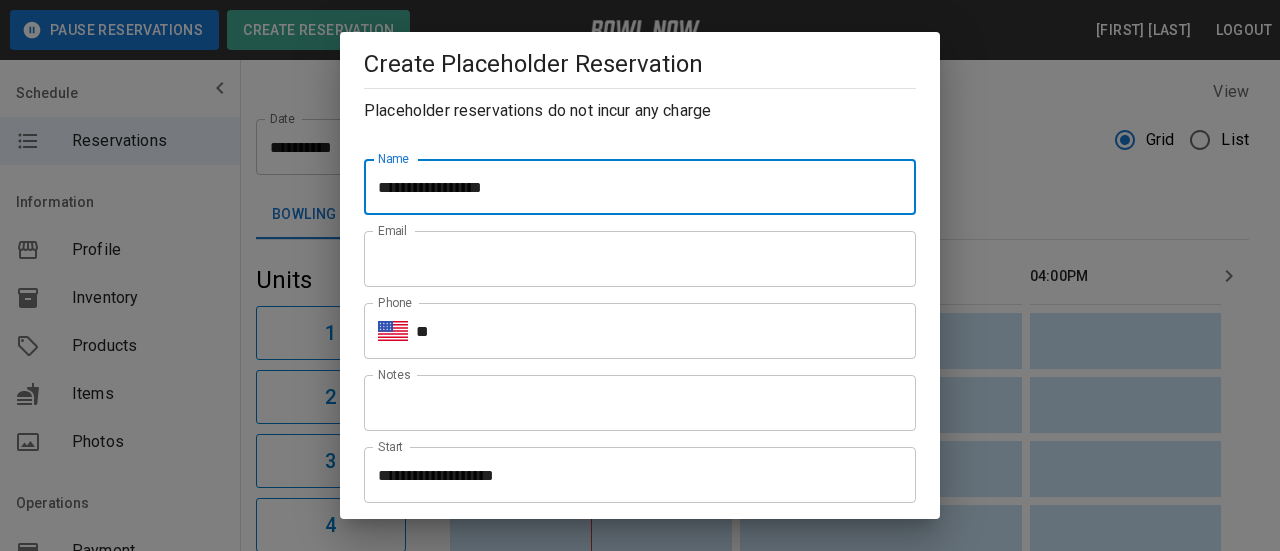 click on "Email" at bounding box center [640, 259] 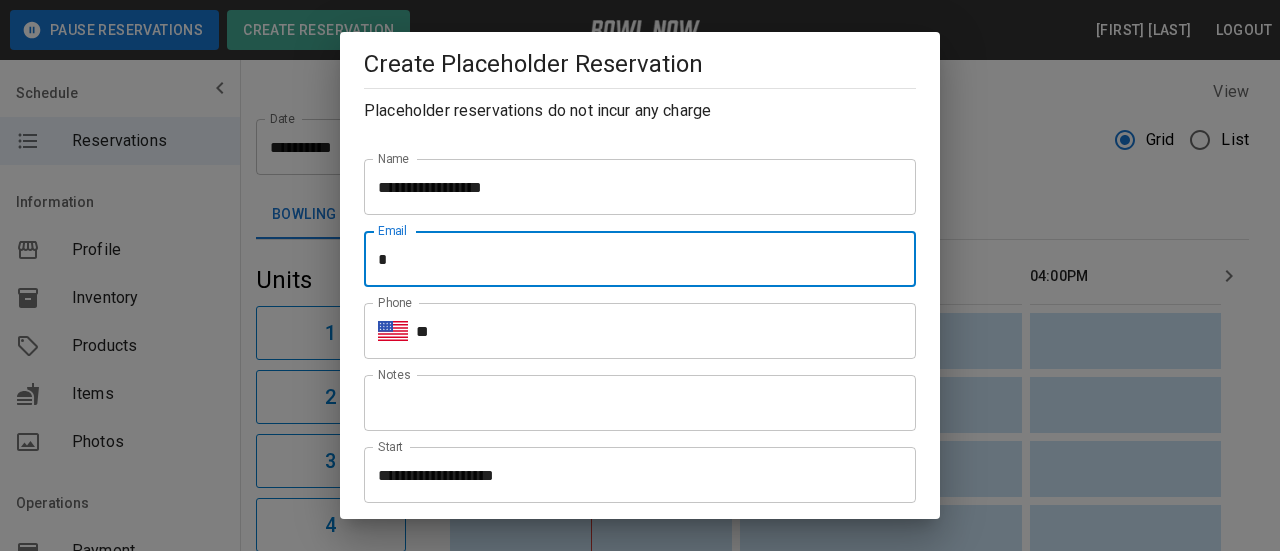 type on "**********" 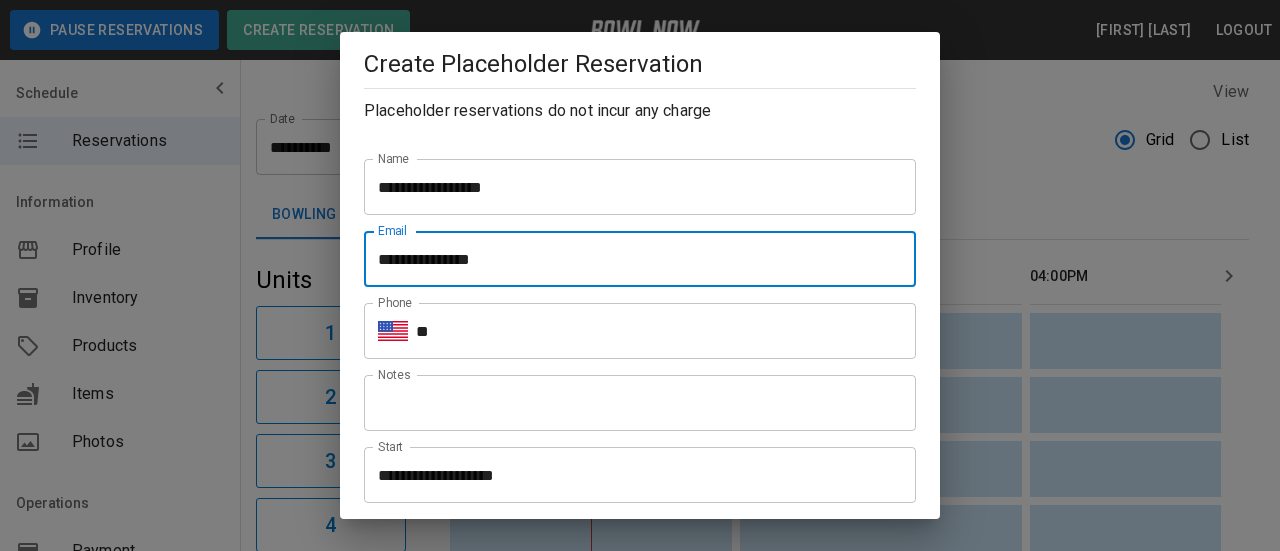 click on "**" at bounding box center [666, 331] 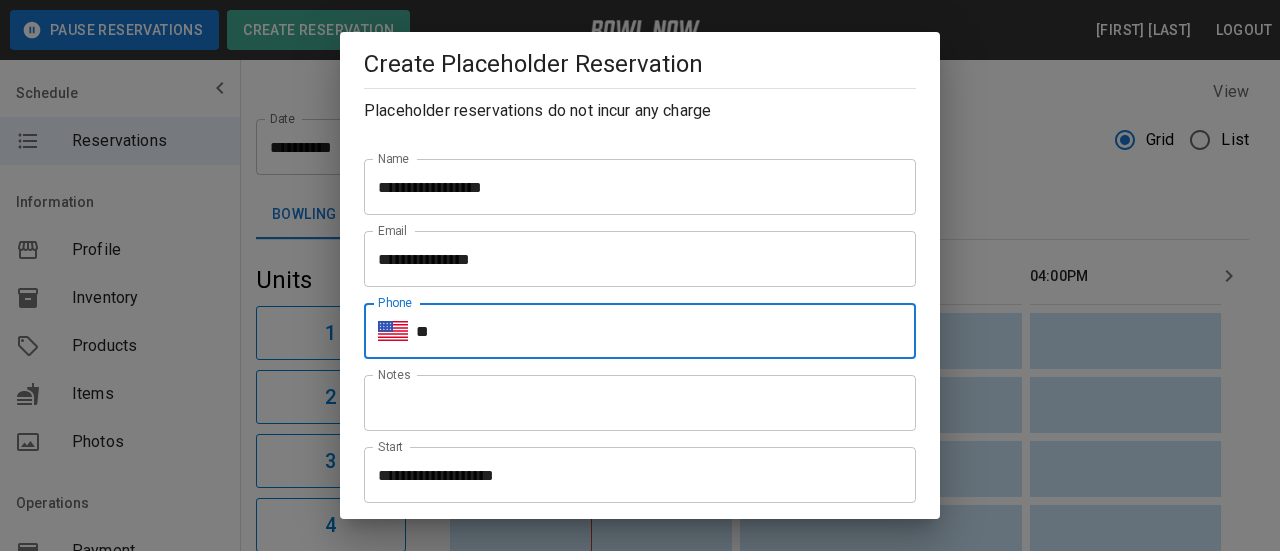 type on "**********" 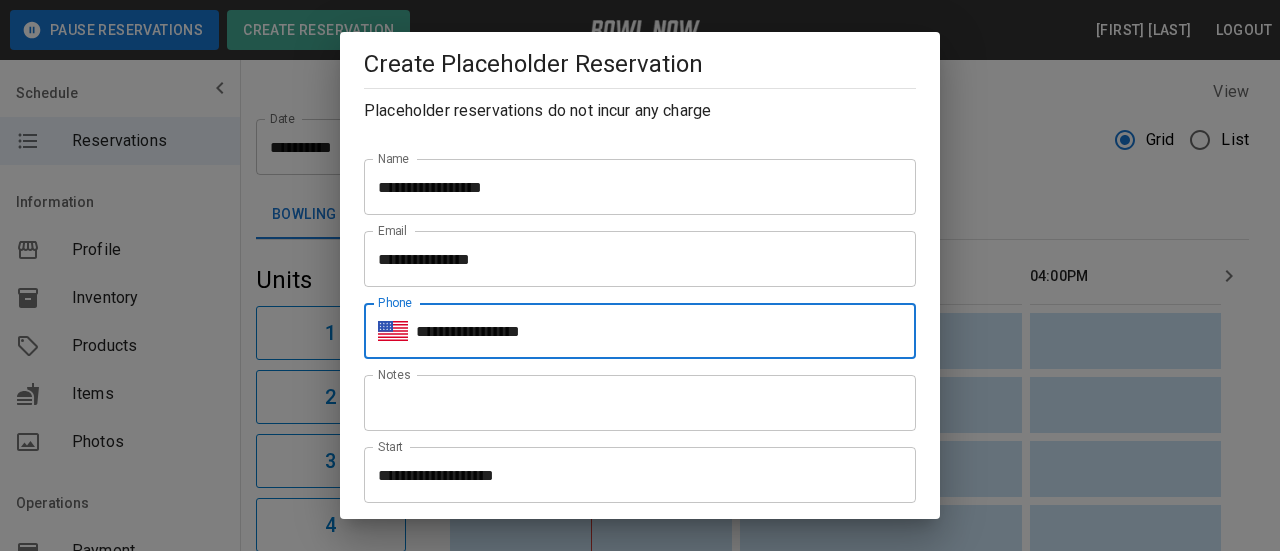 click on "Notes" at bounding box center (640, 403) 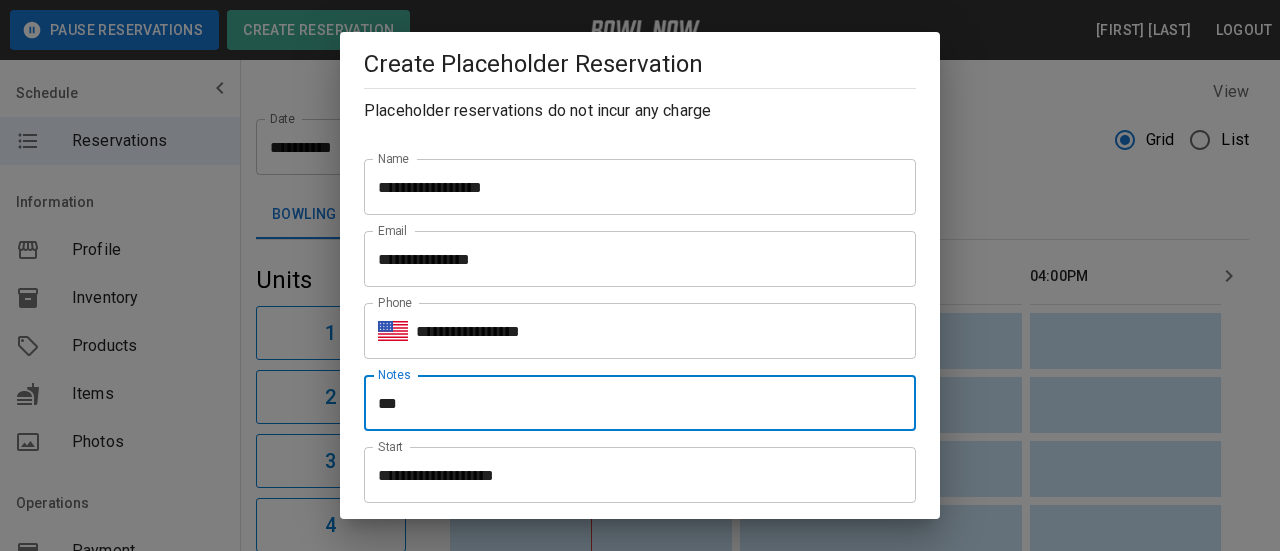 type on "**********" 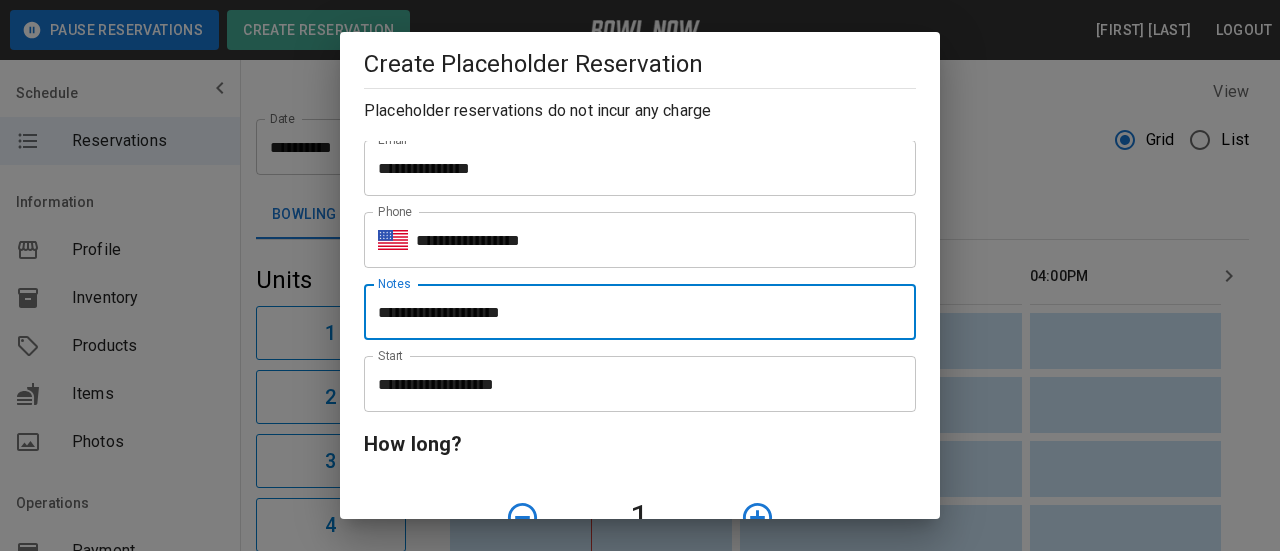 scroll, scrollTop: 200, scrollLeft: 0, axis: vertical 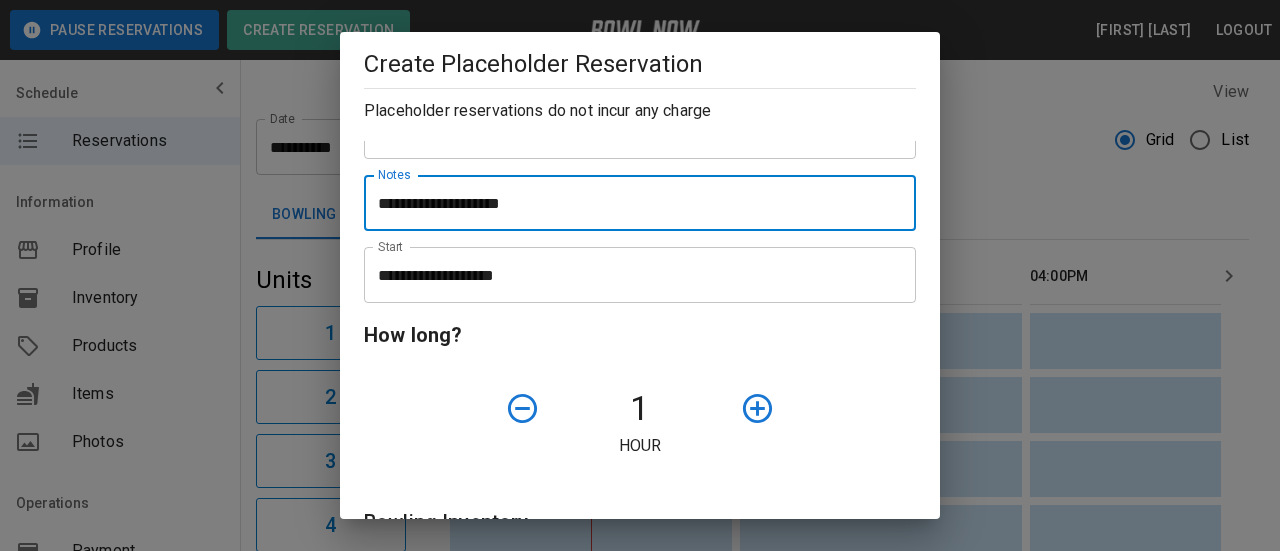 click on "**********" at bounding box center (633, 275) 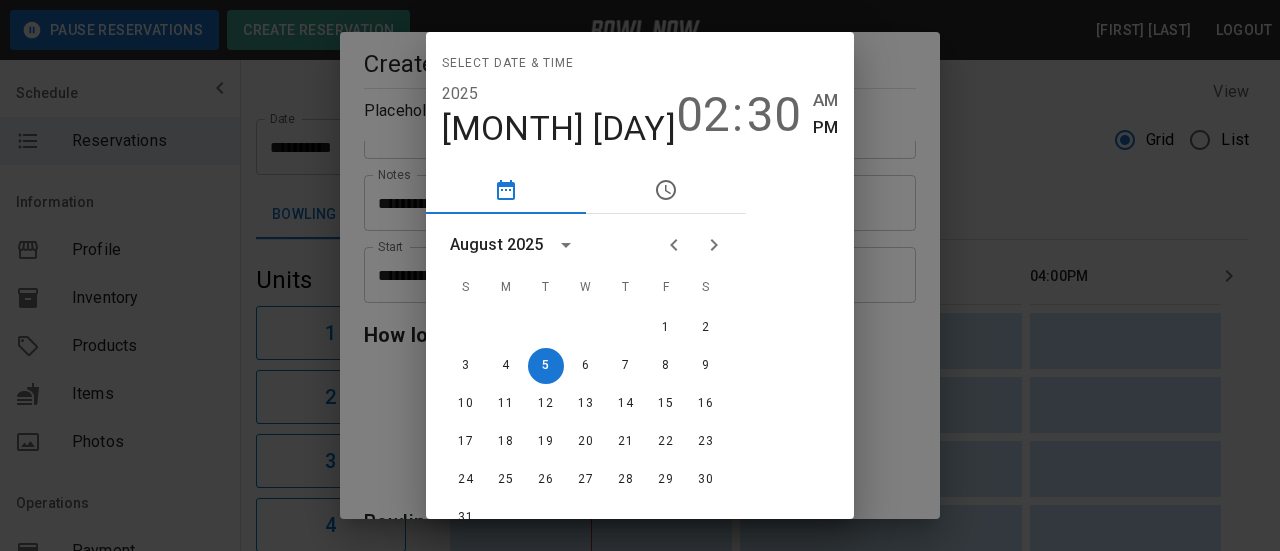 click 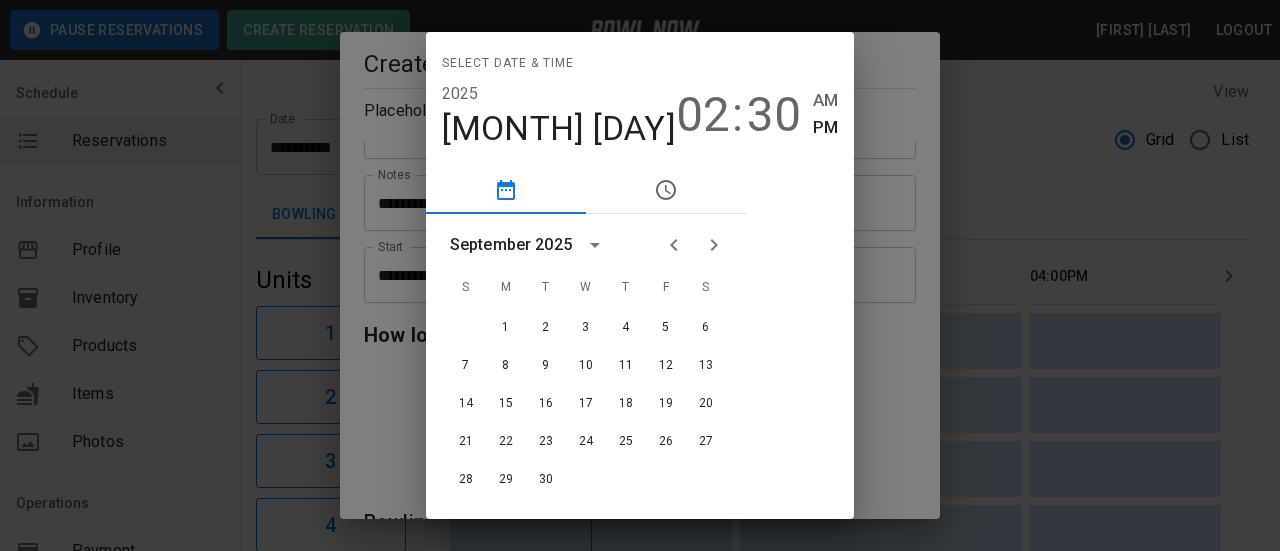 click 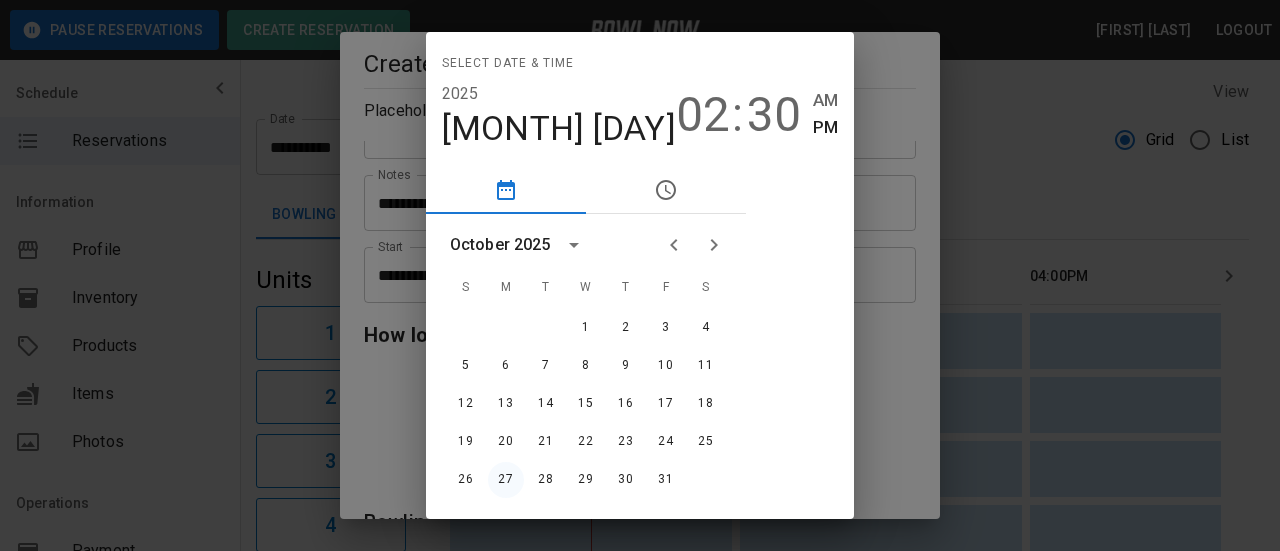 click on "27" at bounding box center [506, 480] 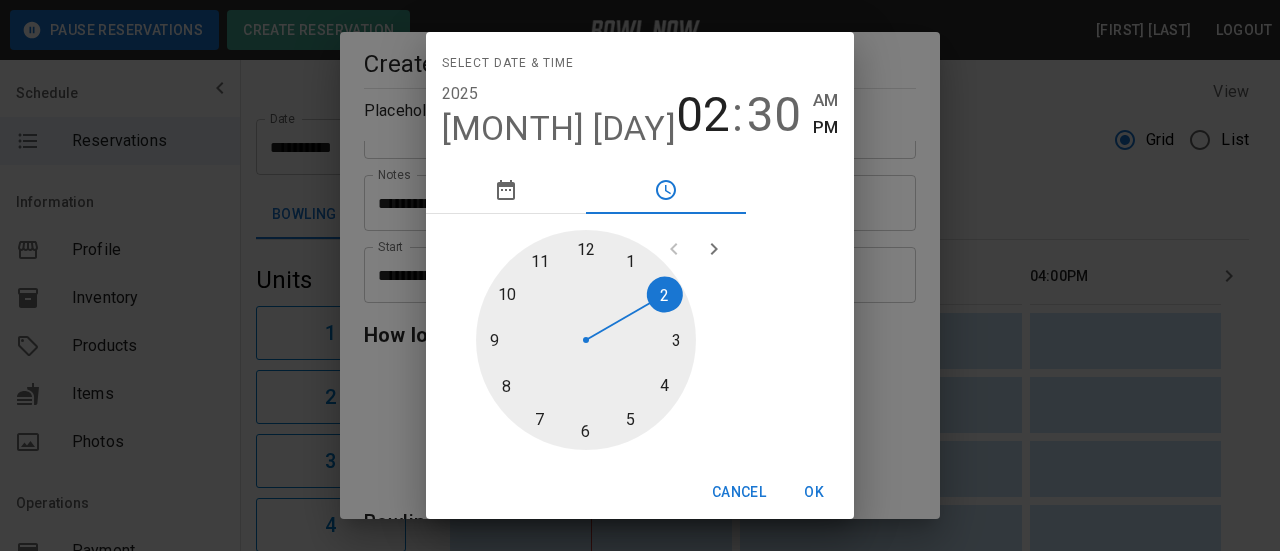 click at bounding box center (586, 340) 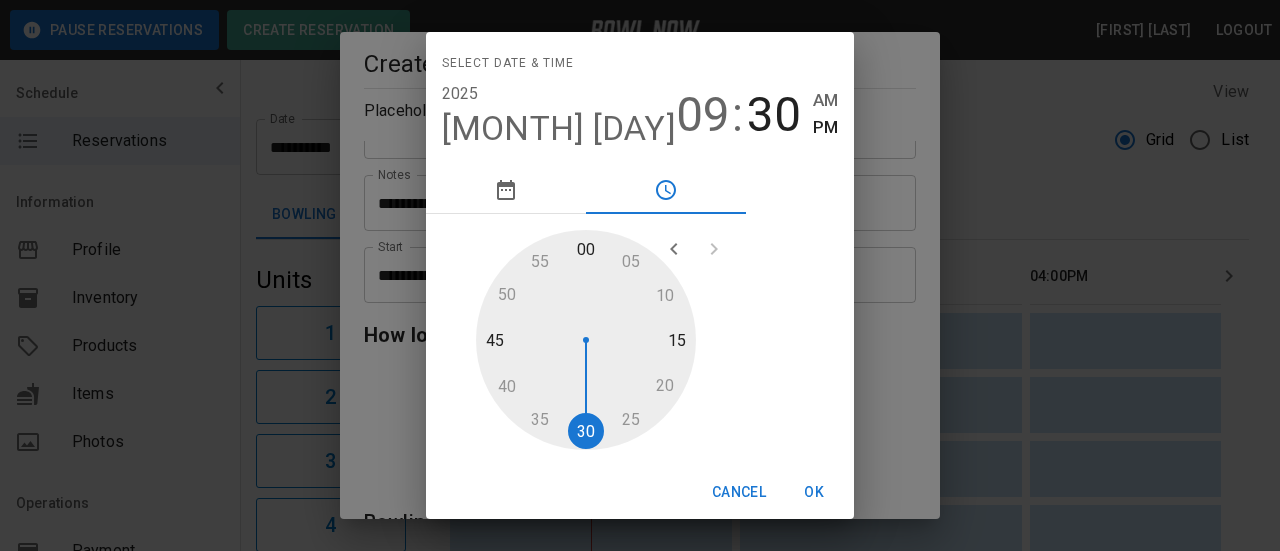 drag, startPoint x: 639, startPoint y: 247, endPoint x: 696, endPoint y: 167, distance: 98.229324 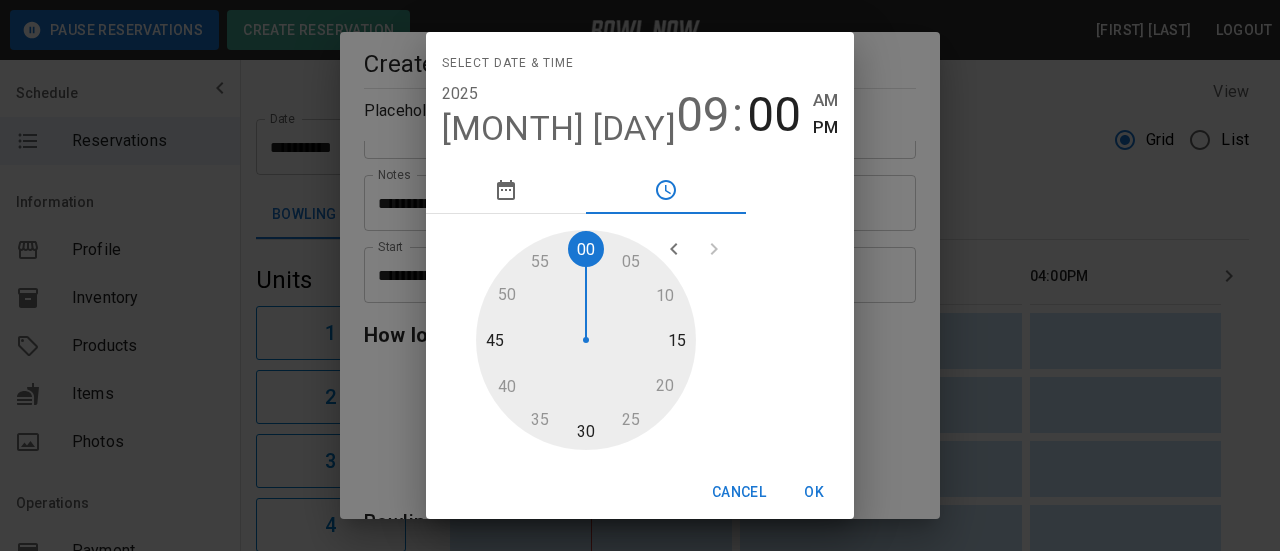 click on "AM" at bounding box center (825, 100) 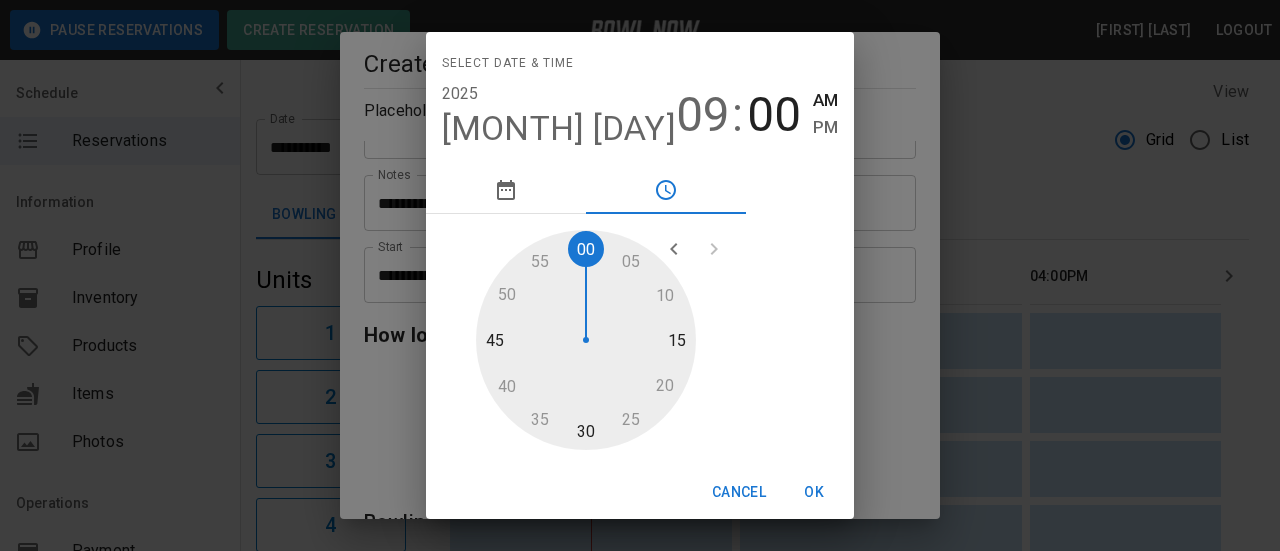 click on "OK" at bounding box center (814, 492) 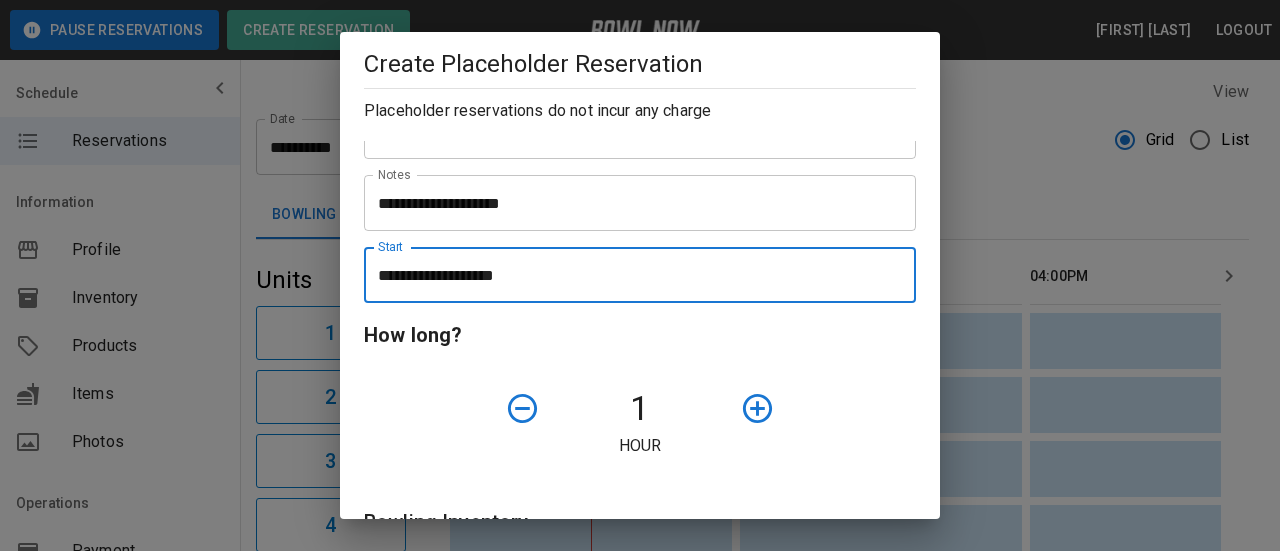 click 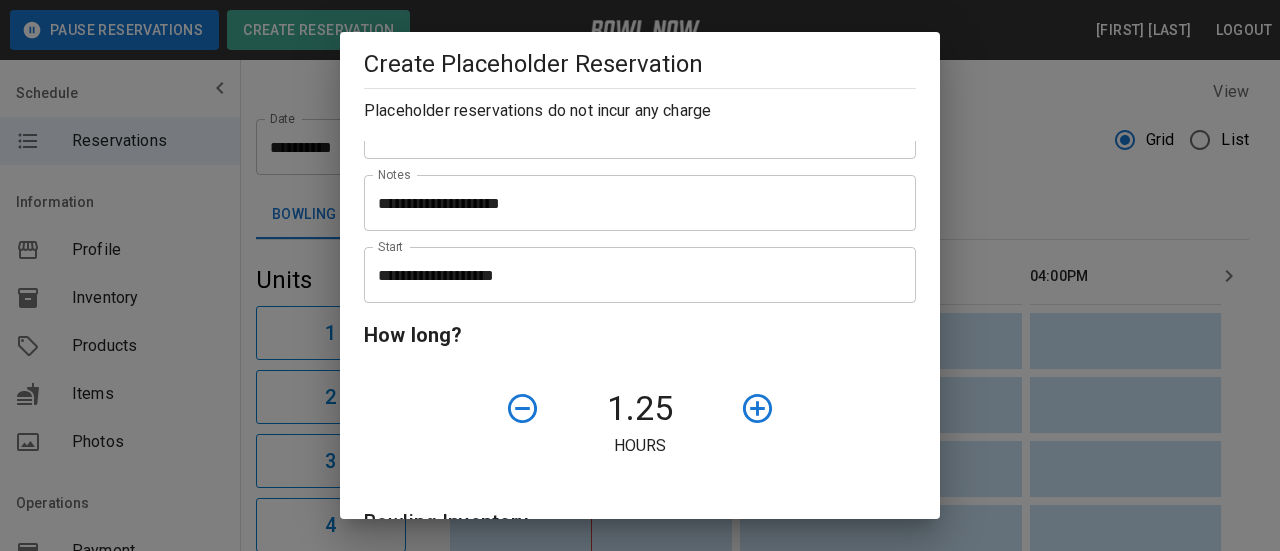 click 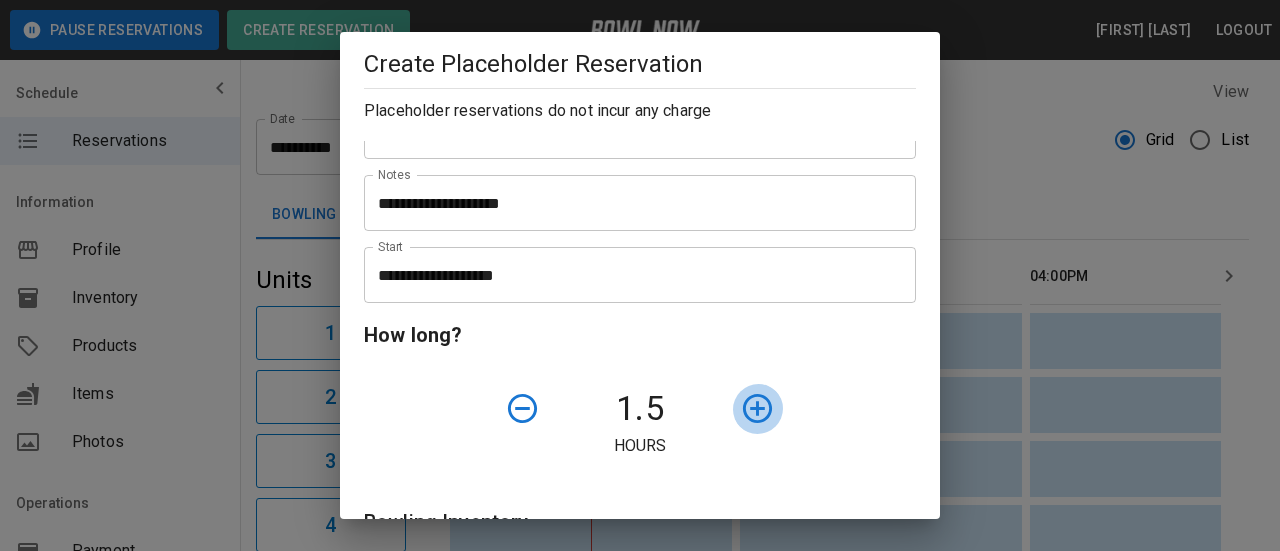 drag, startPoint x: 745, startPoint y: 402, endPoint x: 754, endPoint y: 411, distance: 12.727922 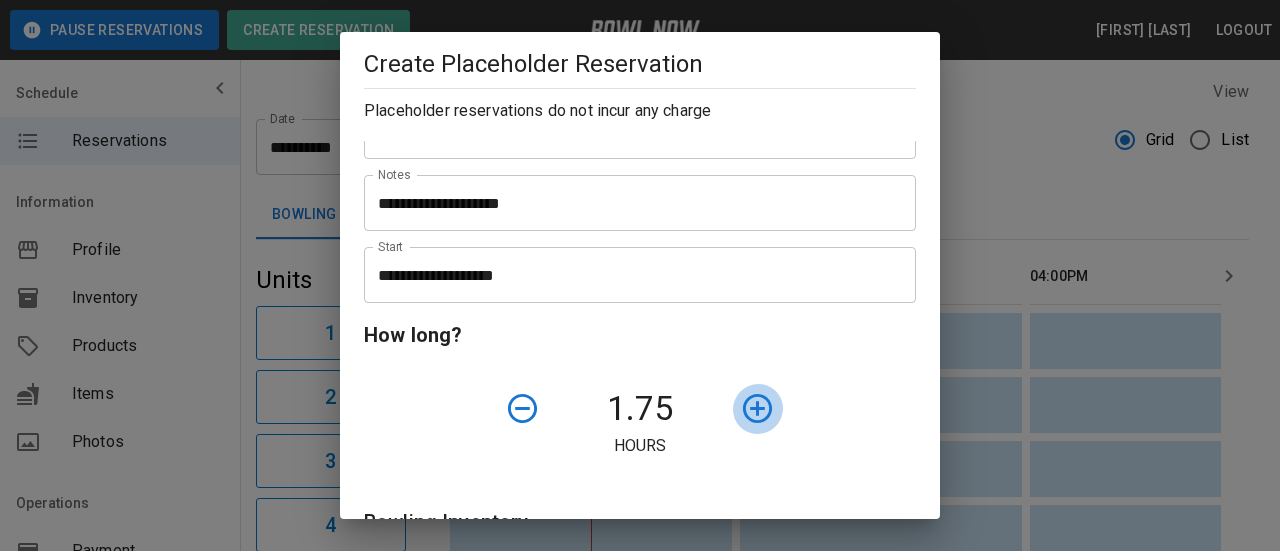 click 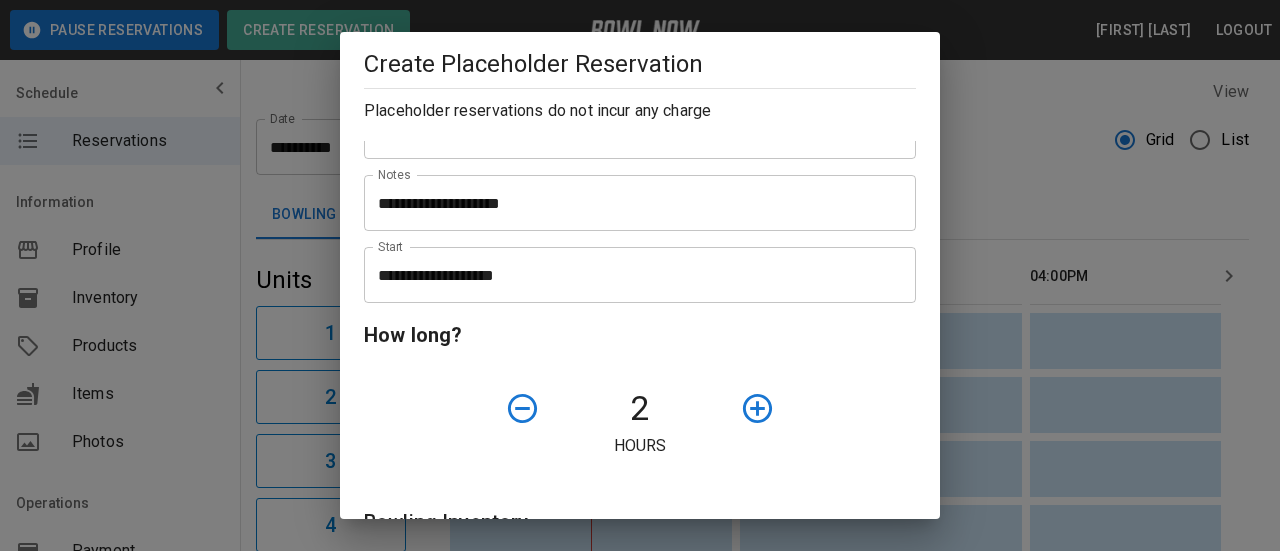 click 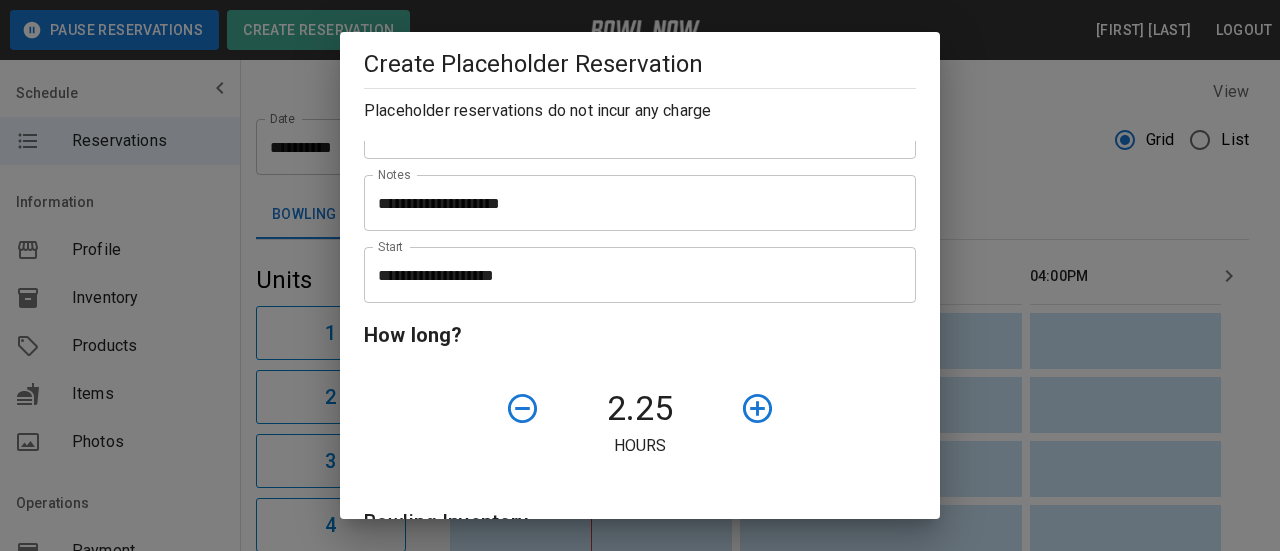 click 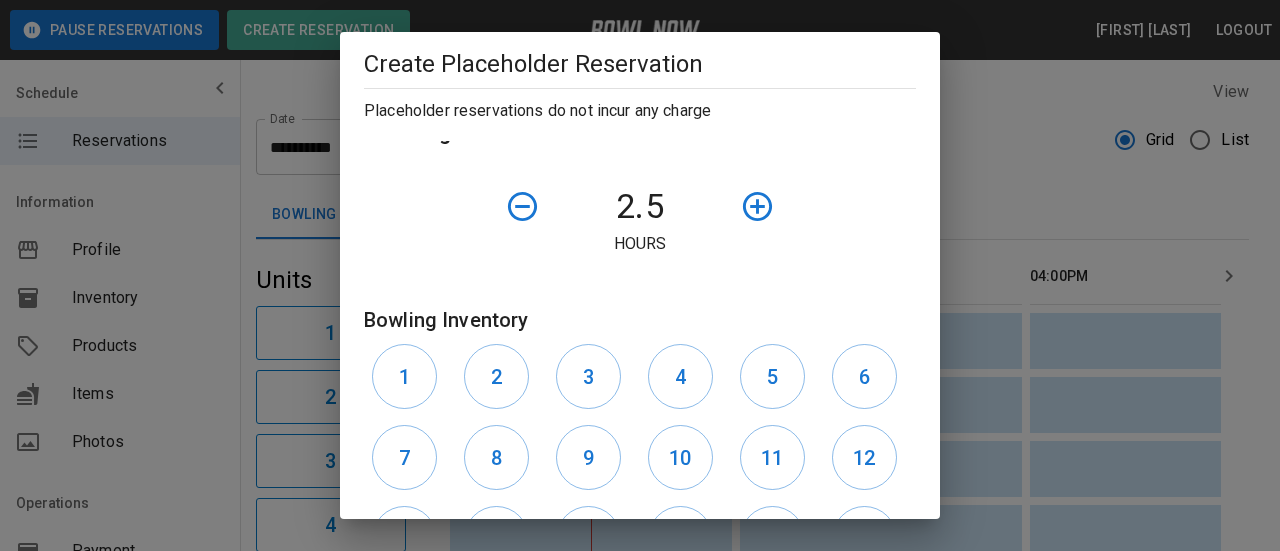 scroll, scrollTop: 600, scrollLeft: 0, axis: vertical 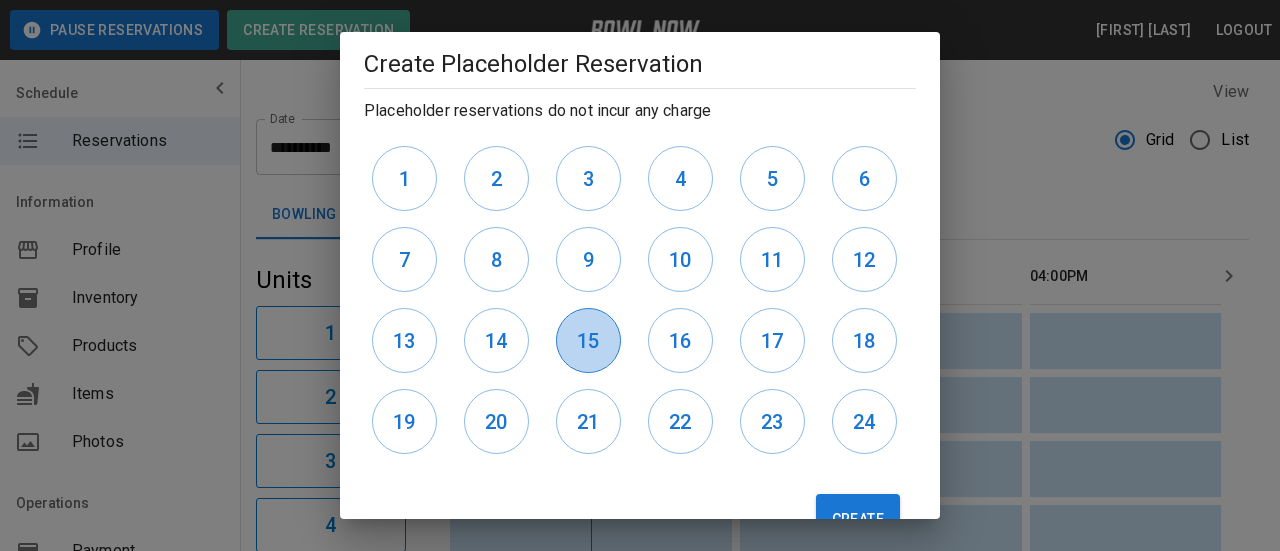 click on "15" at bounding box center [588, 341] 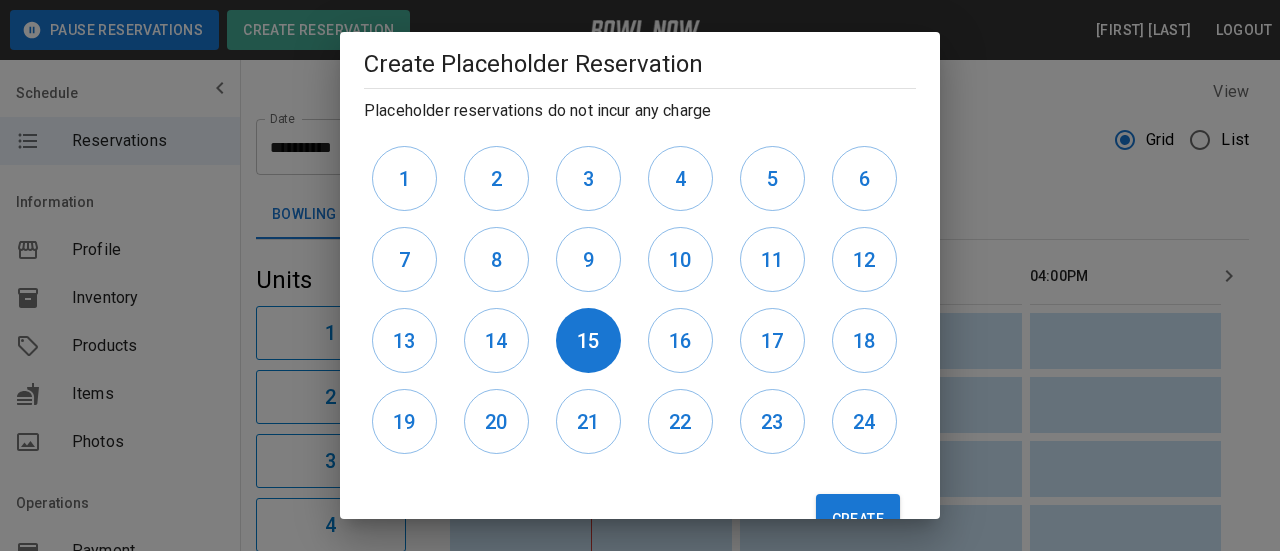 click on "15" at bounding box center [594, 340] 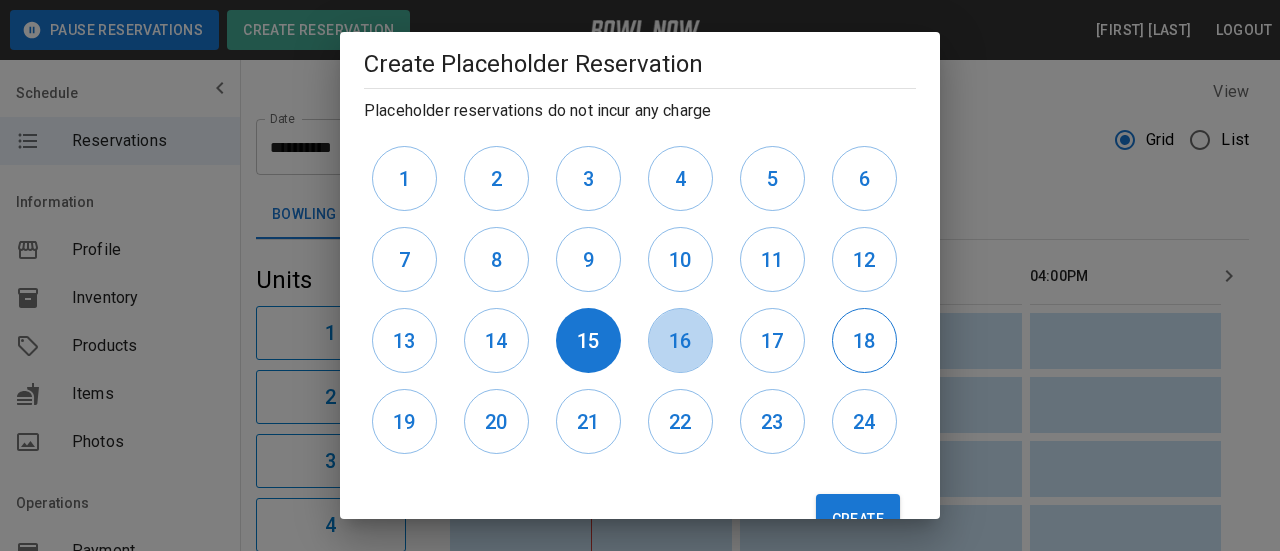 drag, startPoint x: 658, startPoint y: 344, endPoint x: 877, endPoint y: 326, distance: 219.73848 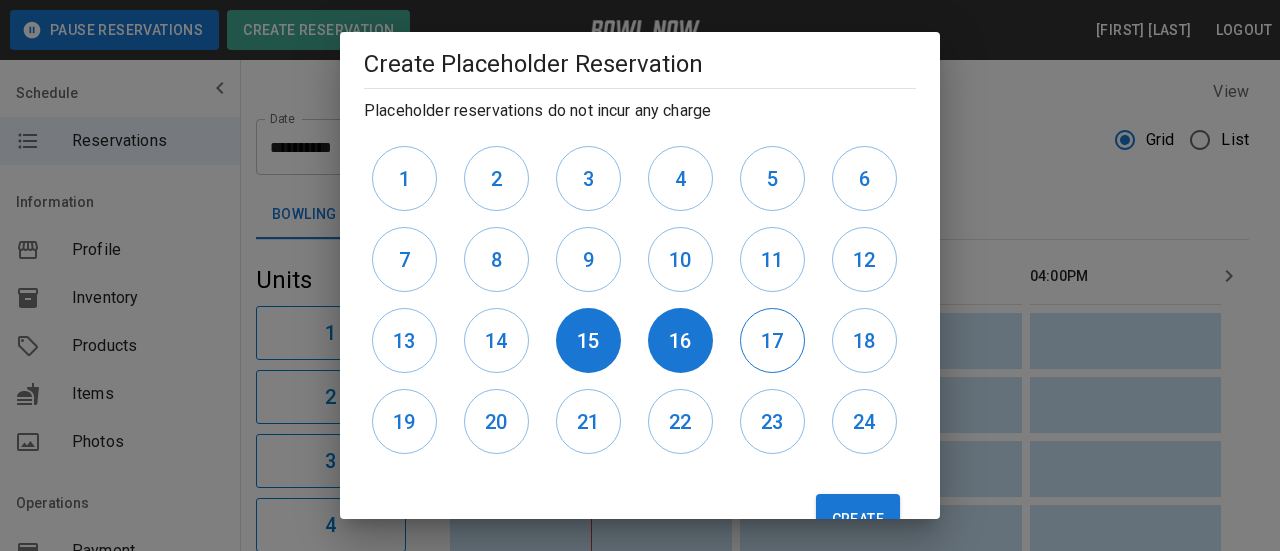 click on "17" at bounding box center [772, 341] 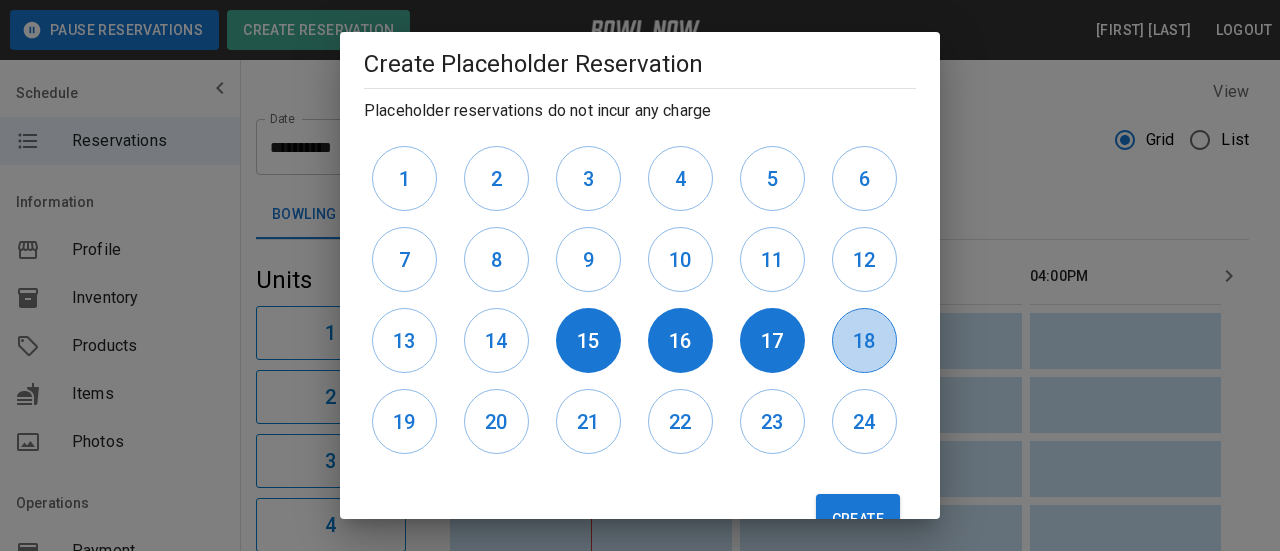 click on "18" at bounding box center (864, 341) 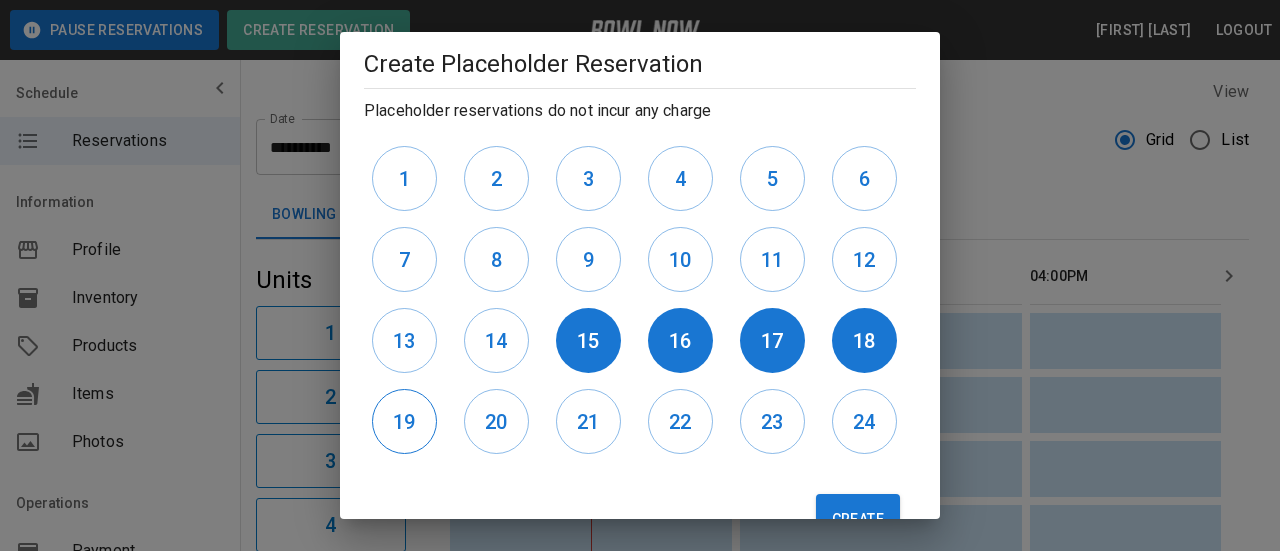click on "19" at bounding box center (404, 421) 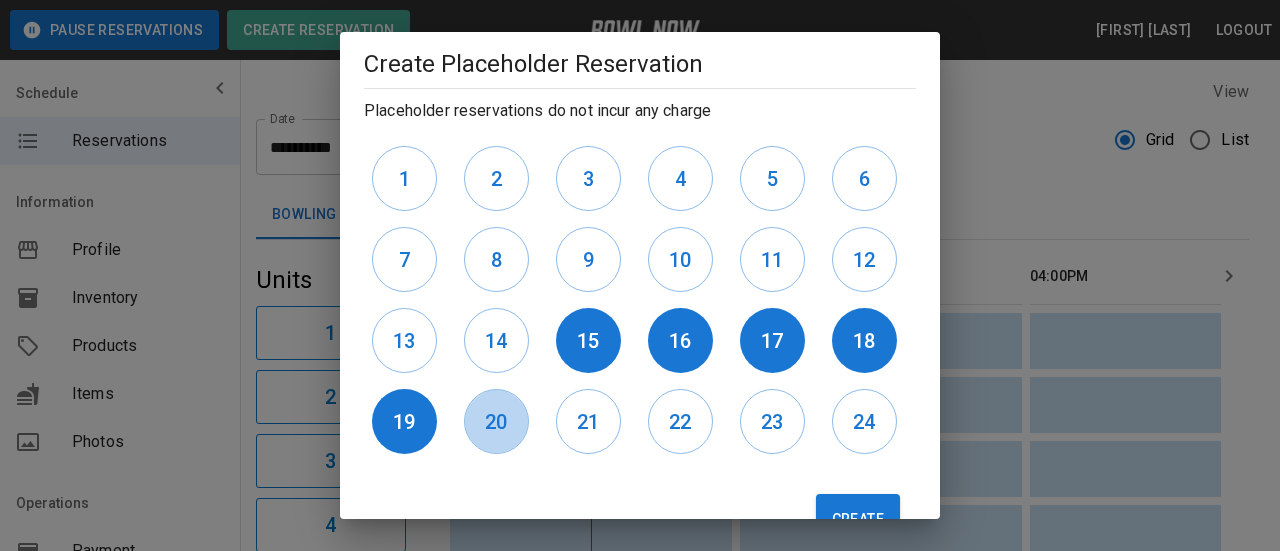 drag, startPoint x: 480, startPoint y: 418, endPoint x: 535, endPoint y: 419, distance: 55.00909 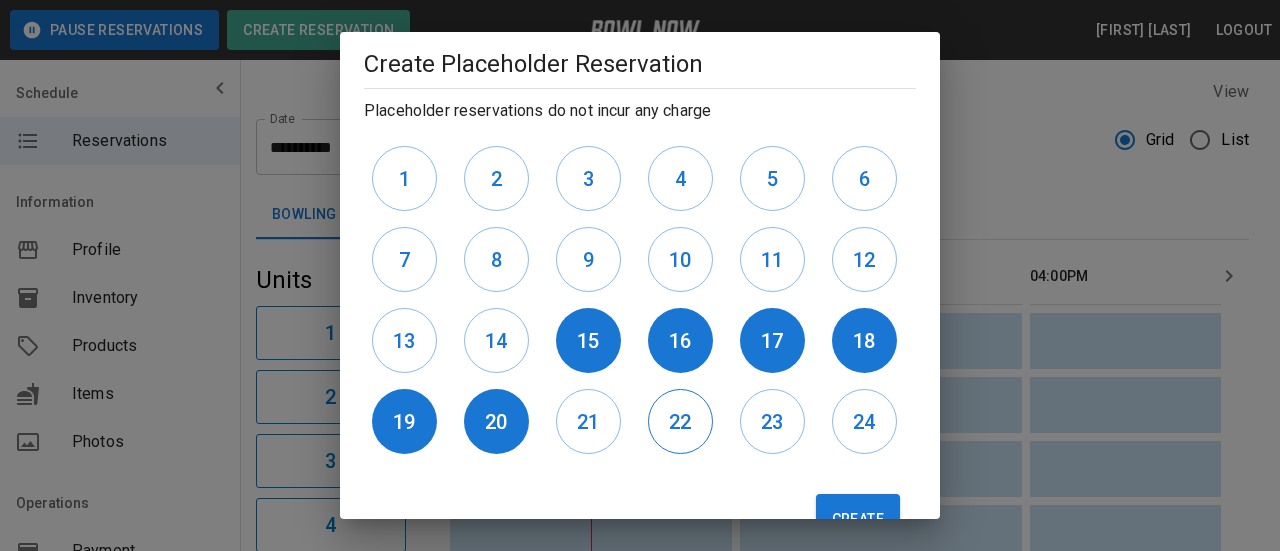 drag, startPoint x: 570, startPoint y: 416, endPoint x: 697, endPoint y: 413, distance: 127.03543 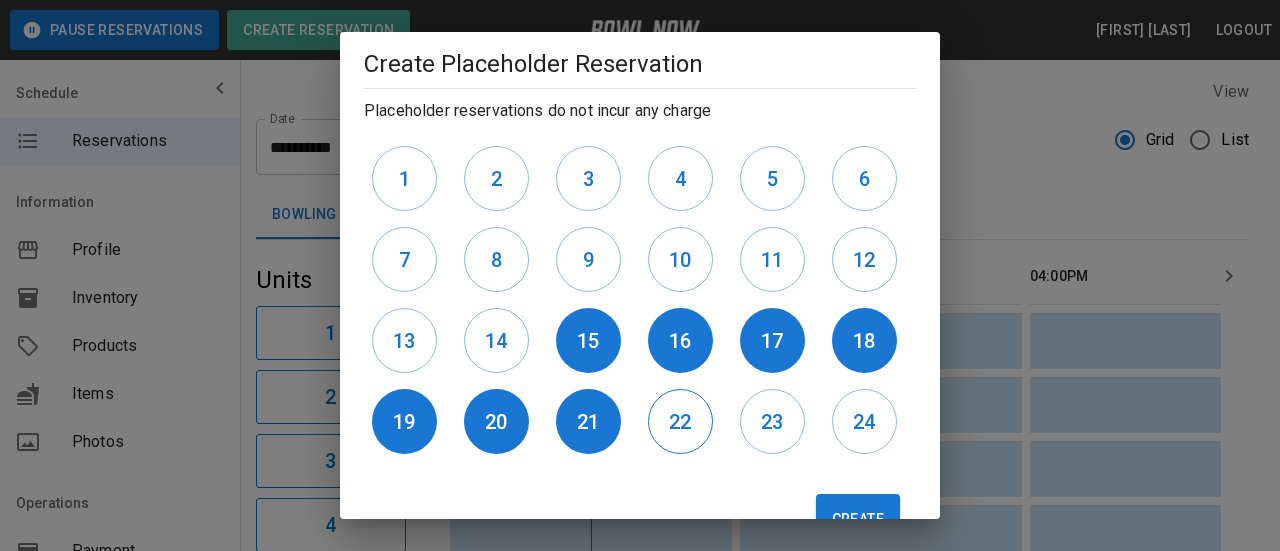 drag, startPoint x: 666, startPoint y: 413, endPoint x: 771, endPoint y: 426, distance: 105.801704 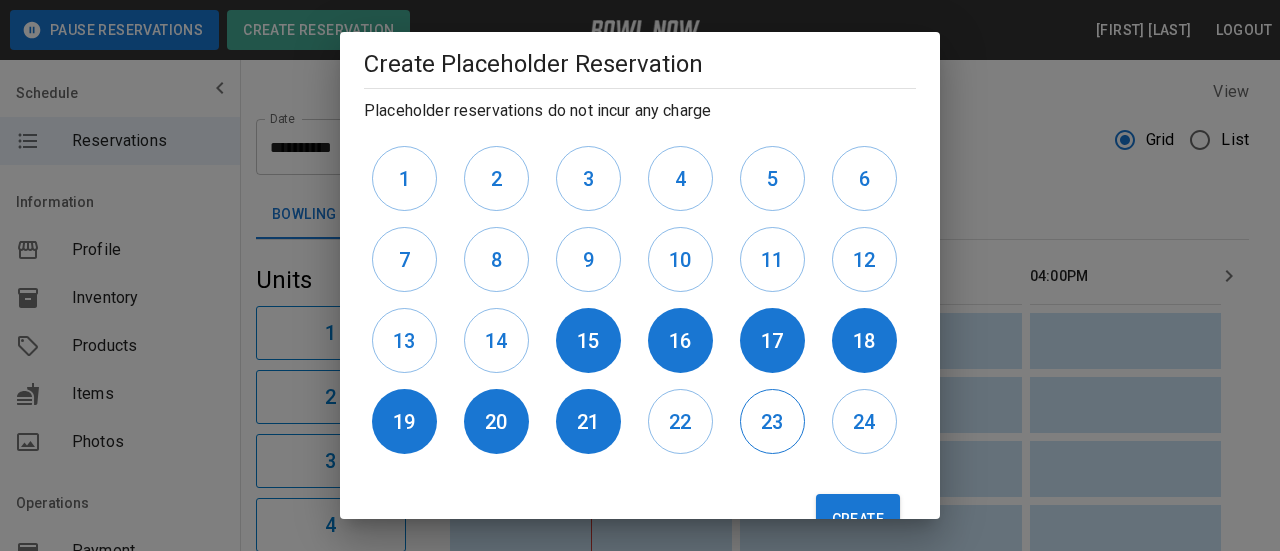 click on "22" at bounding box center [680, 422] 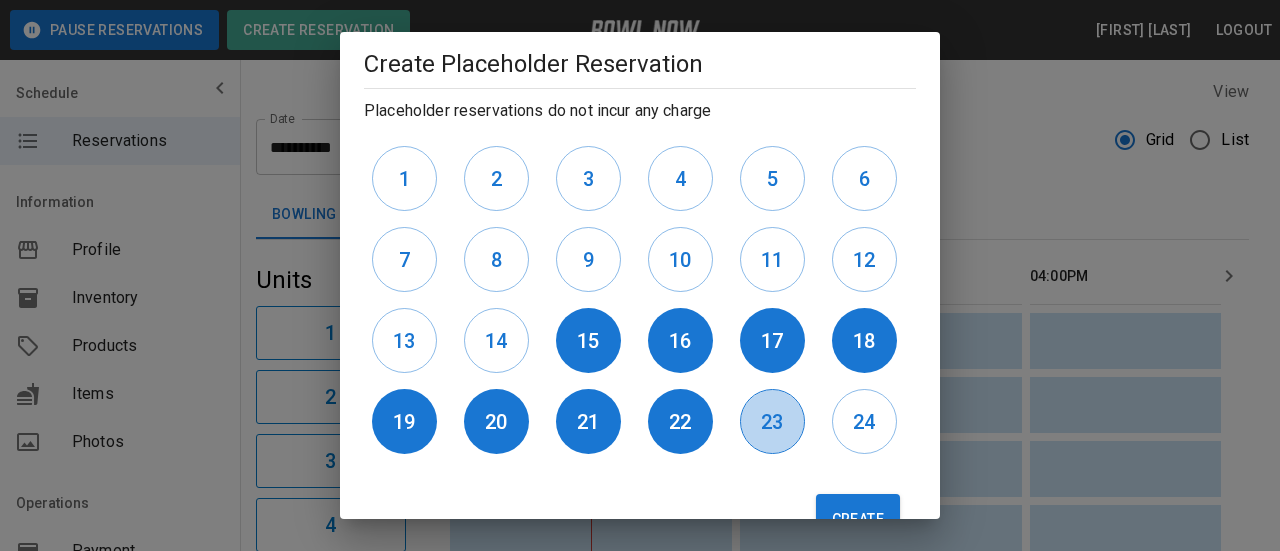 click on "23" at bounding box center [772, 421] 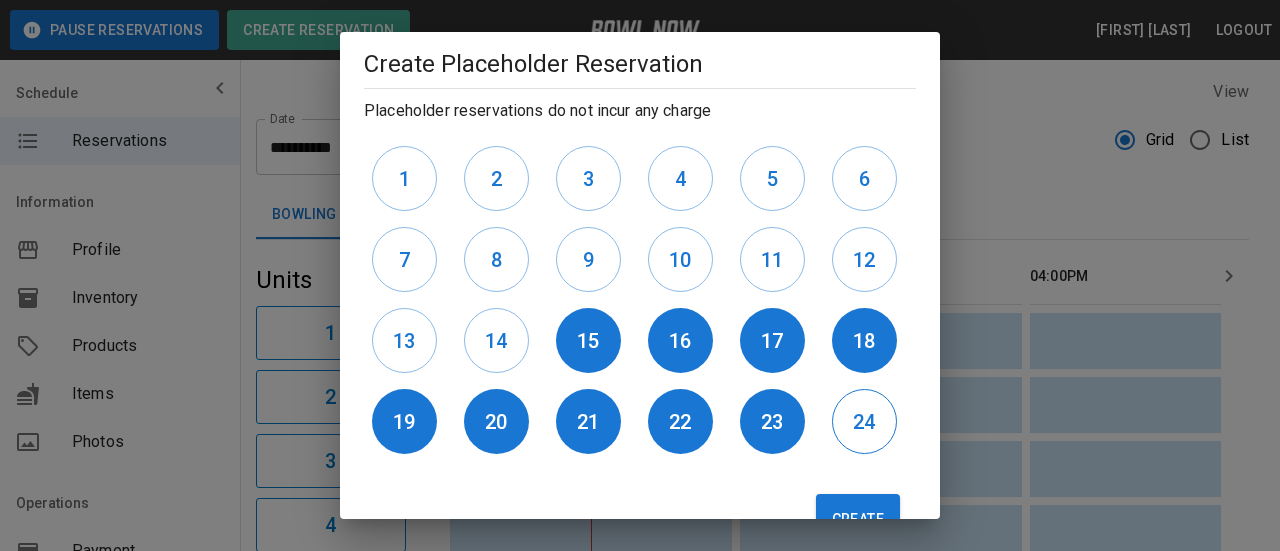 click on "24" at bounding box center (864, 422) 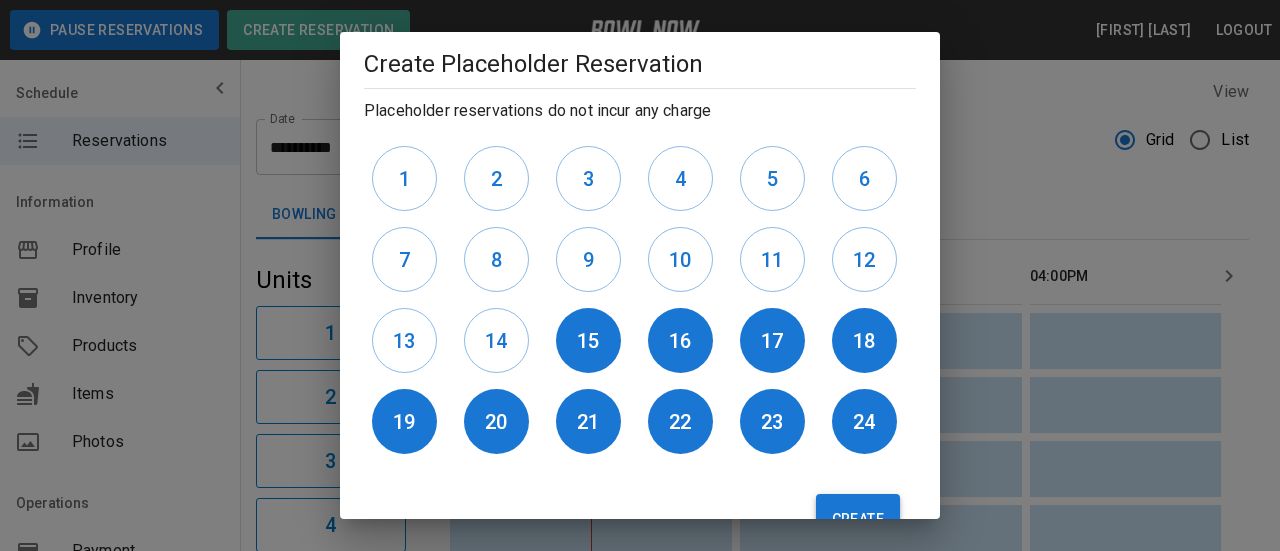click on "Create" at bounding box center [858, 519] 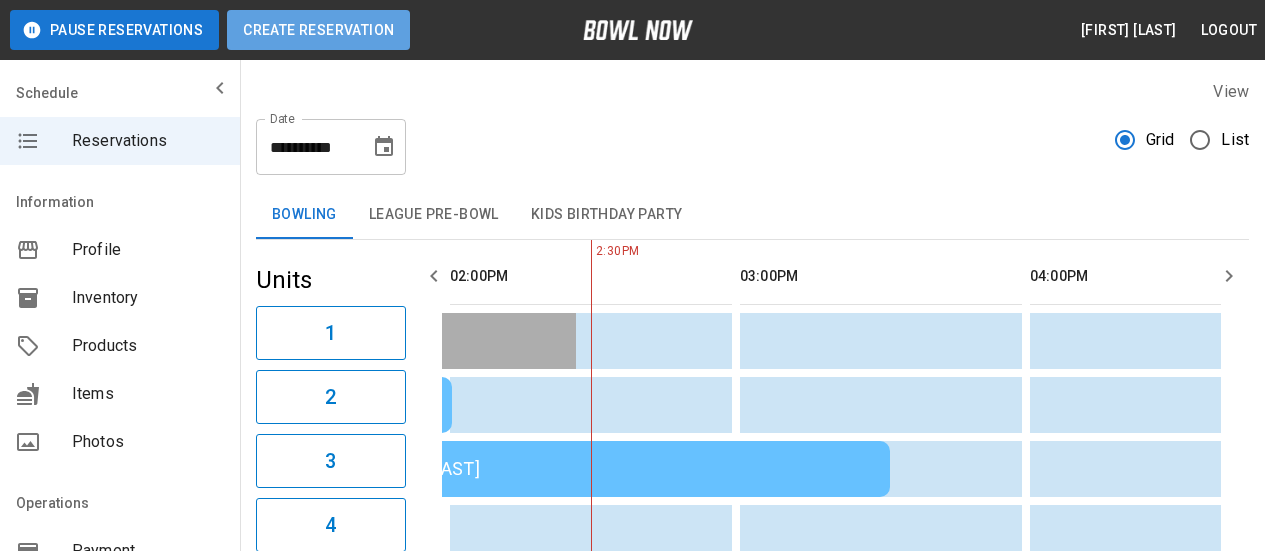 click on "Create Reservation" at bounding box center (318, 30) 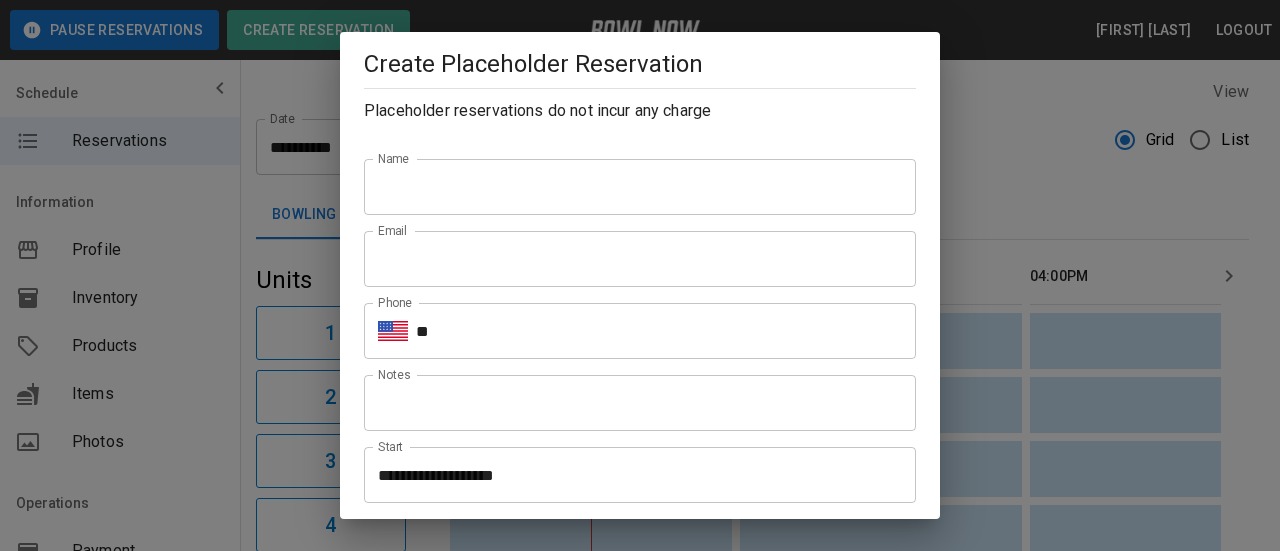 click on "Name" at bounding box center [640, 187] 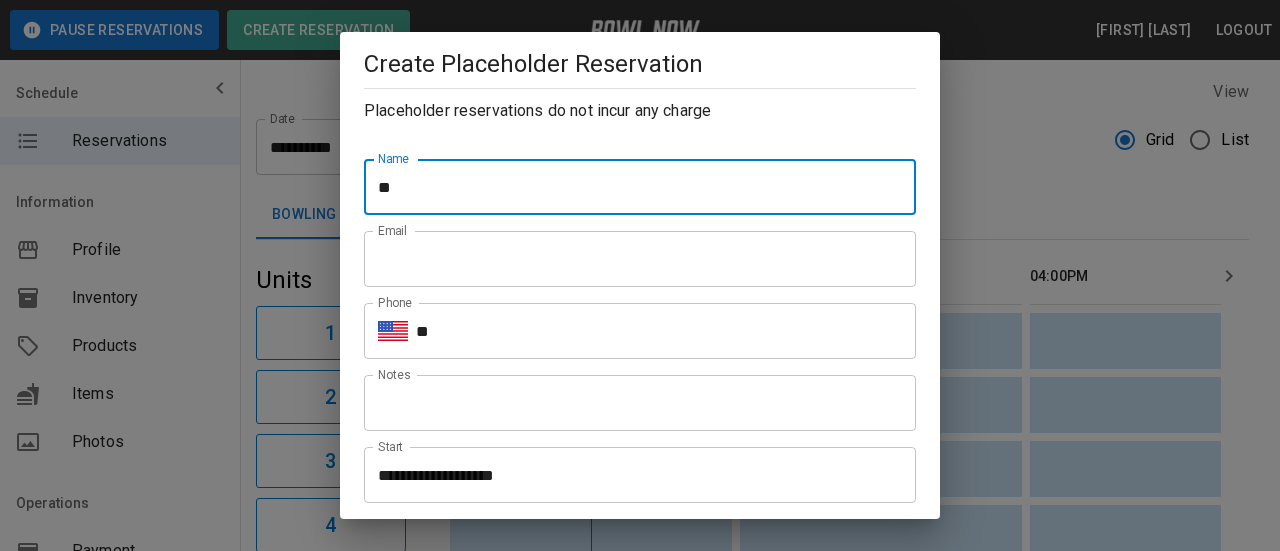 type on "**********" 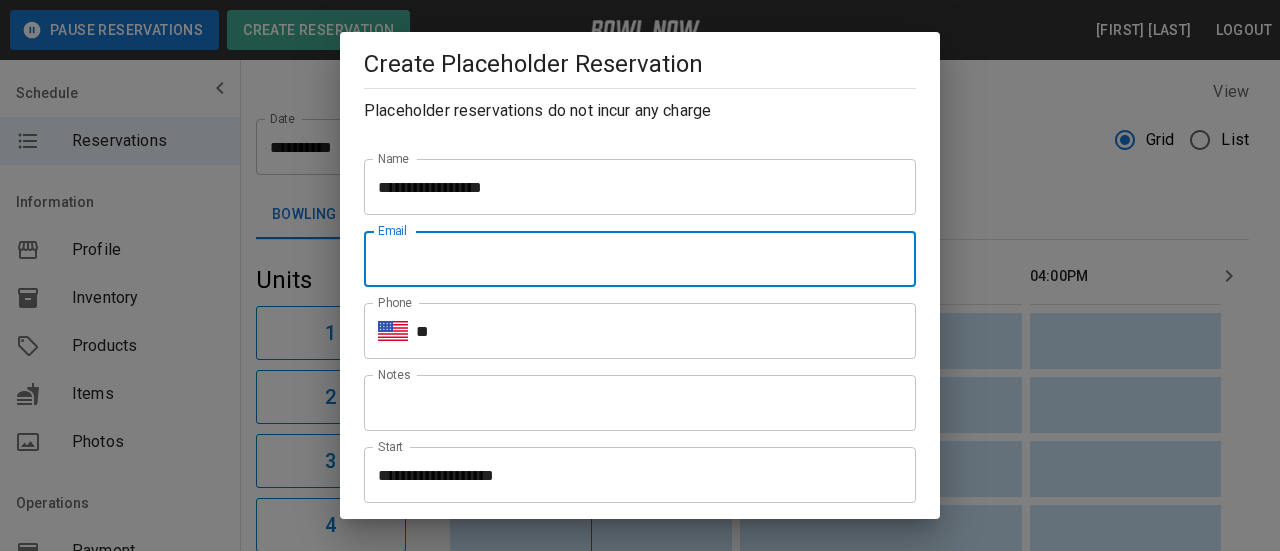 click on "Email" at bounding box center (640, 259) 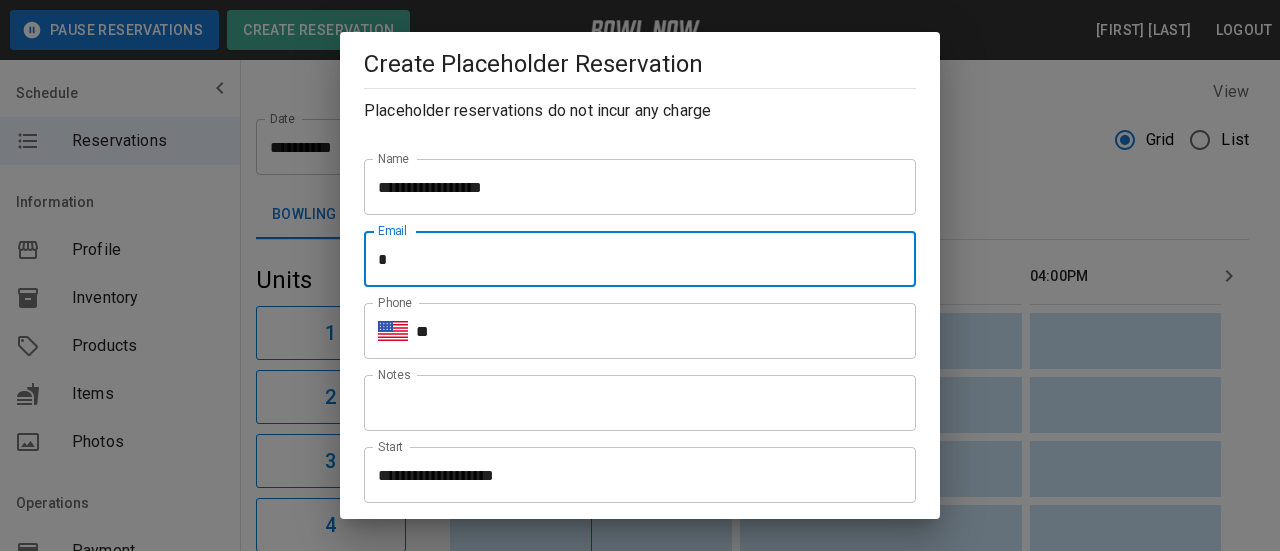 type on "**********" 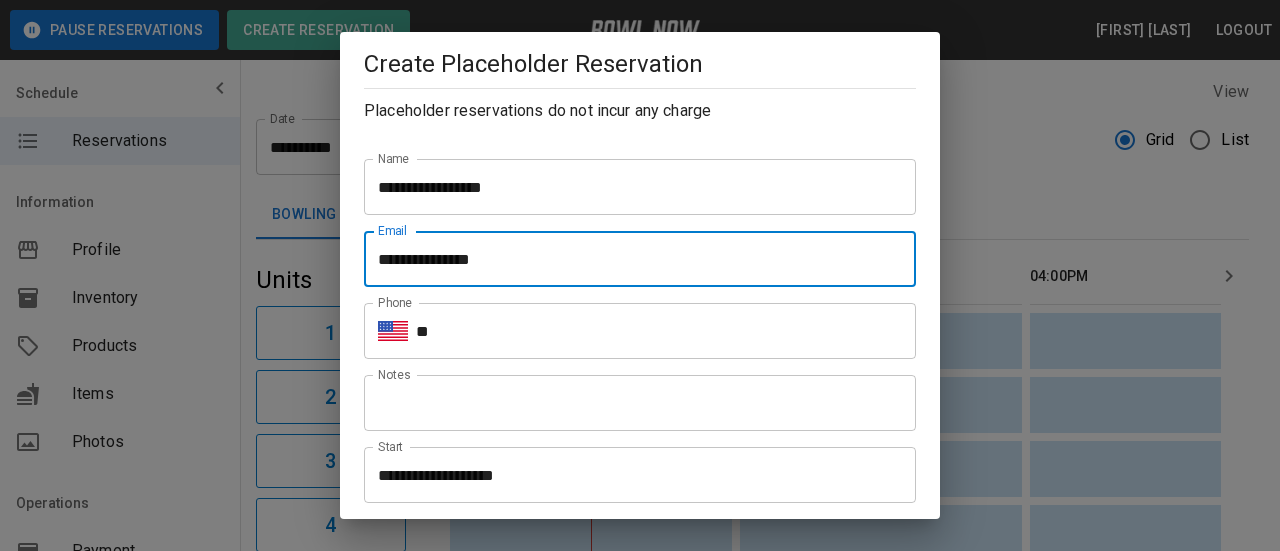 click on "**" at bounding box center (666, 331) 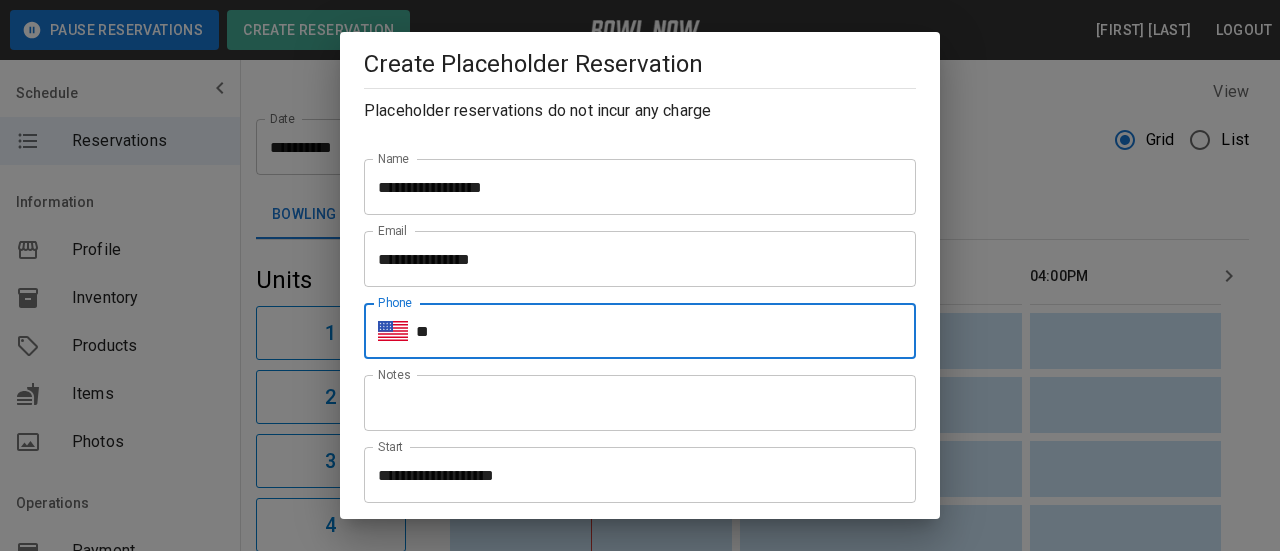 type on "**********" 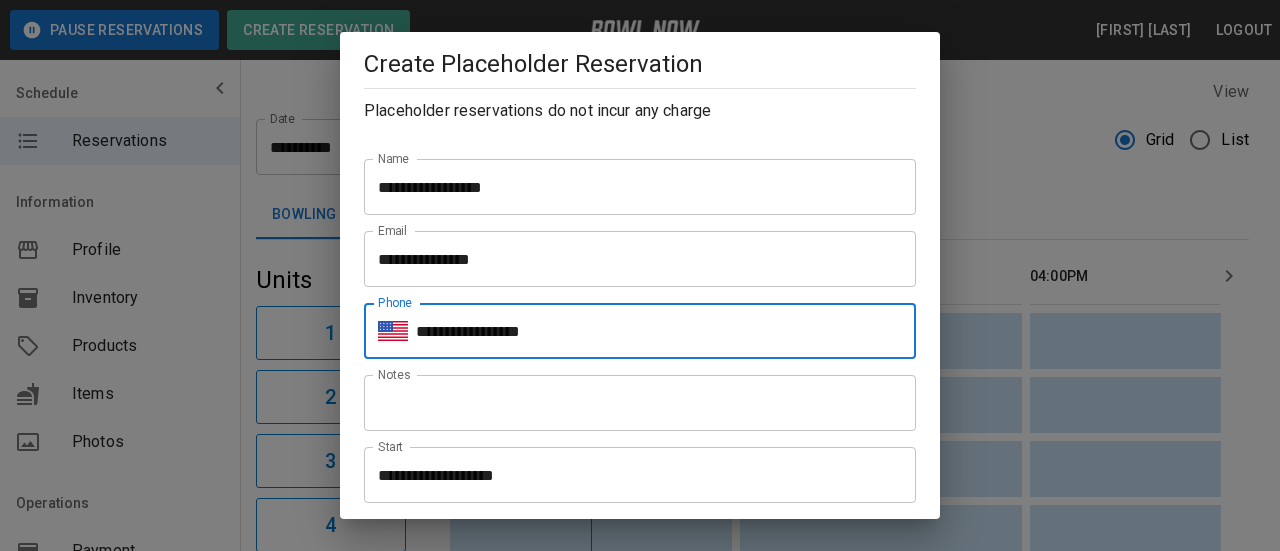click on "Notes" at bounding box center (640, 403) 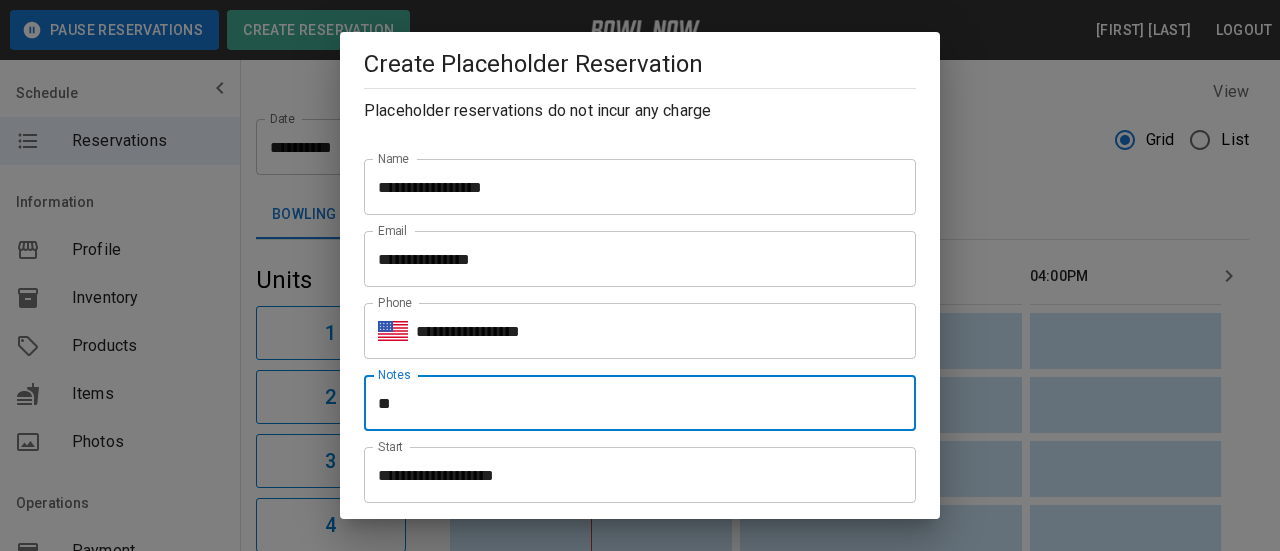 type on "**********" 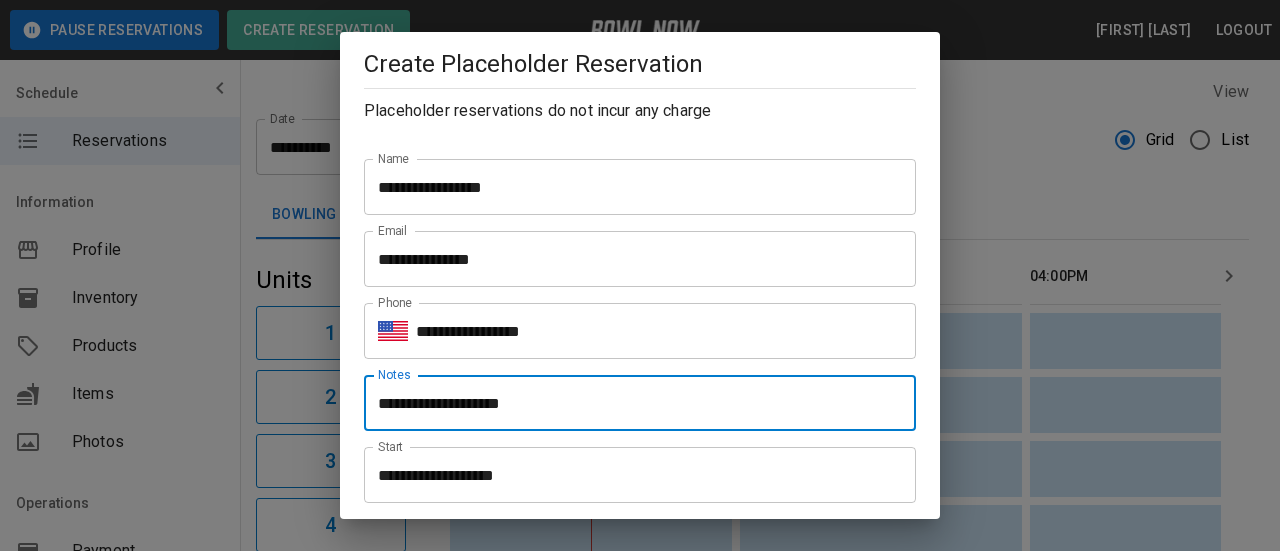 scroll, scrollTop: 100, scrollLeft: 0, axis: vertical 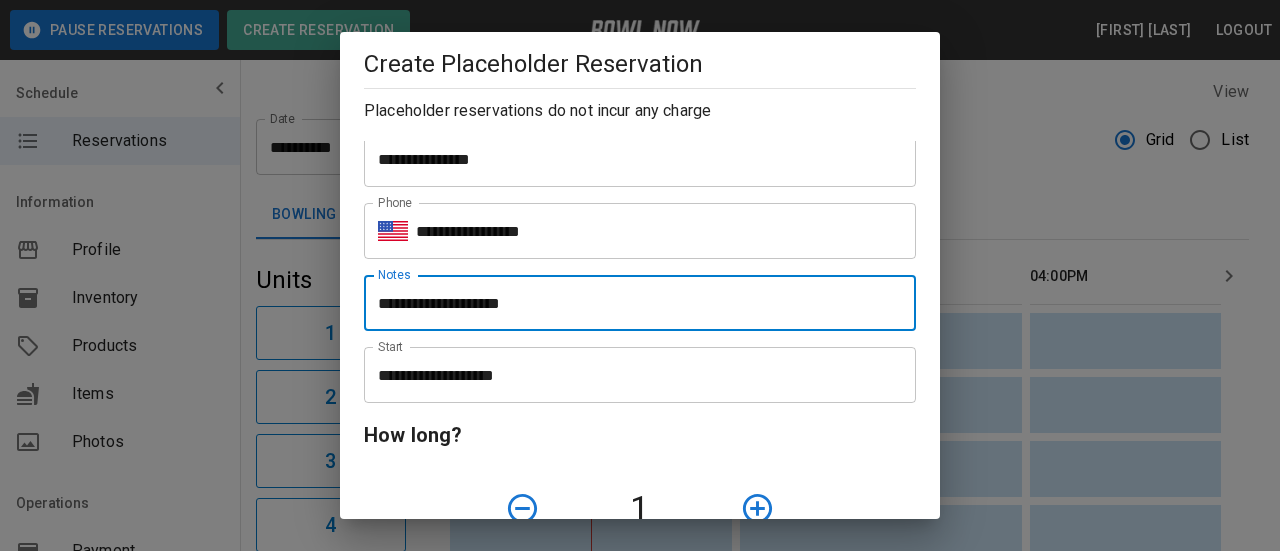 click on "**********" at bounding box center (633, 375) 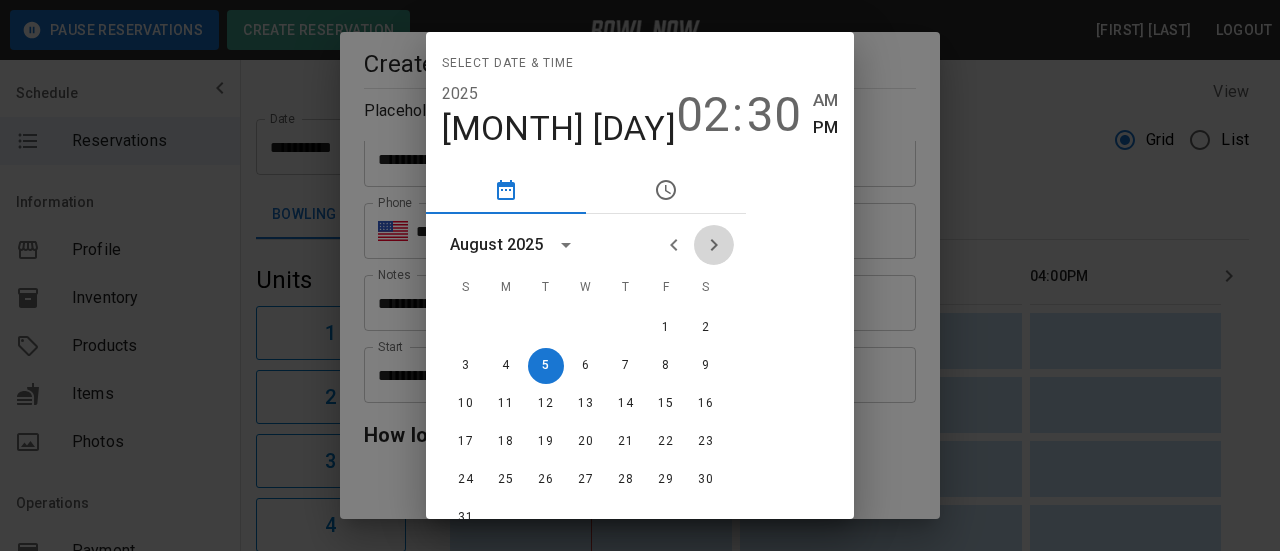 click 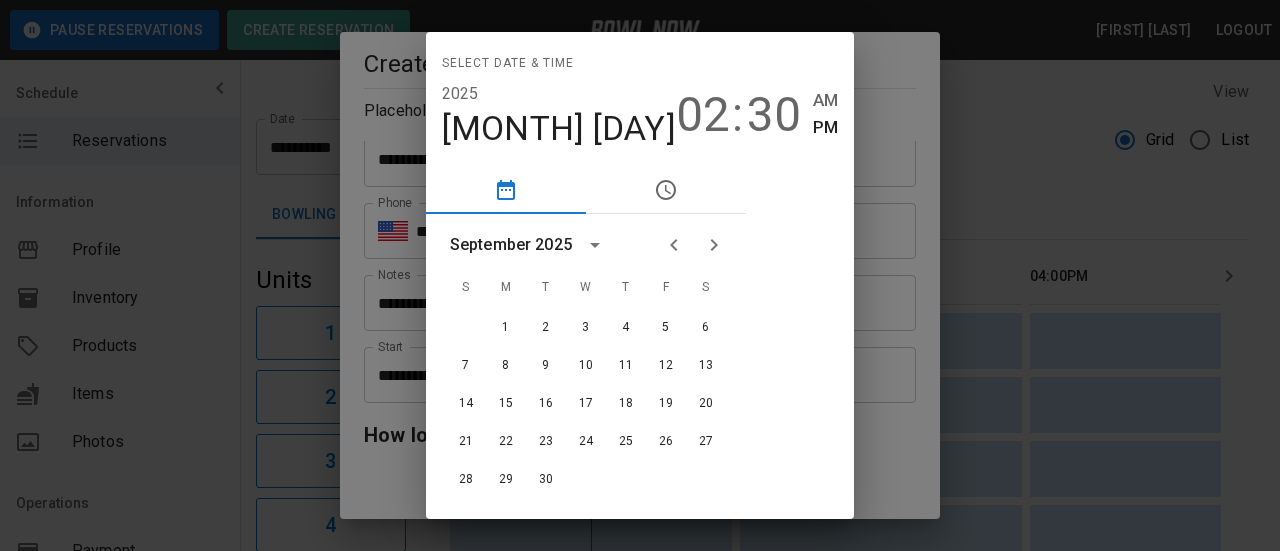 click 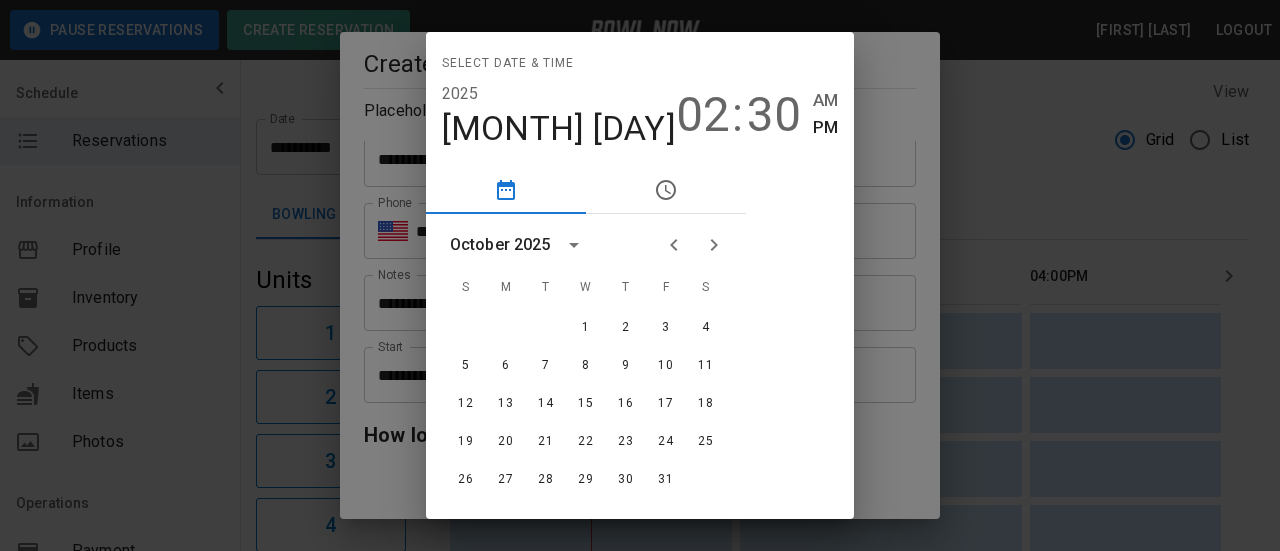 click 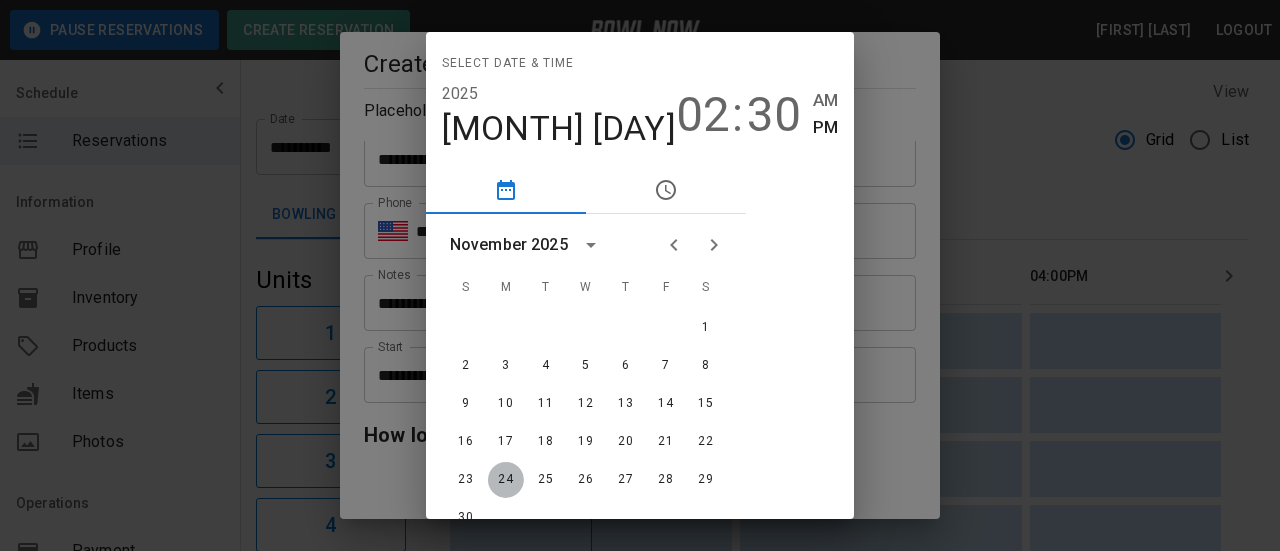 click on "24" at bounding box center [506, 480] 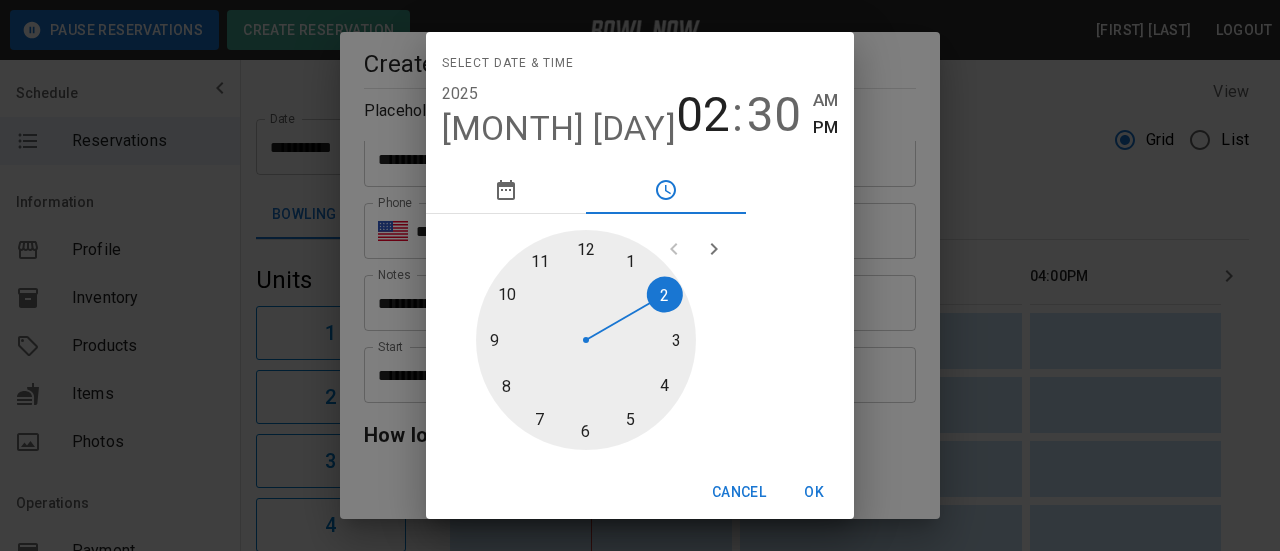 click at bounding box center [586, 340] 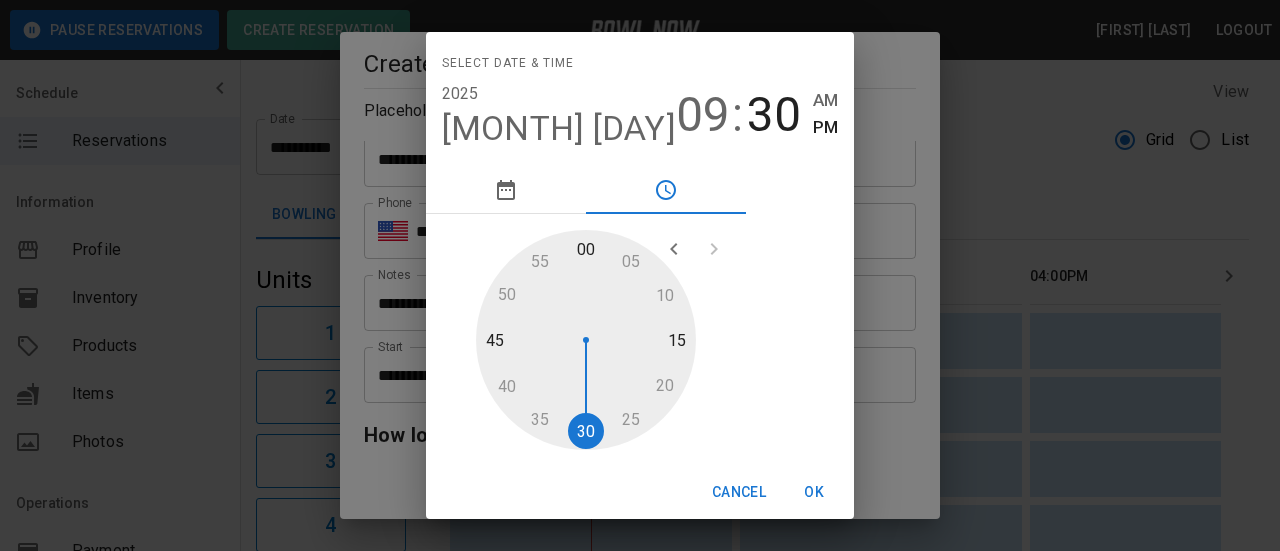 click at bounding box center (586, 340) 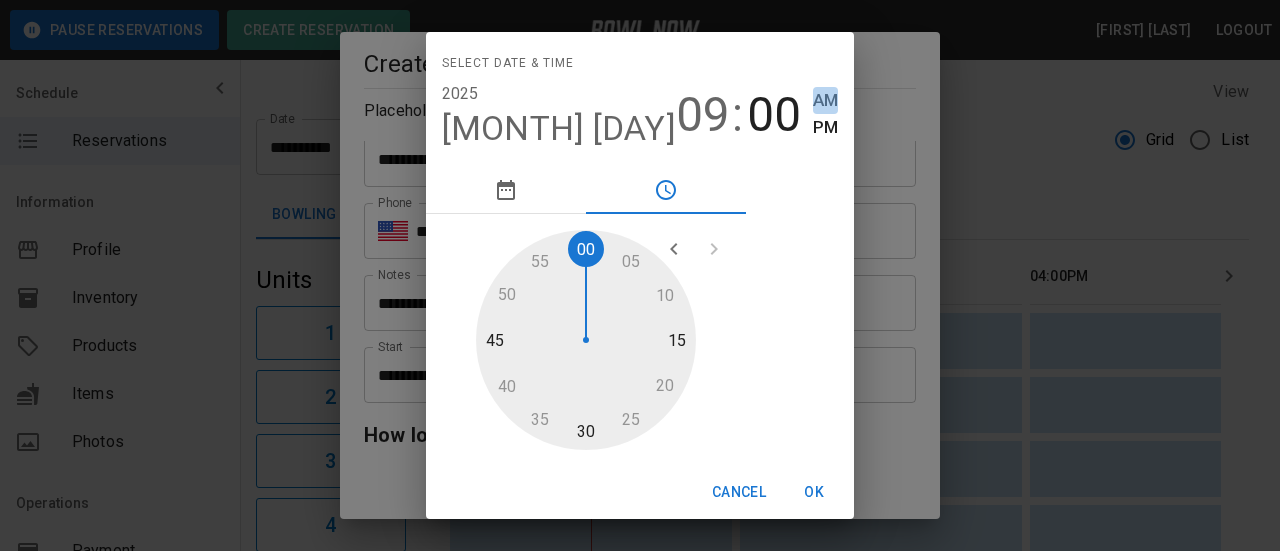 click on "AM" at bounding box center (825, 100) 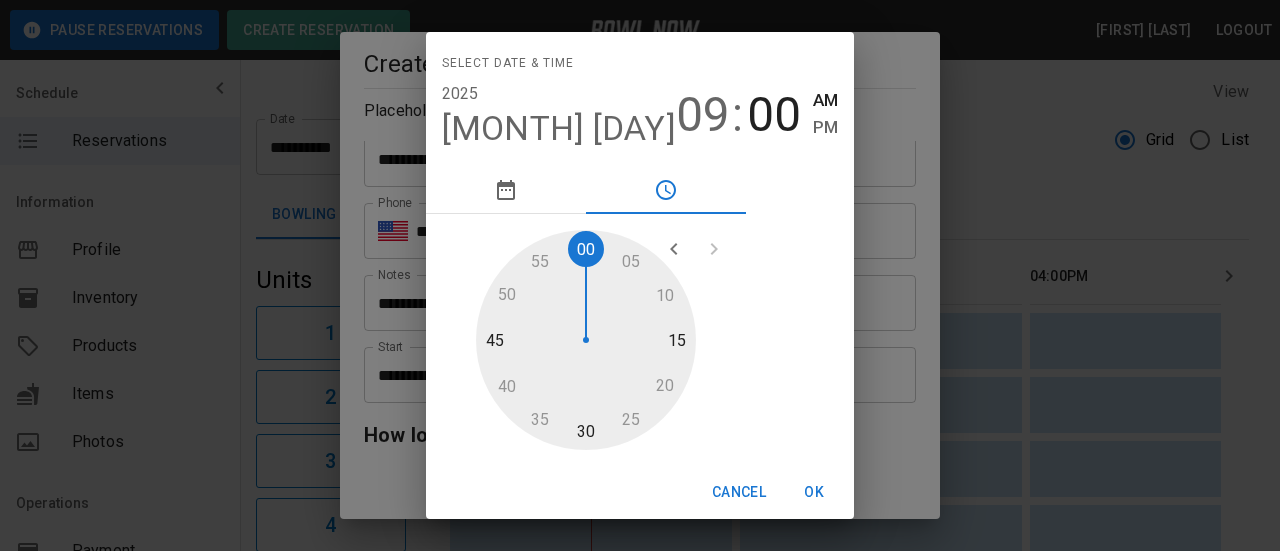 click on "OK" at bounding box center (814, 492) 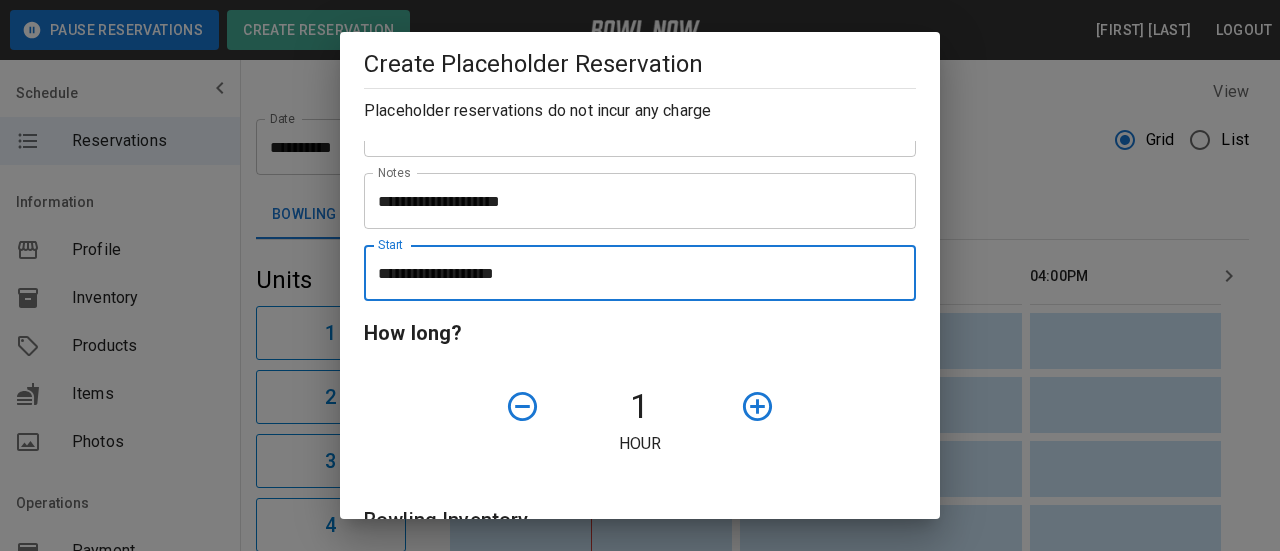 scroll, scrollTop: 300, scrollLeft: 0, axis: vertical 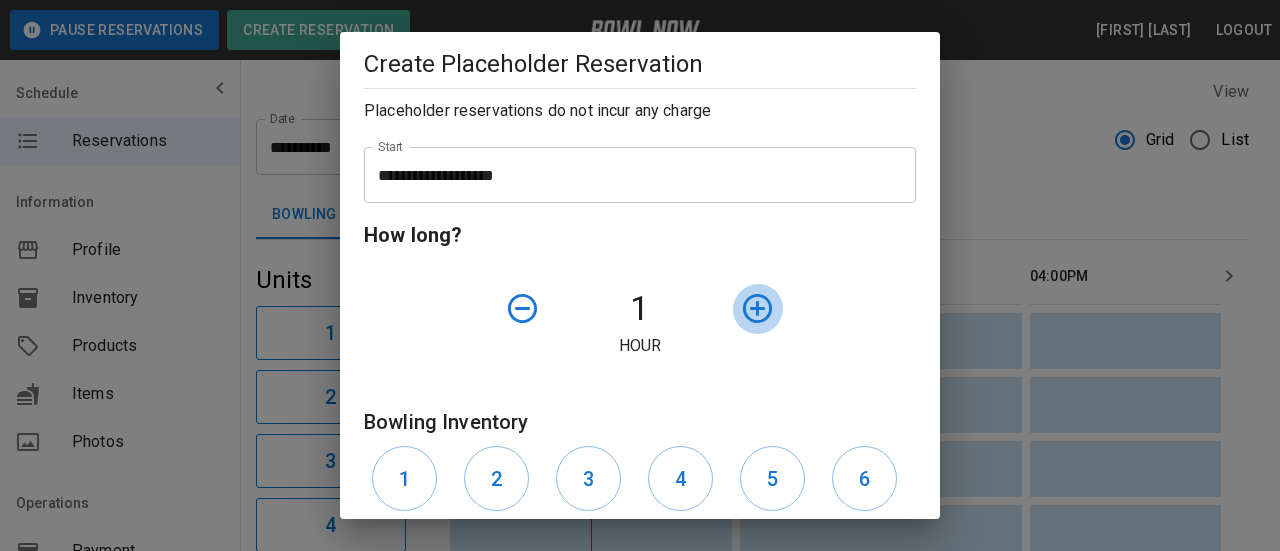 click 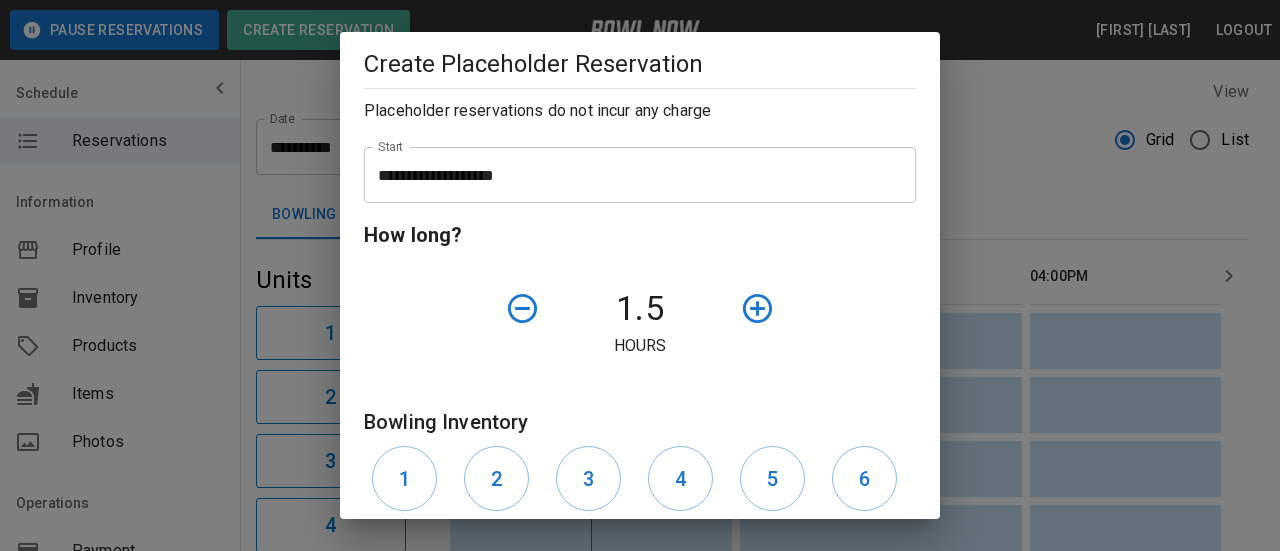 click 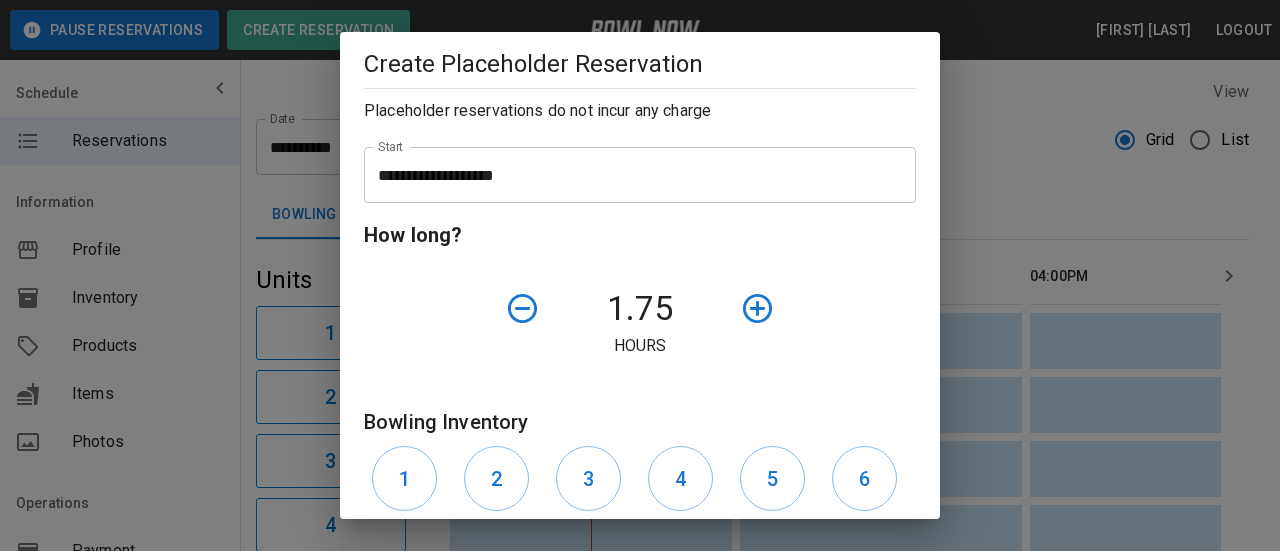 click 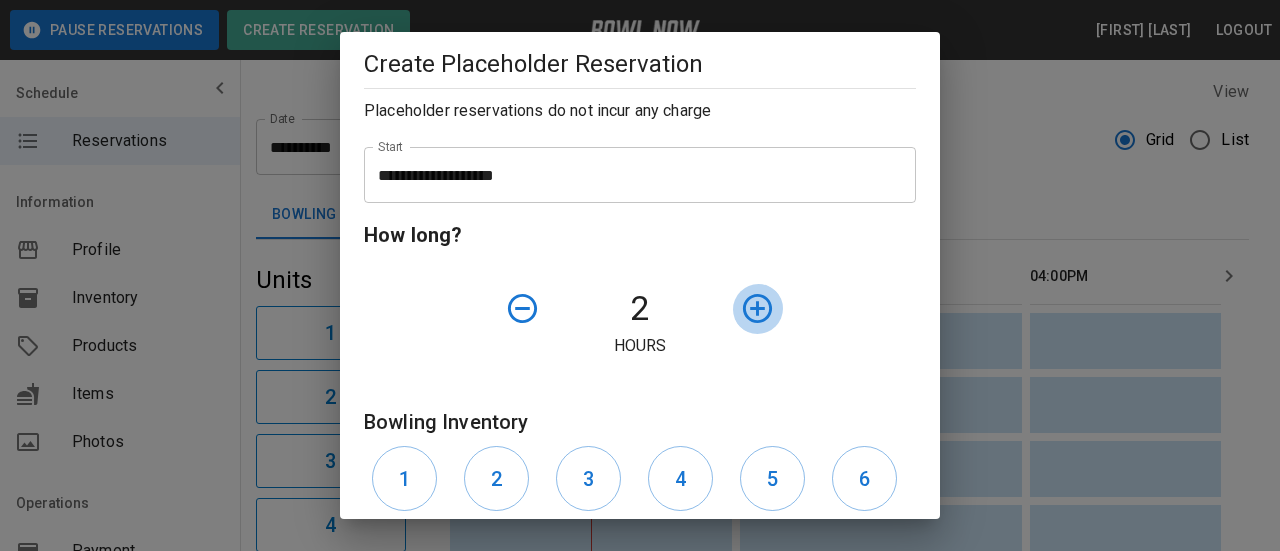 click 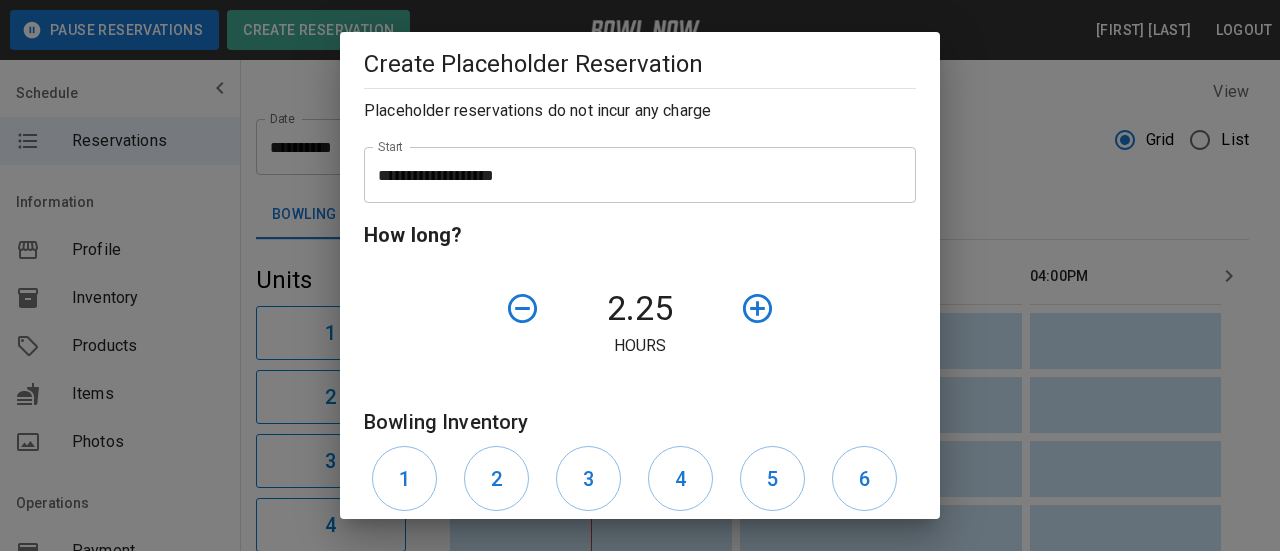 click 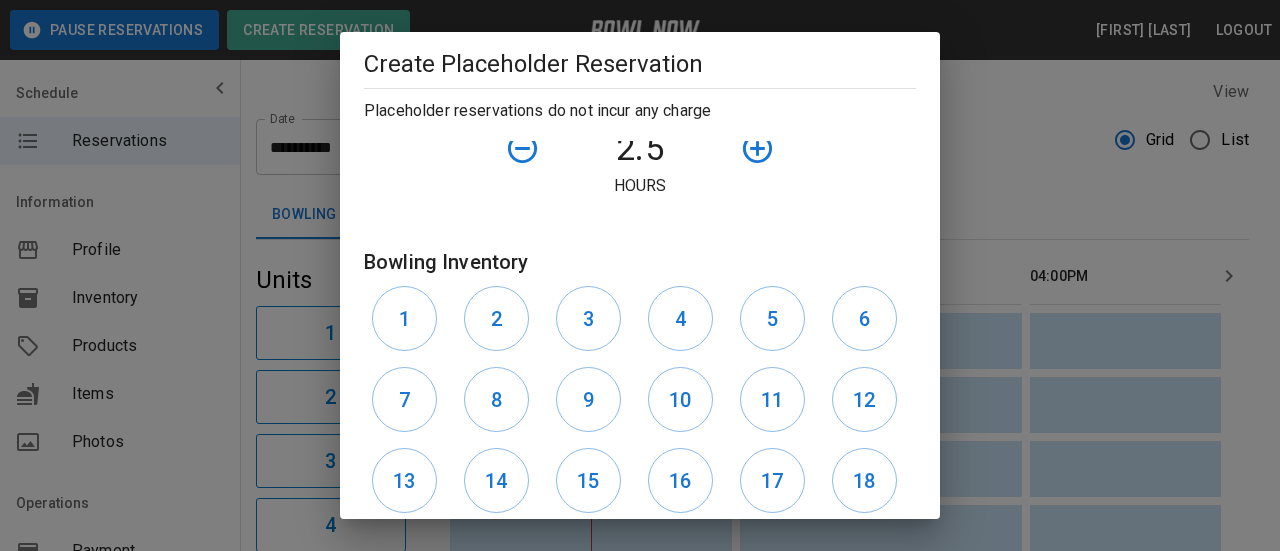 scroll, scrollTop: 600, scrollLeft: 0, axis: vertical 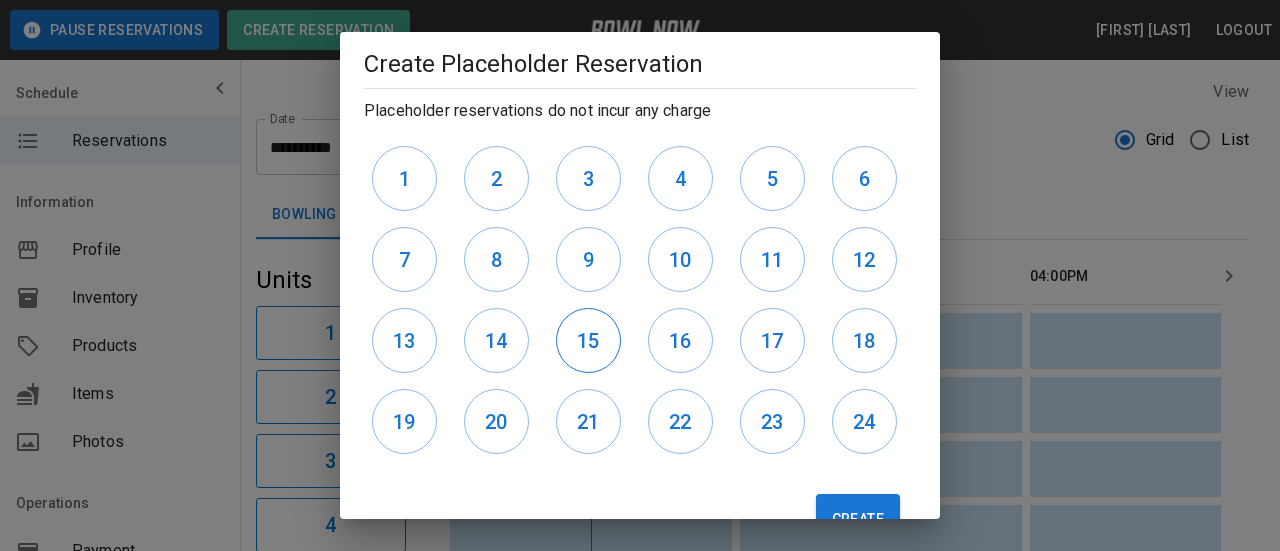 click on "15" at bounding box center [588, 341] 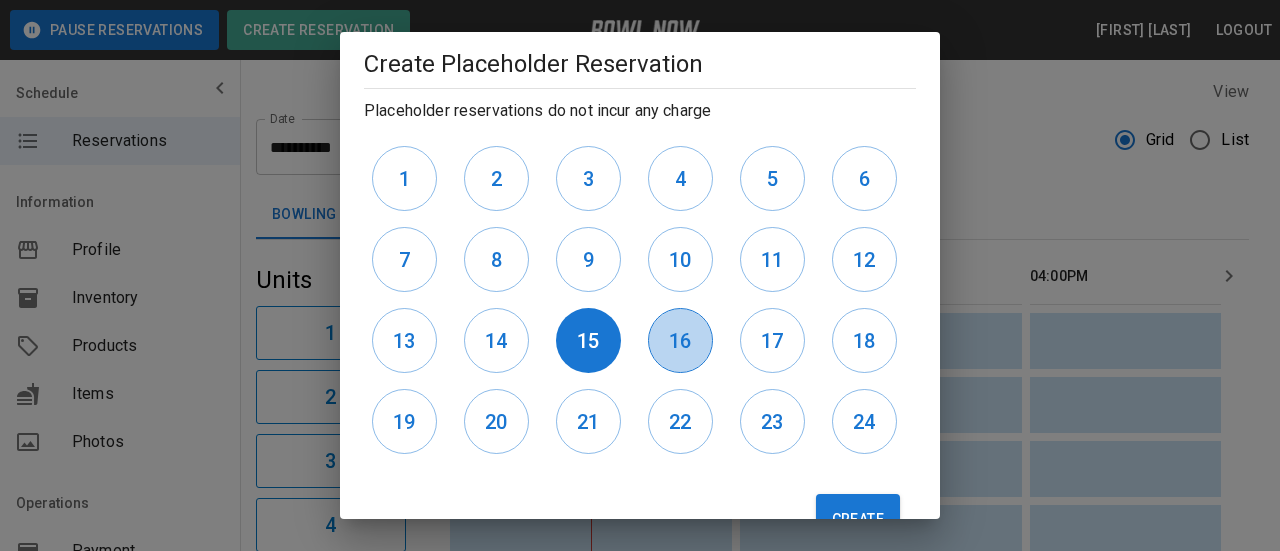 click on "16" at bounding box center (680, 341) 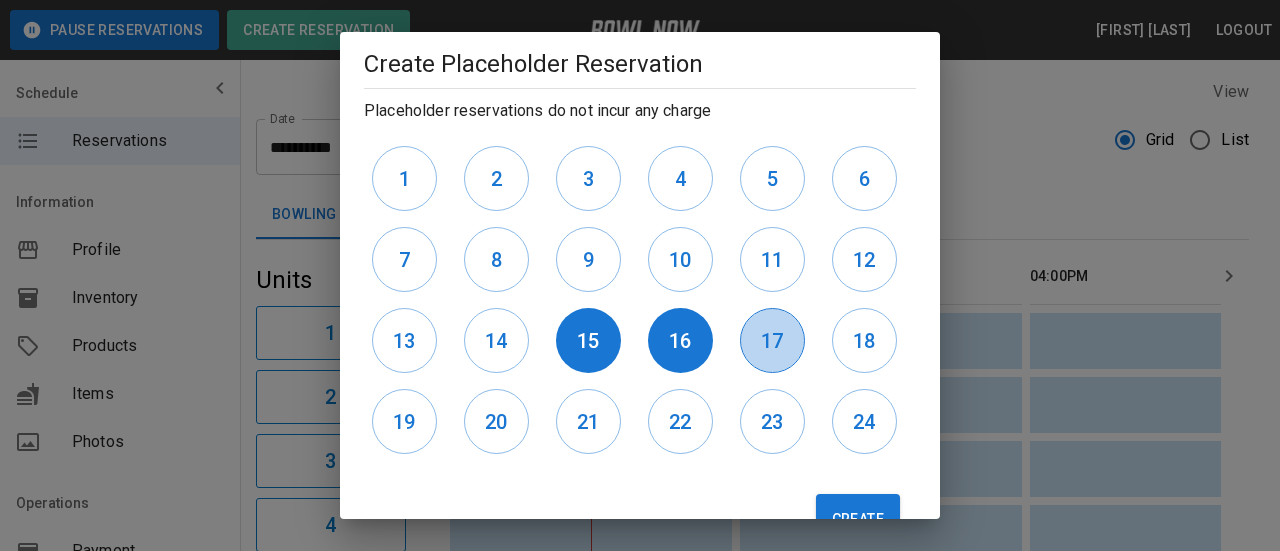 click on "17" at bounding box center (772, 341) 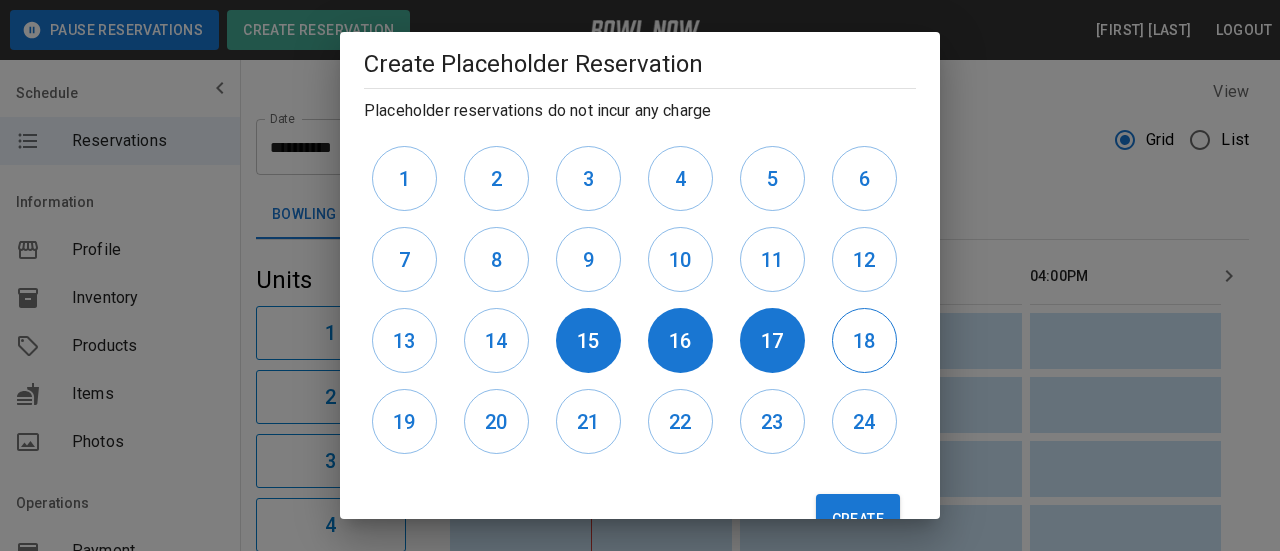 click on "18" at bounding box center [864, 340] 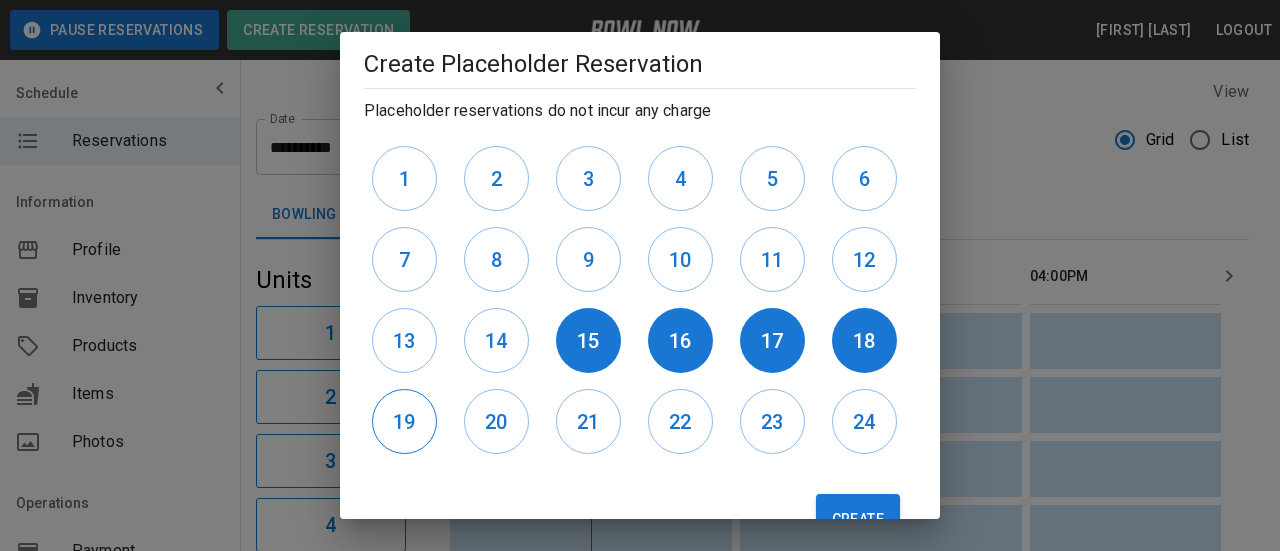 click on "19" at bounding box center [404, 422] 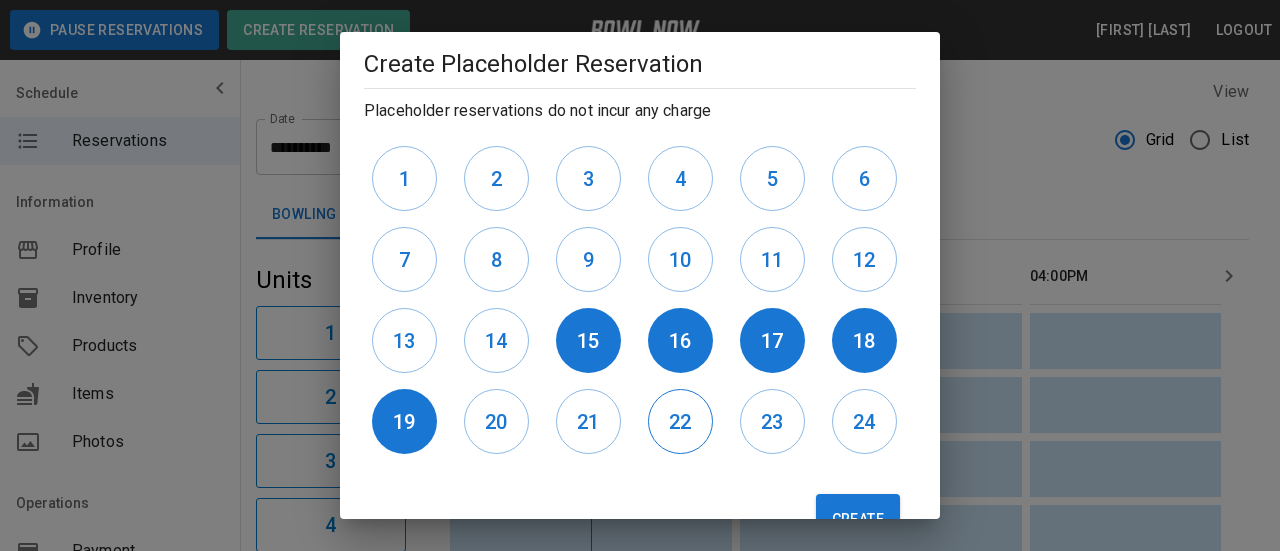 drag, startPoint x: 478, startPoint y: 418, endPoint x: 662, endPoint y: 418, distance: 184 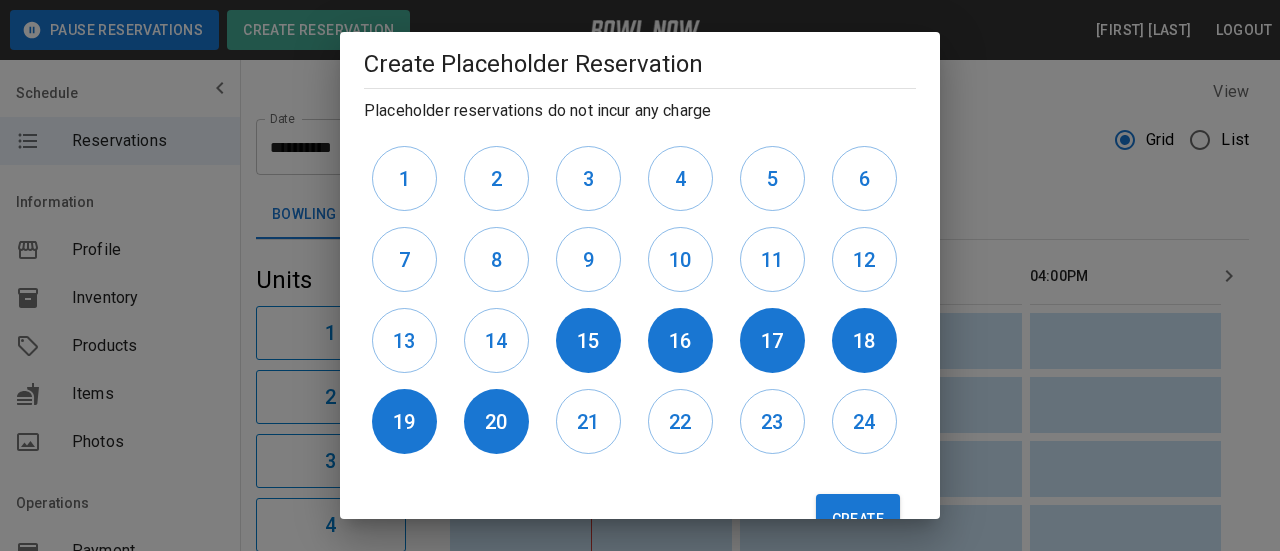 click on "21" at bounding box center (588, 422) 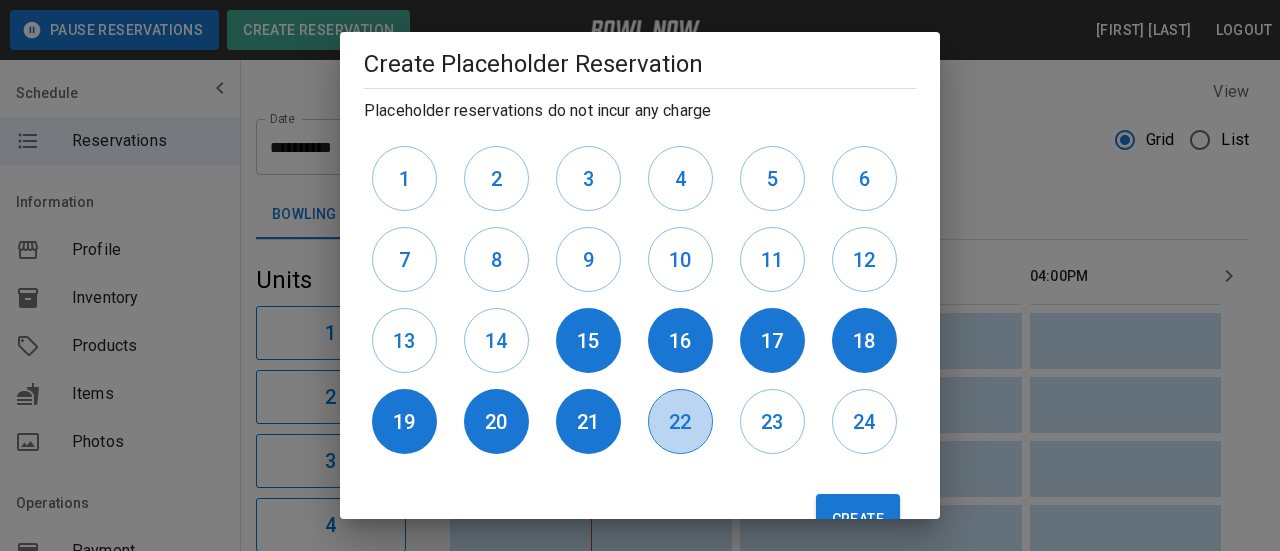 click on "22" at bounding box center [680, 422] 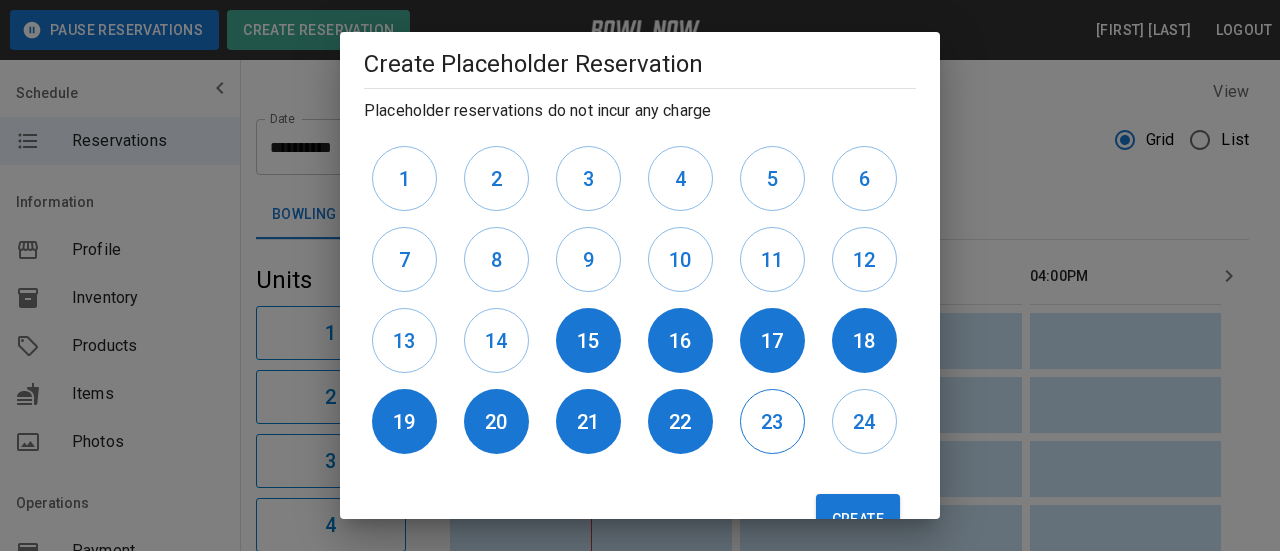 drag, startPoint x: 765, startPoint y: 425, endPoint x: 787, endPoint y: 427, distance: 22.090721 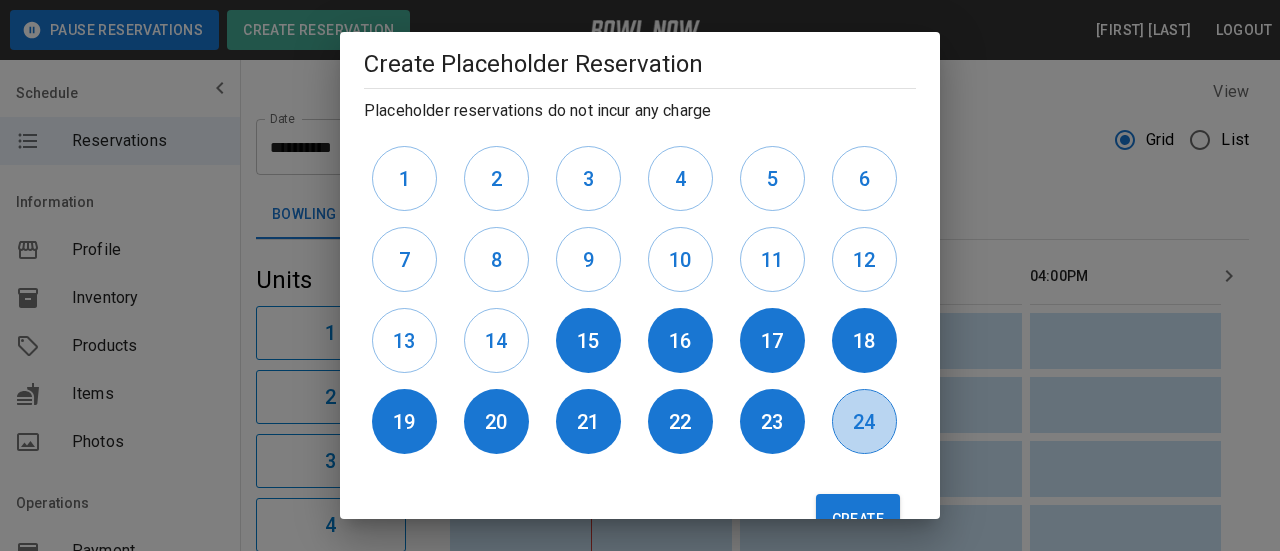 click on "24" at bounding box center [864, 422] 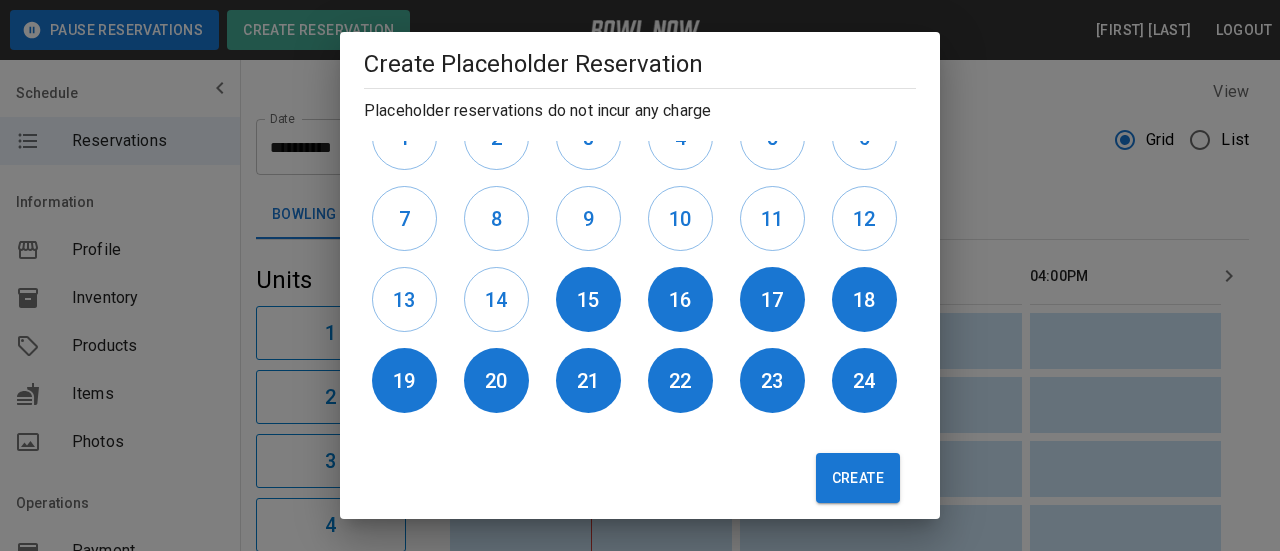 scroll, scrollTop: 661, scrollLeft: 0, axis: vertical 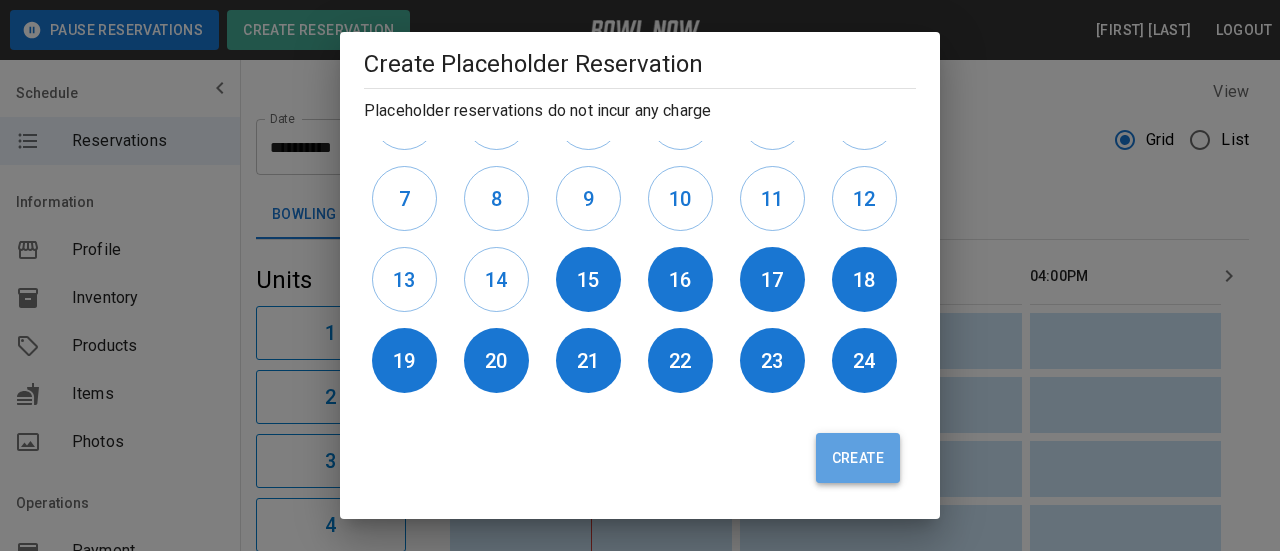 click on "Create" at bounding box center [858, 458] 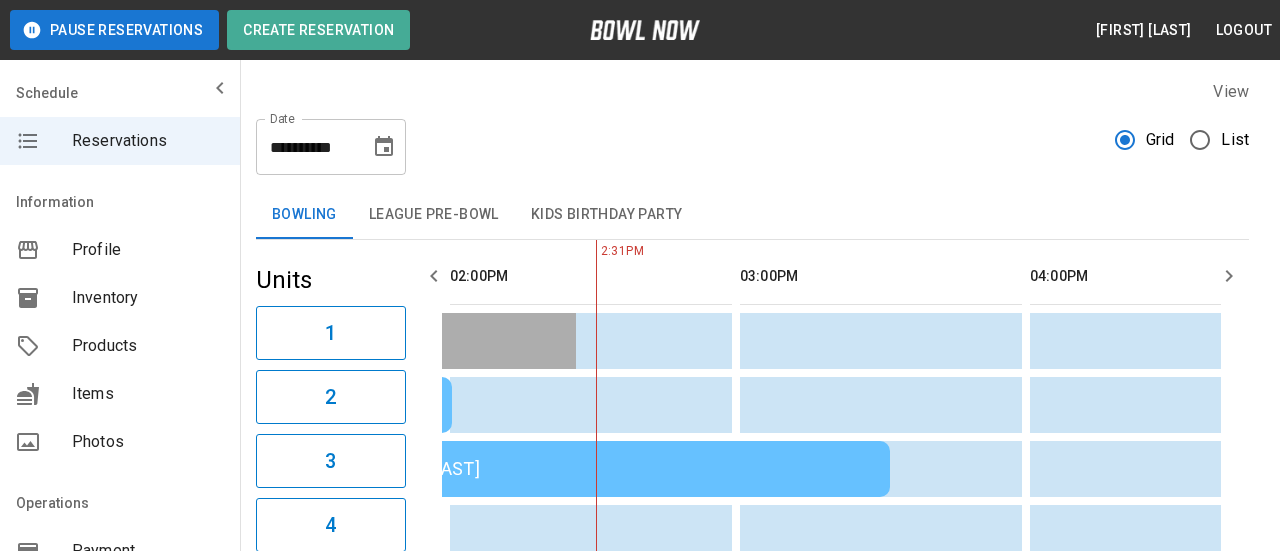 type 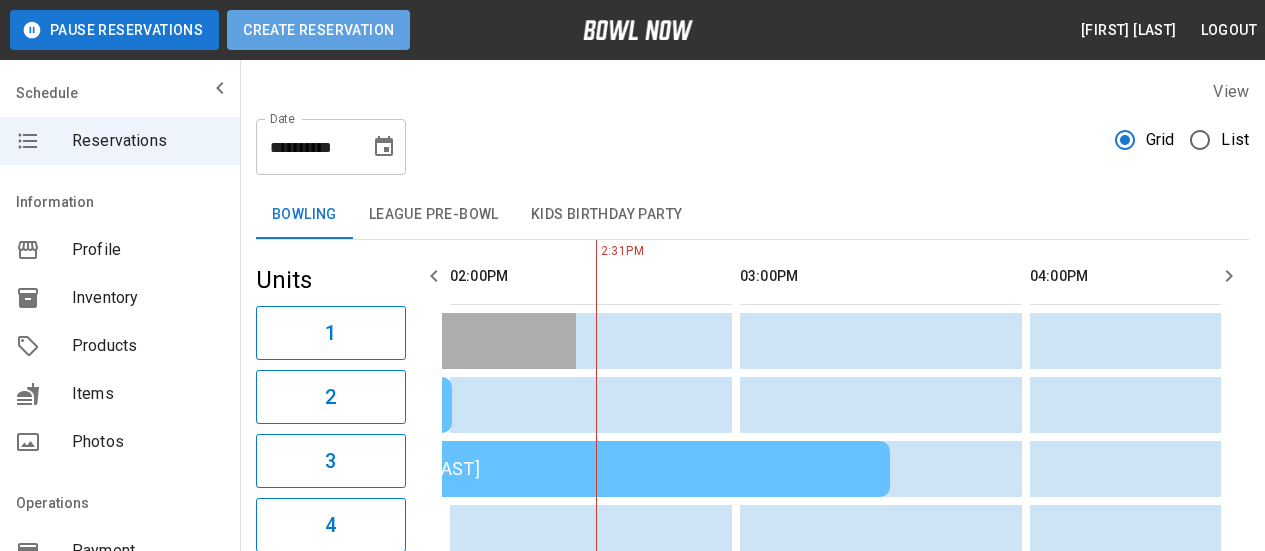click on "Create Reservation" at bounding box center (318, 30) 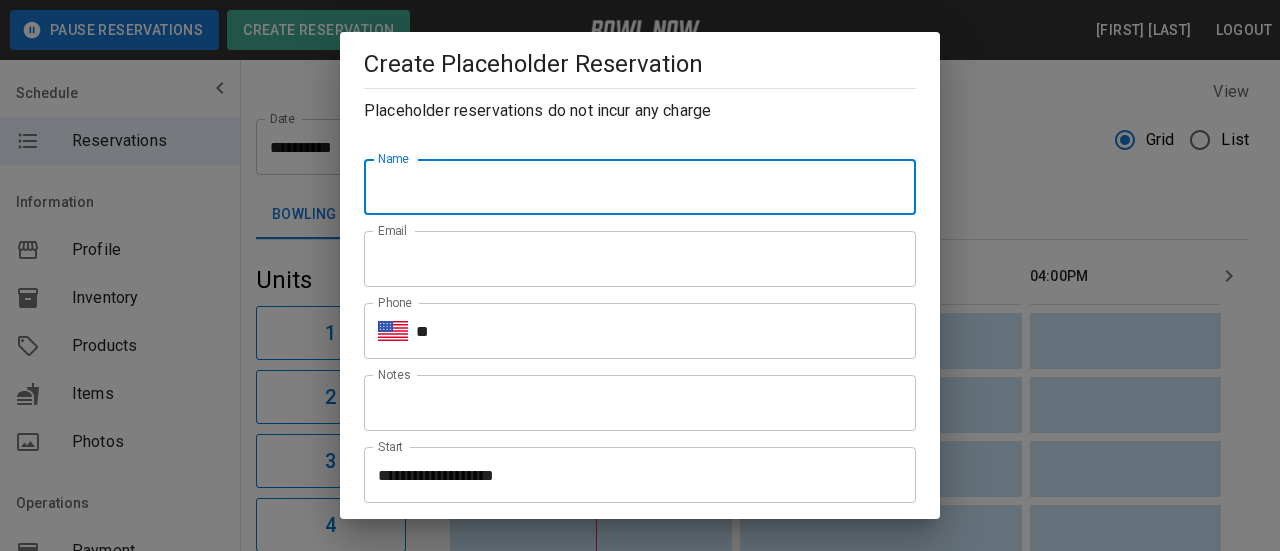 click on "Name" at bounding box center (640, 187) 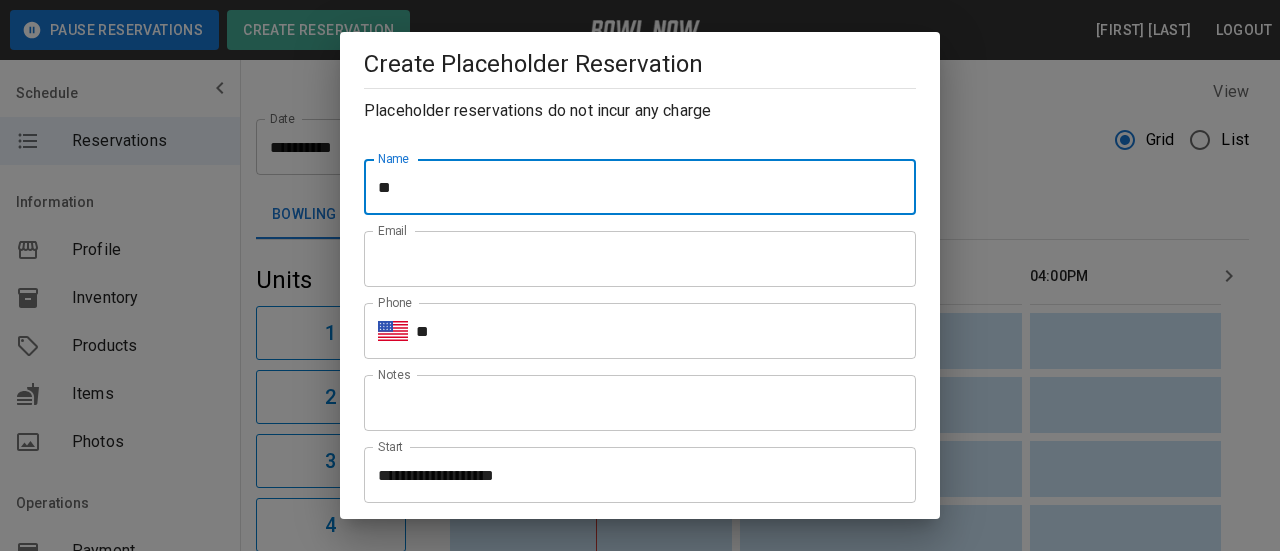 type on "**********" 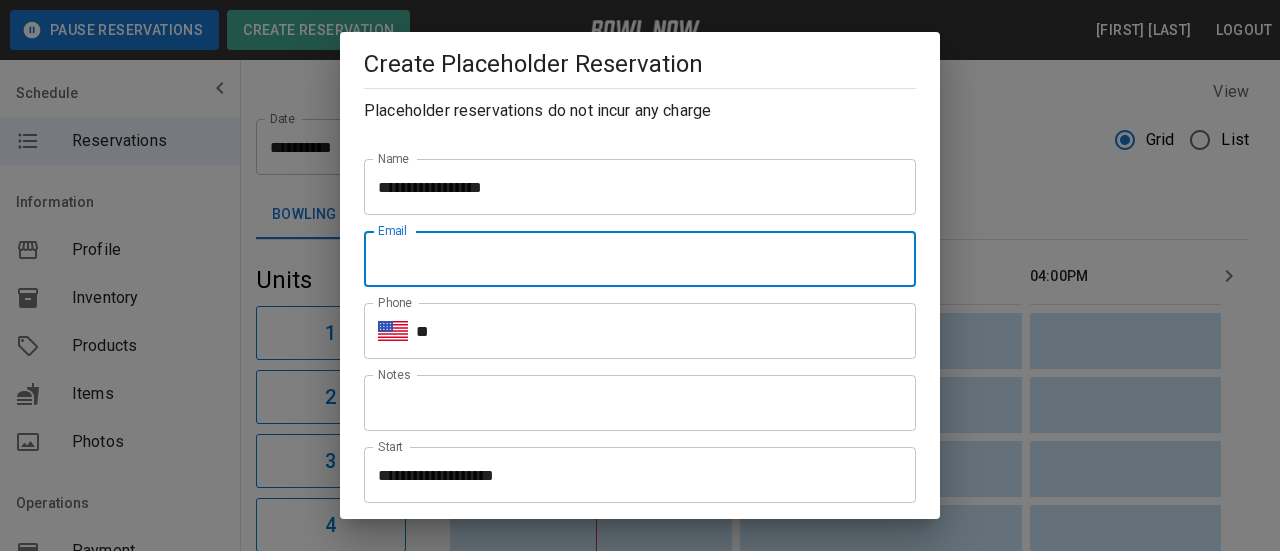click on "Email" at bounding box center (640, 259) 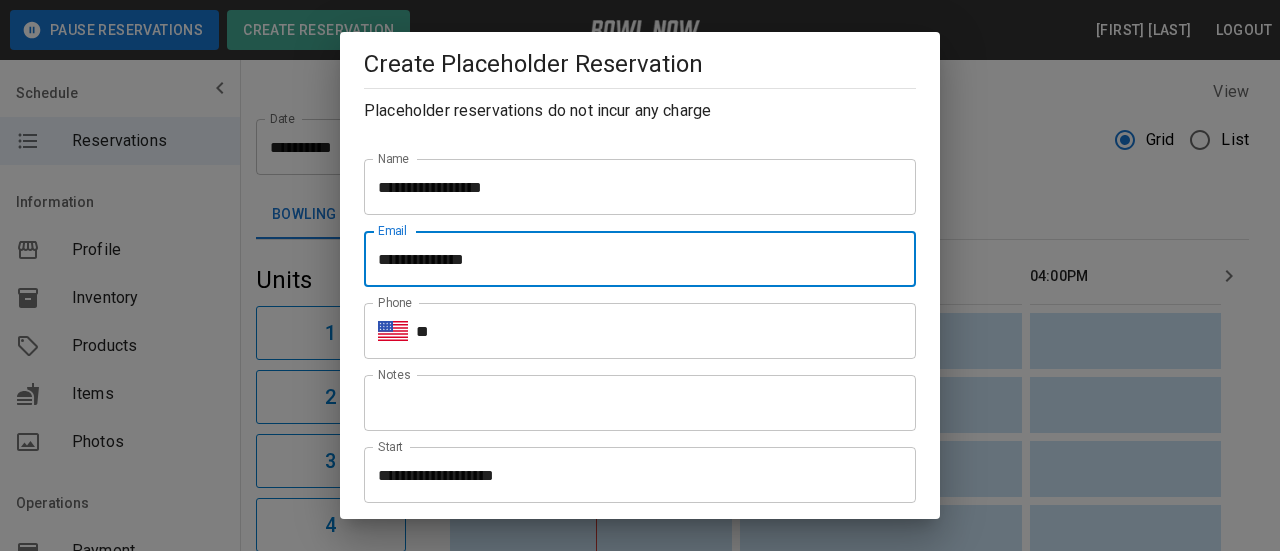 drag, startPoint x: 545, startPoint y: 268, endPoint x: 327, endPoint y: 262, distance: 218.08255 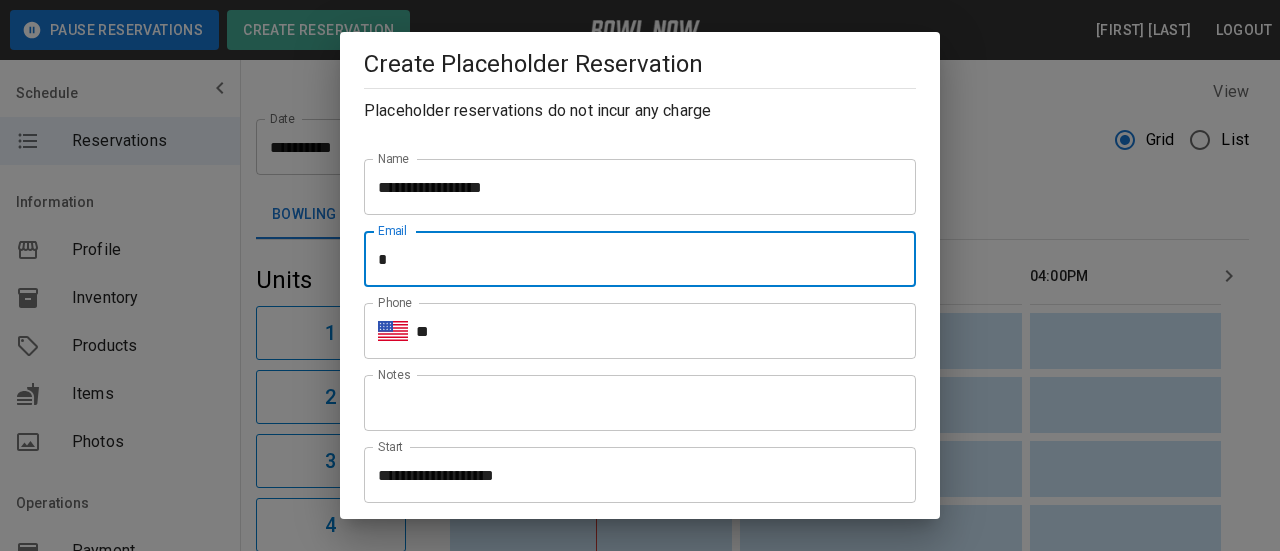 type on "**********" 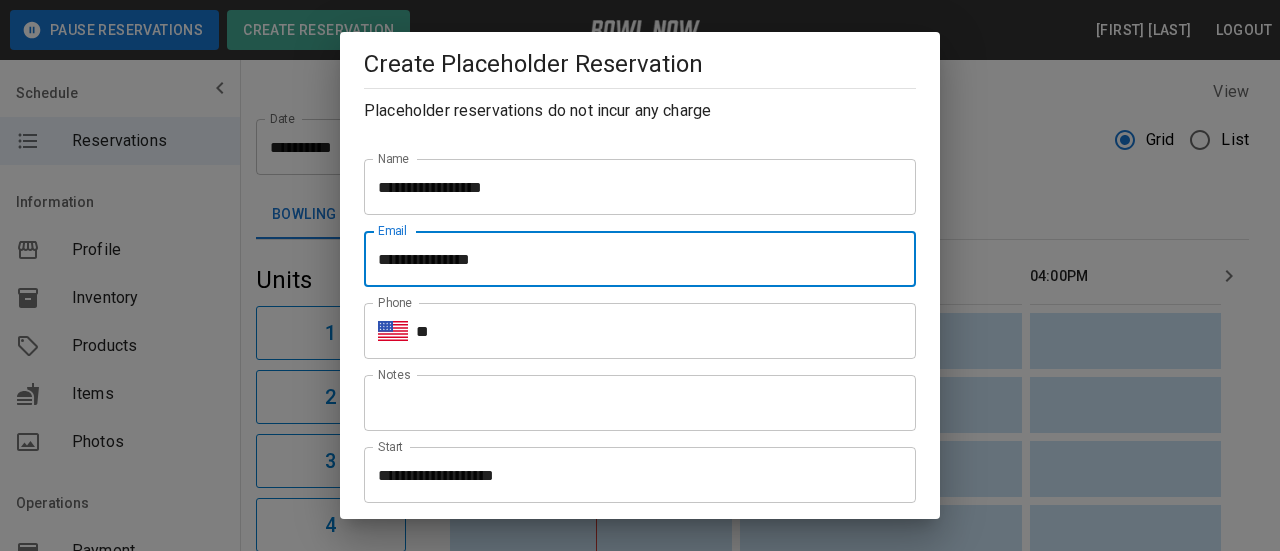 click on "**" at bounding box center (666, 331) 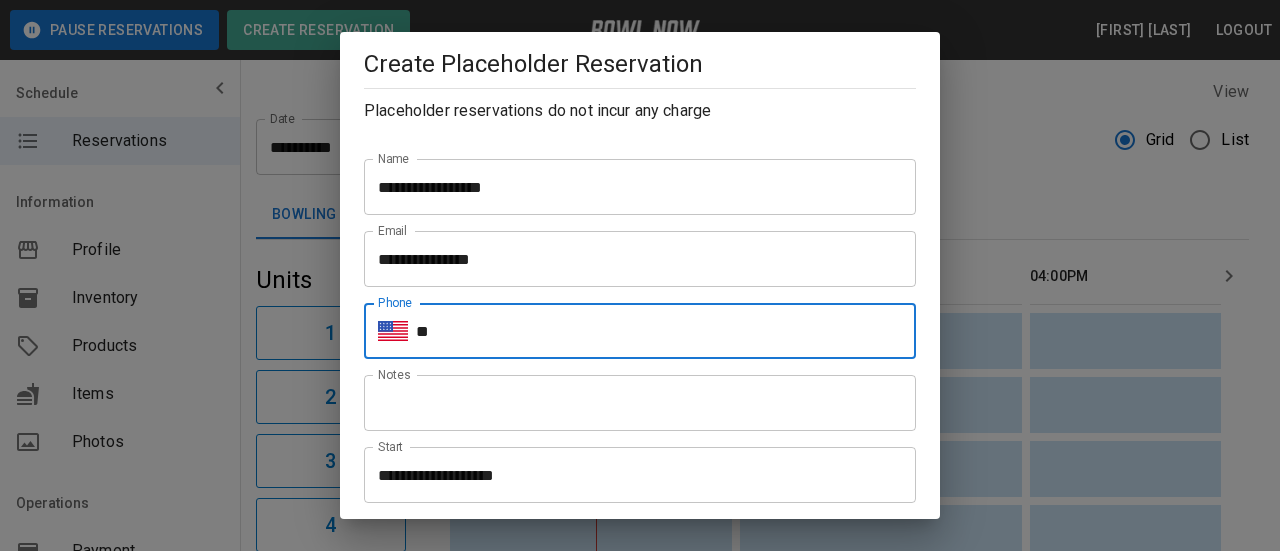 type on "**********" 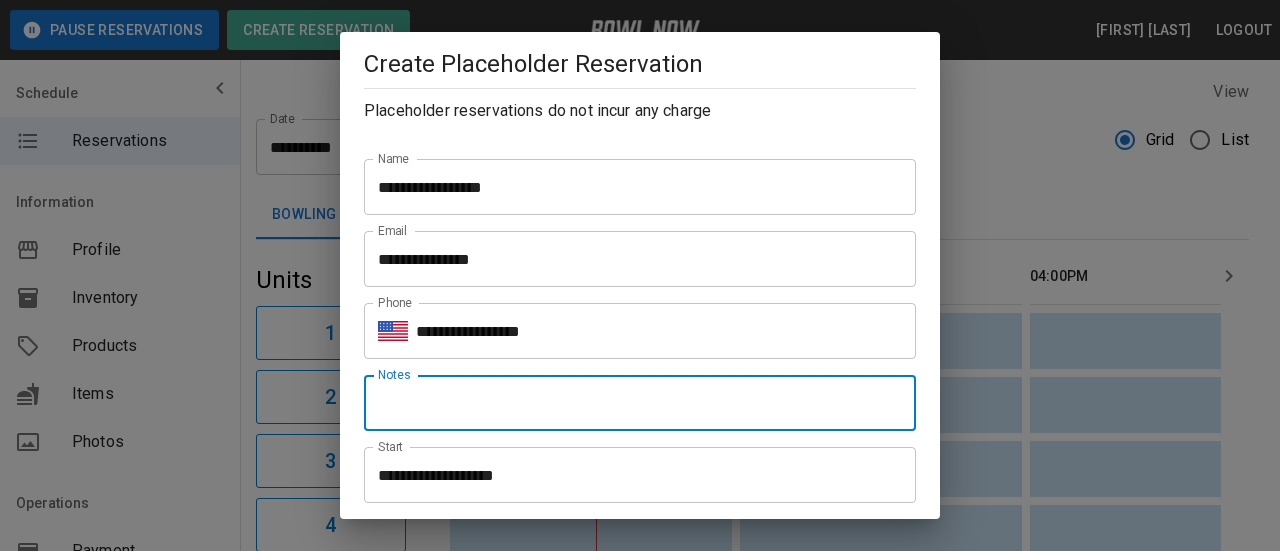 click on "Notes" at bounding box center (640, 403) 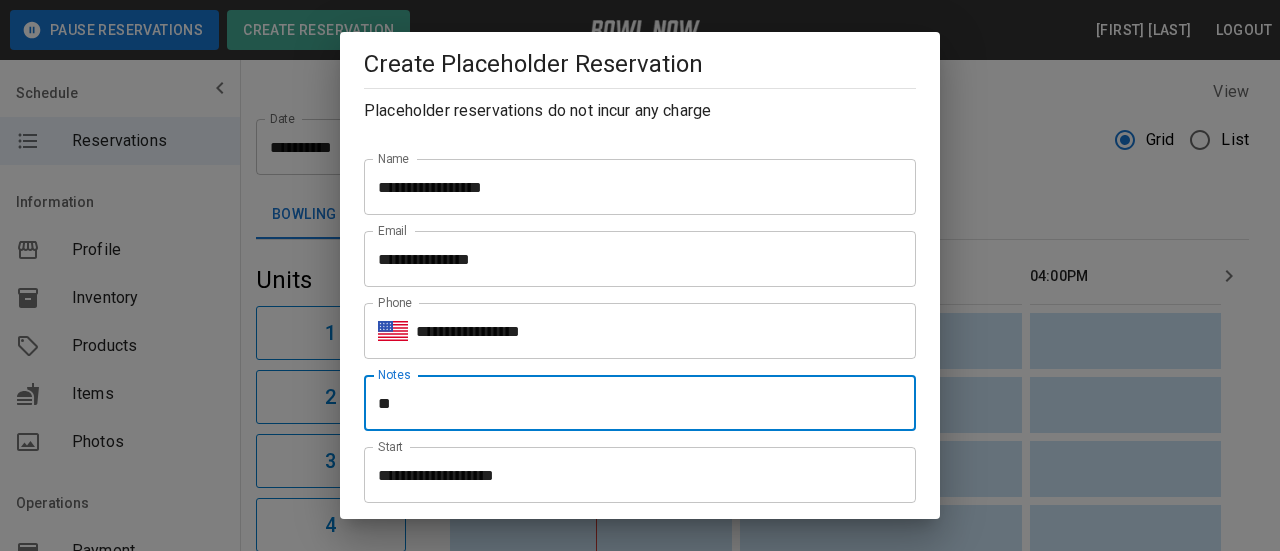 type on "**********" 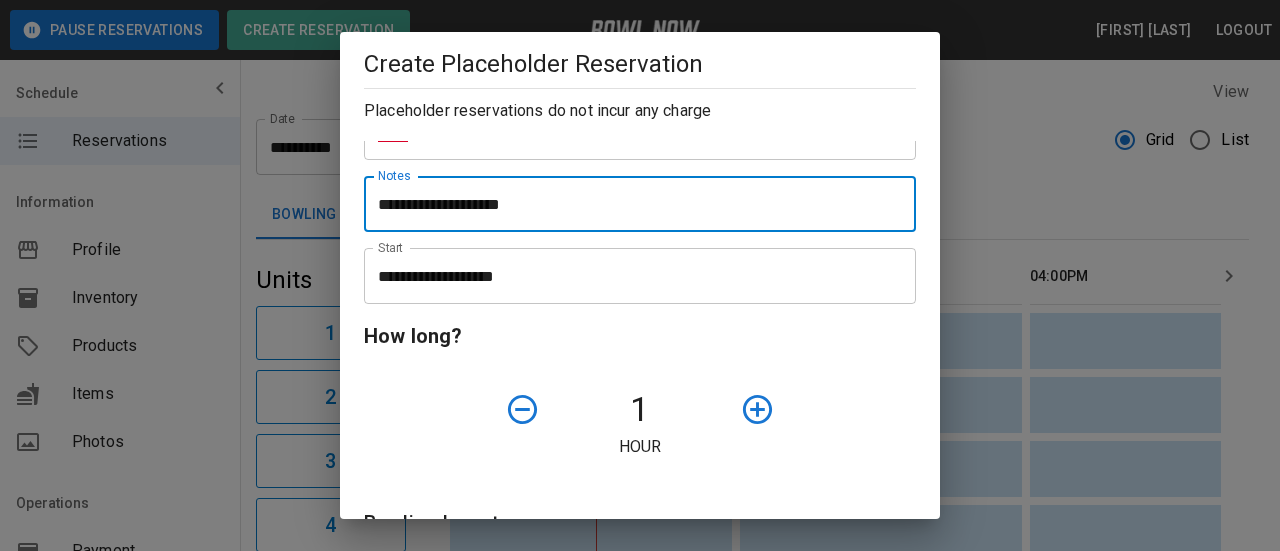 scroll, scrollTop: 200, scrollLeft: 0, axis: vertical 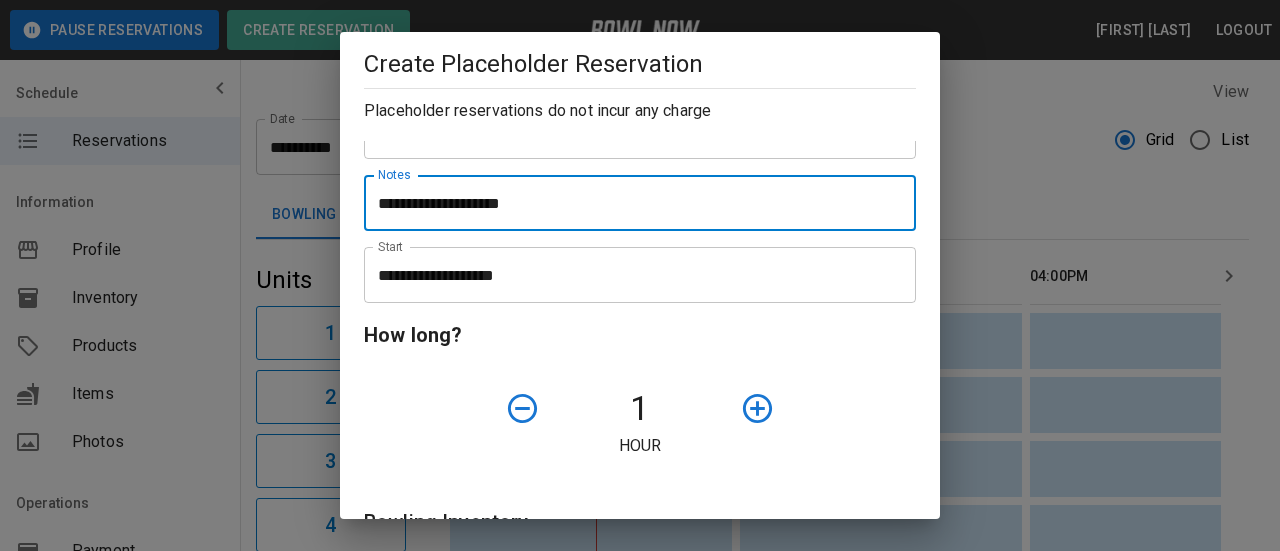 click on "**********" at bounding box center [633, 275] 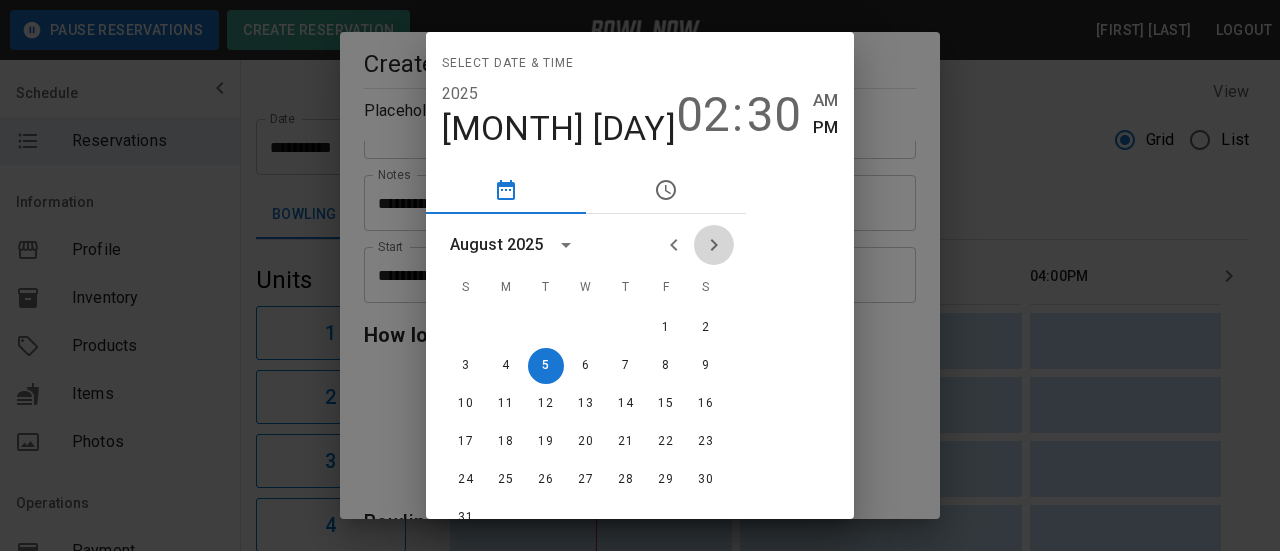 click 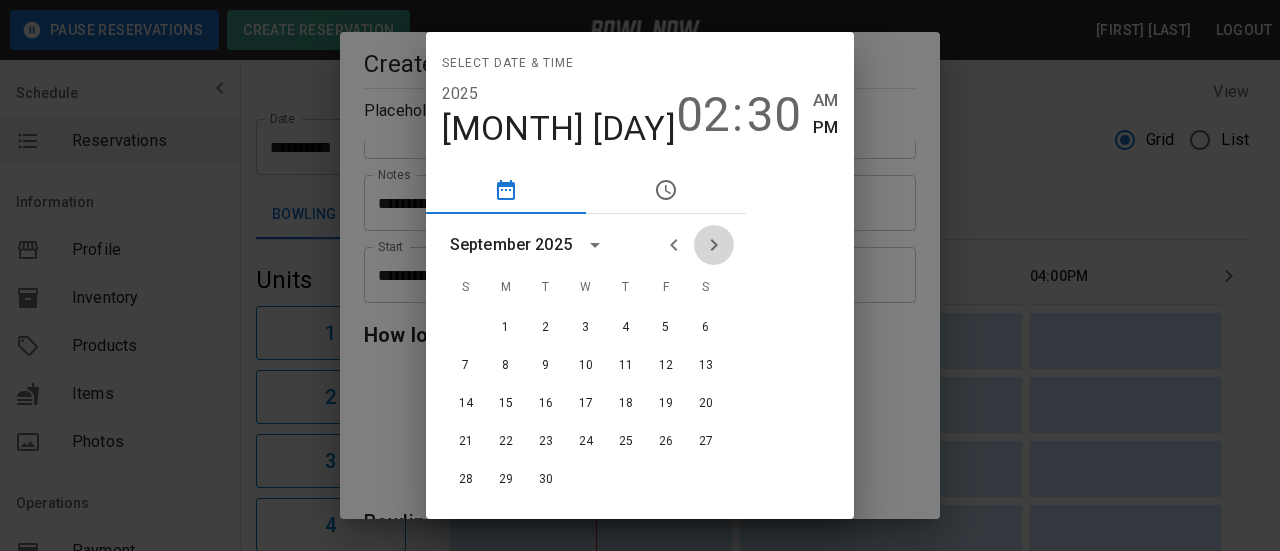 click 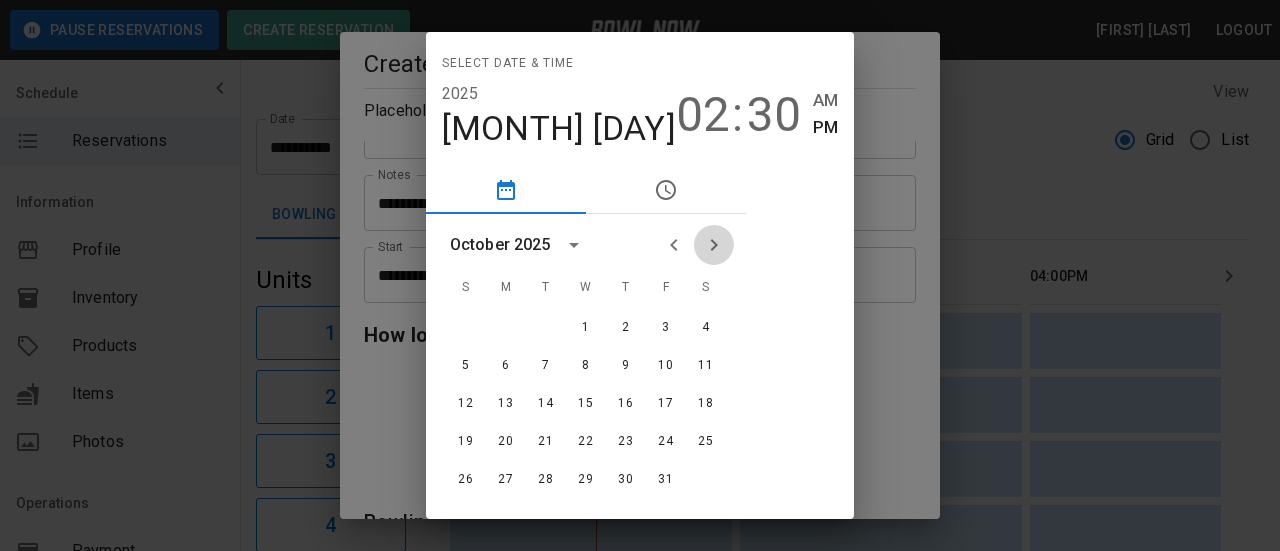 click 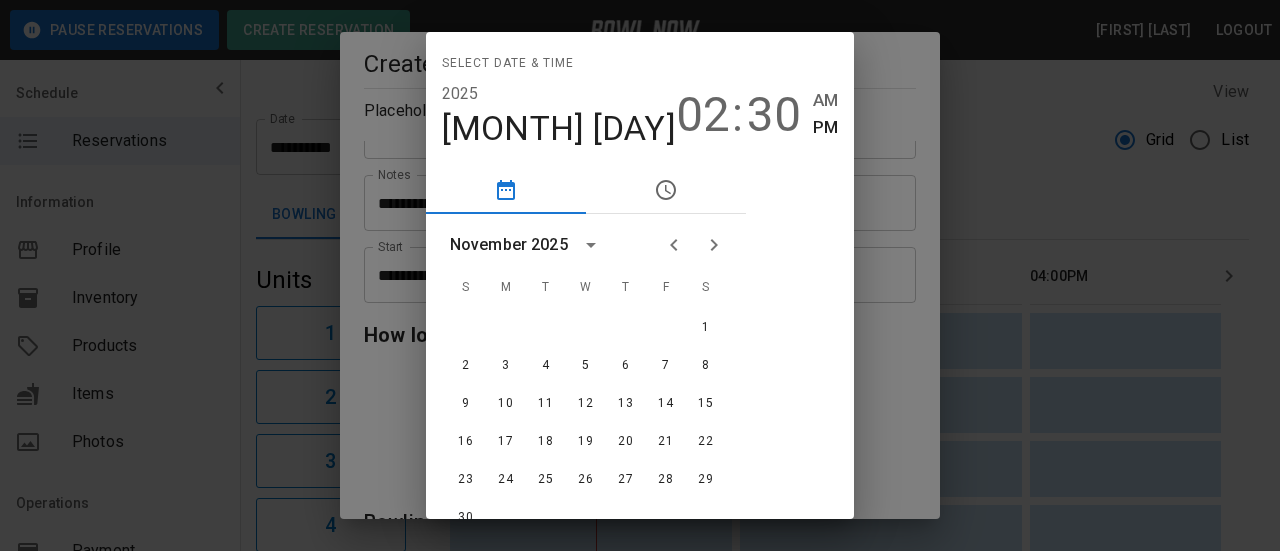 click 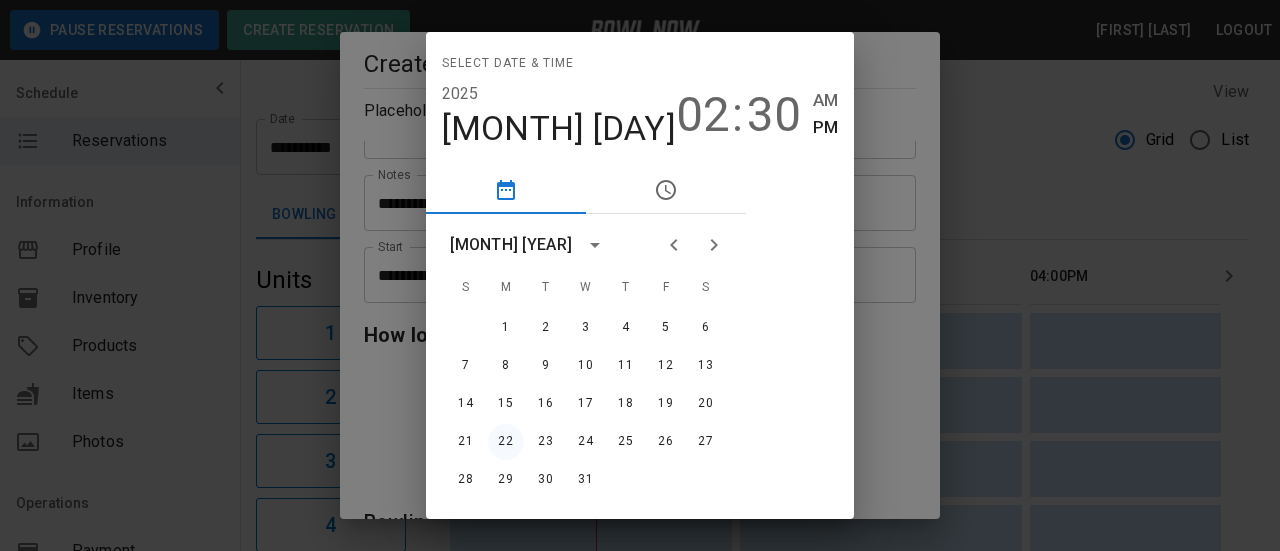 click on "22" at bounding box center [506, 442] 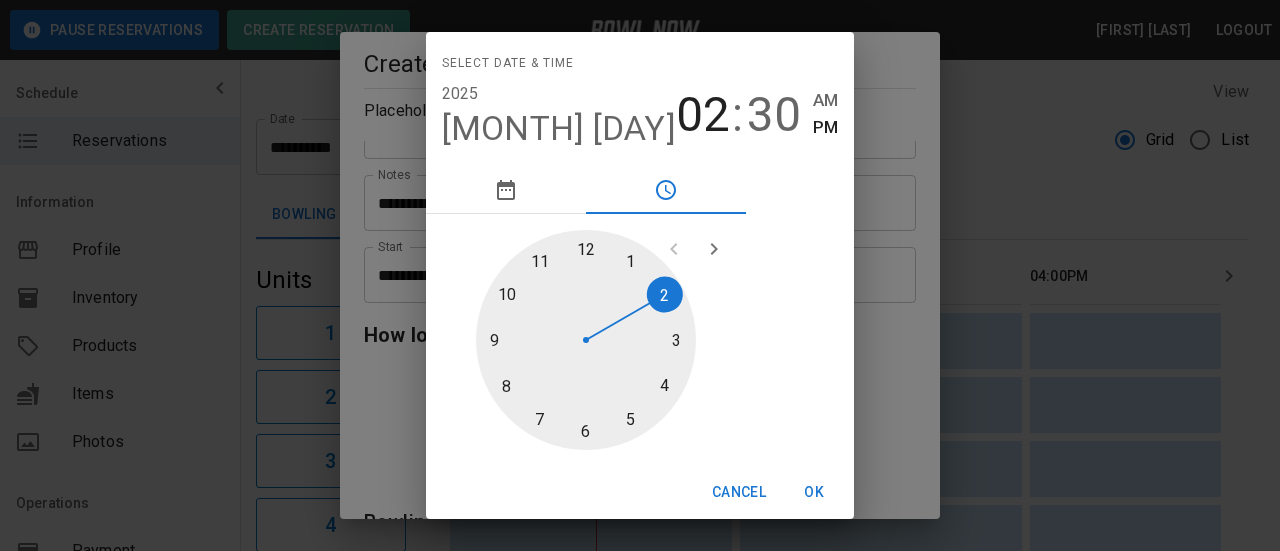 click at bounding box center [586, 340] 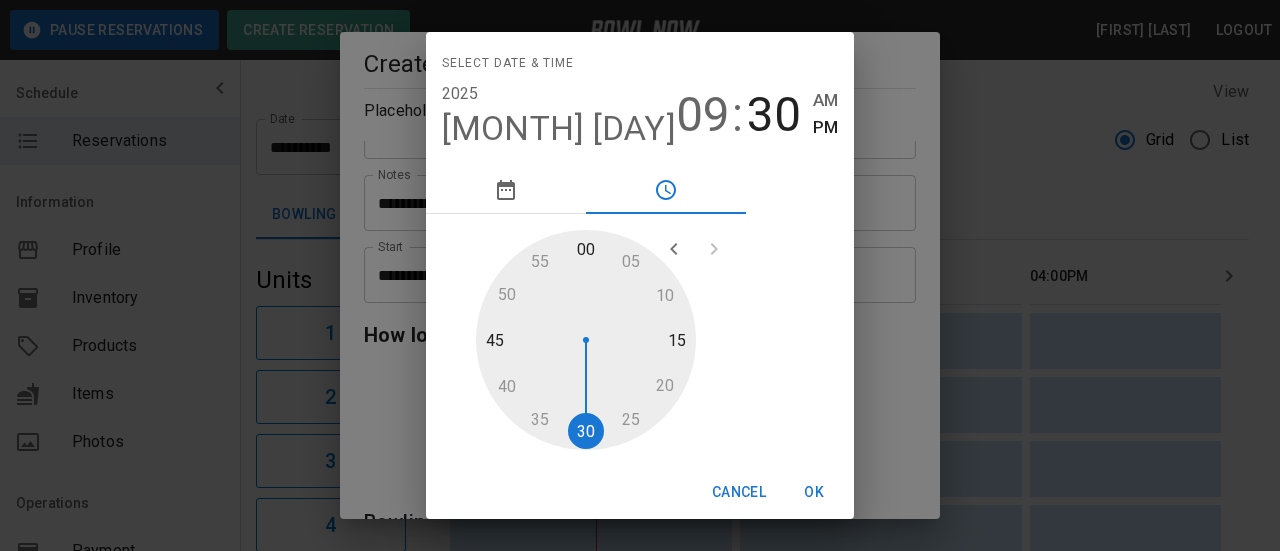 click at bounding box center (586, 340) 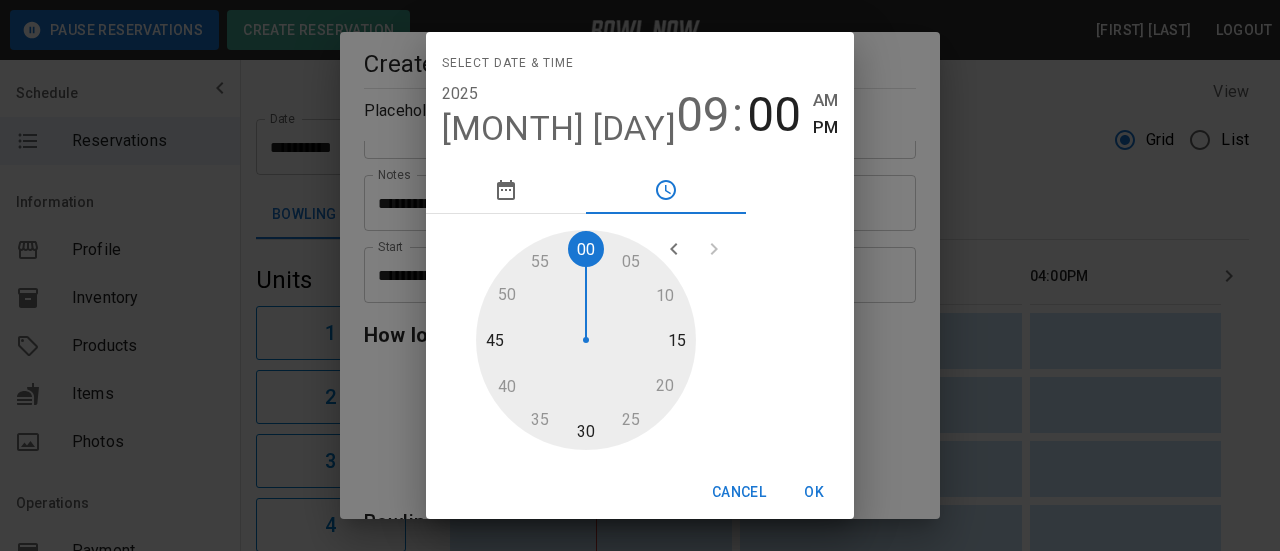 click on "AM" at bounding box center [825, 100] 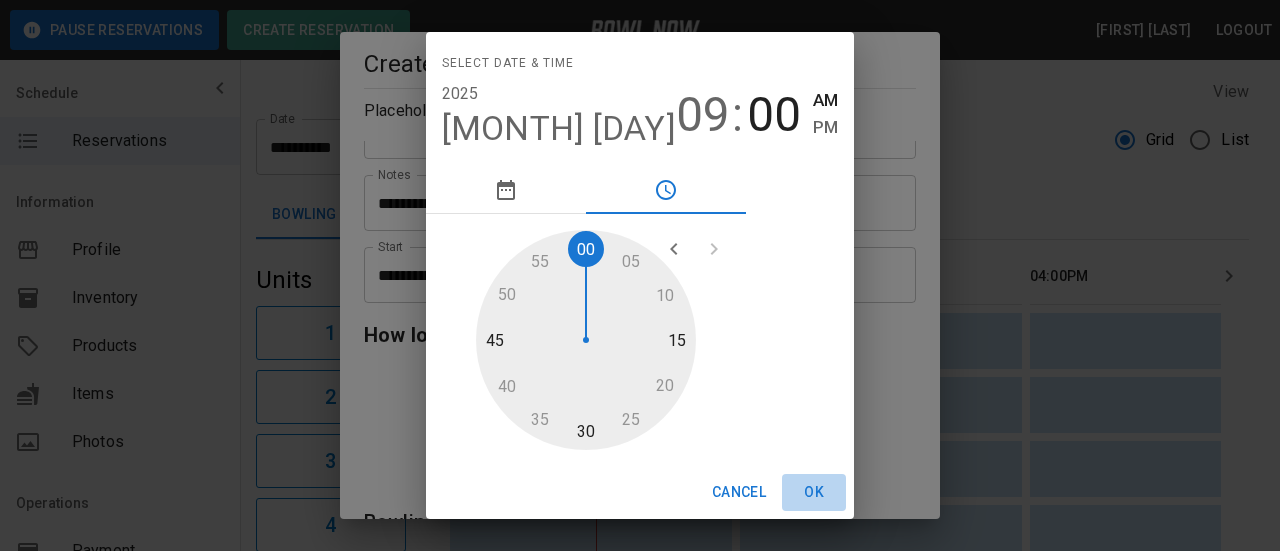 drag, startPoint x: 764, startPoint y: 491, endPoint x: 747, endPoint y: 498, distance: 18.384777 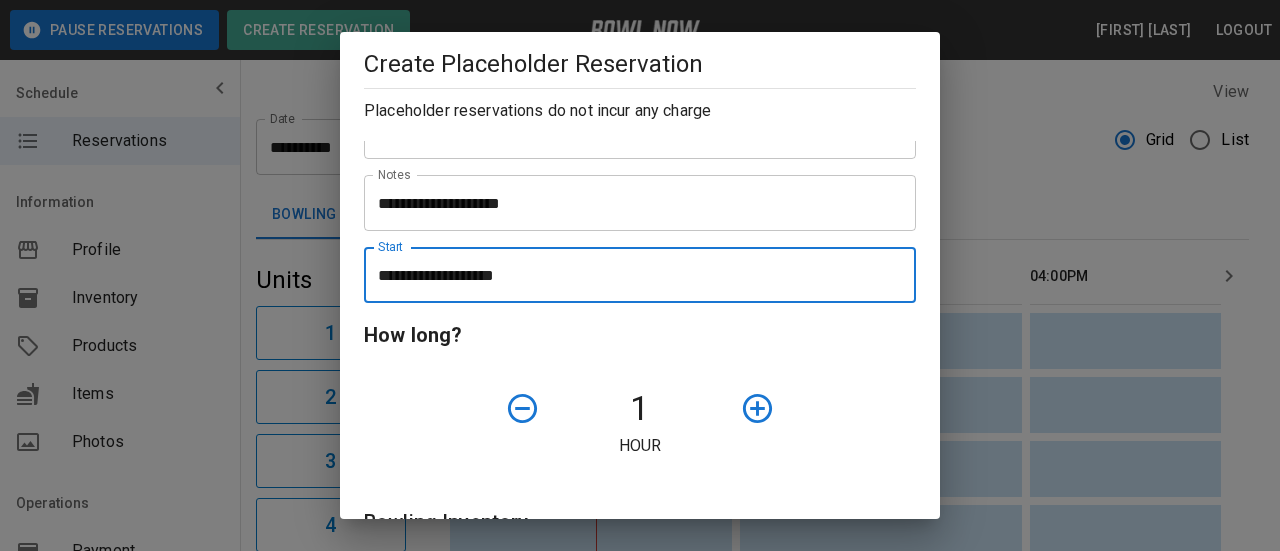 click 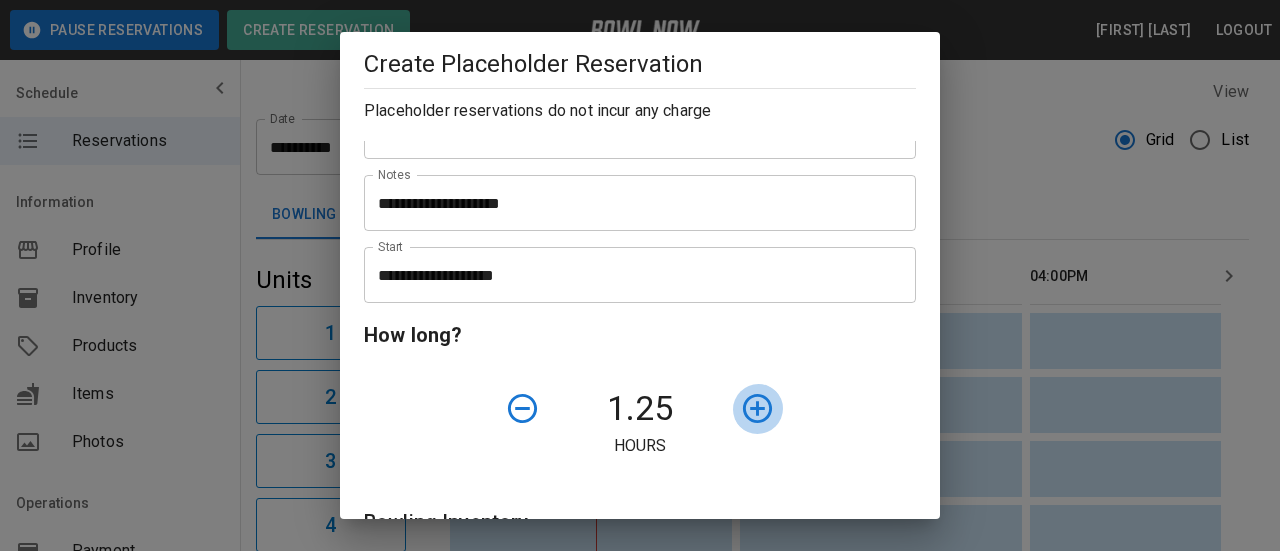 click 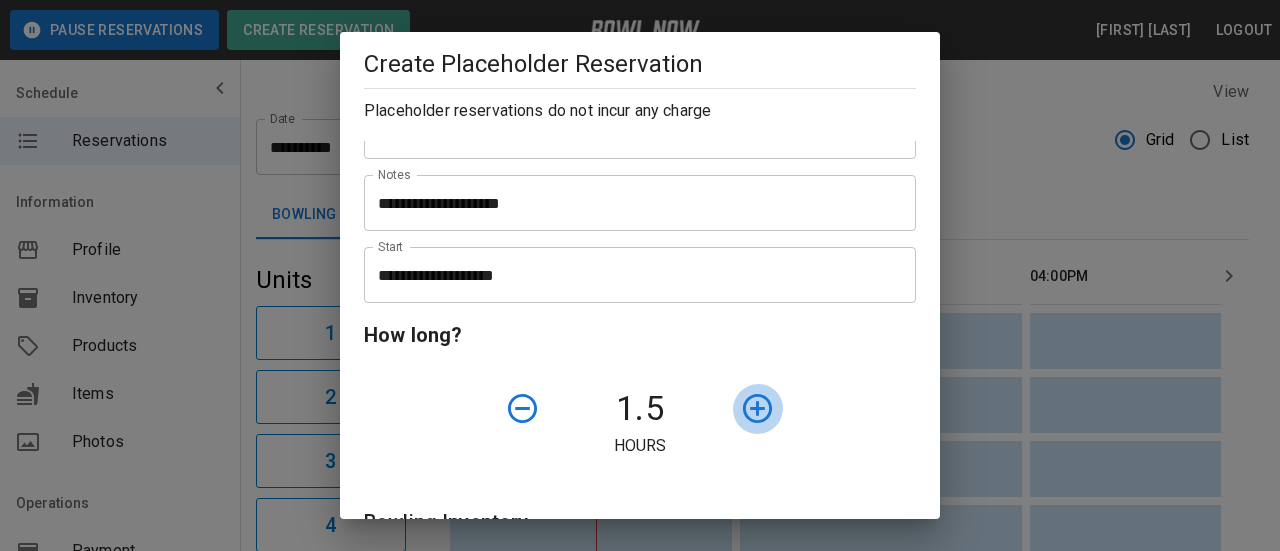 click 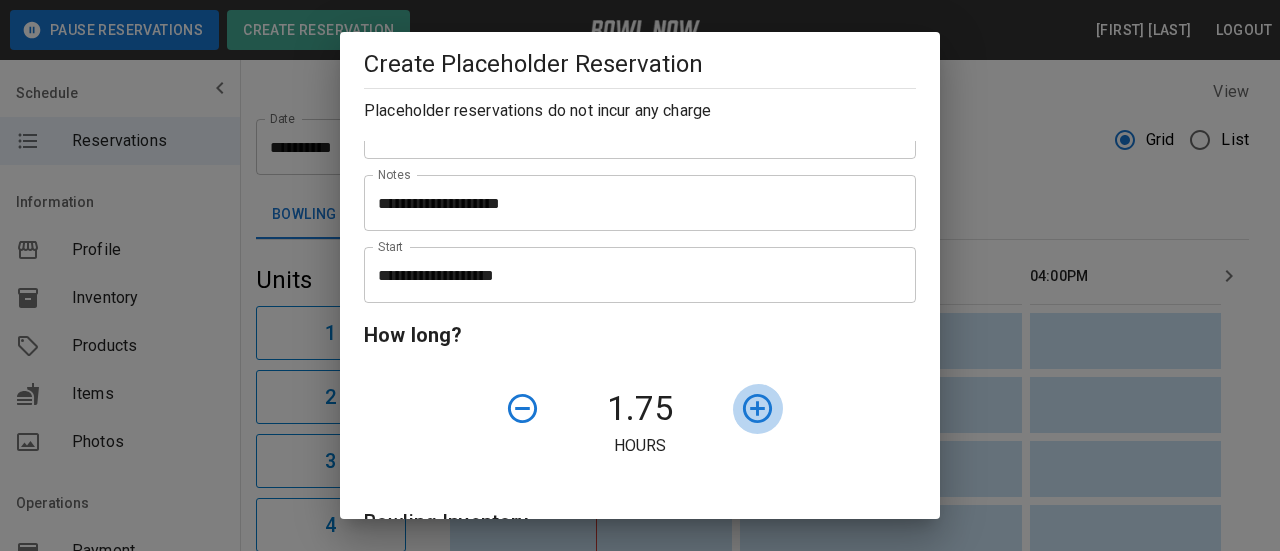 click 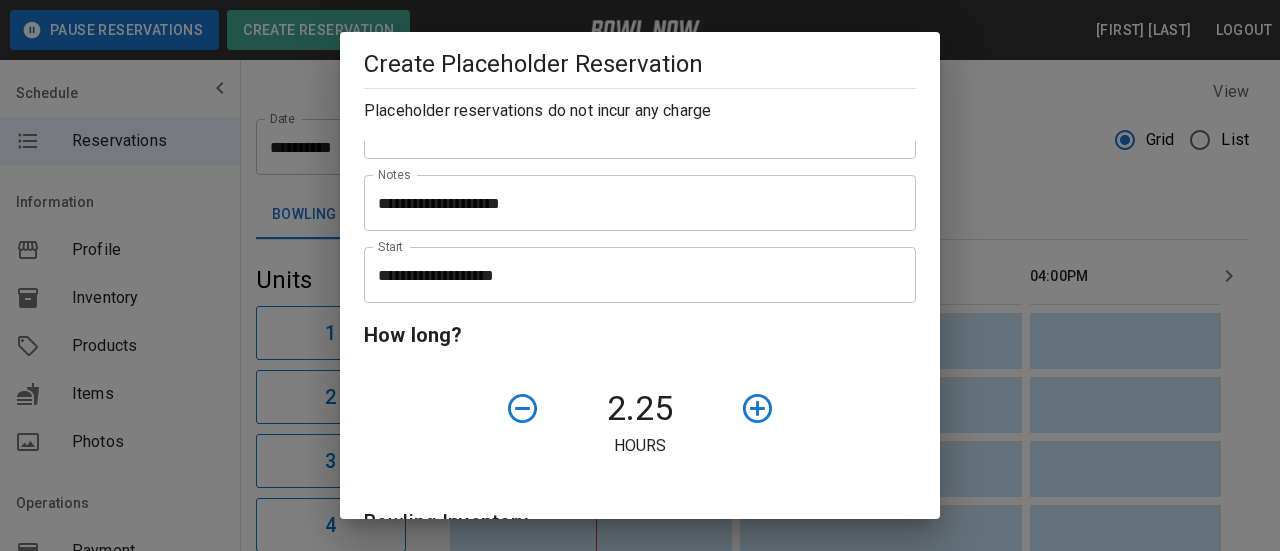 click 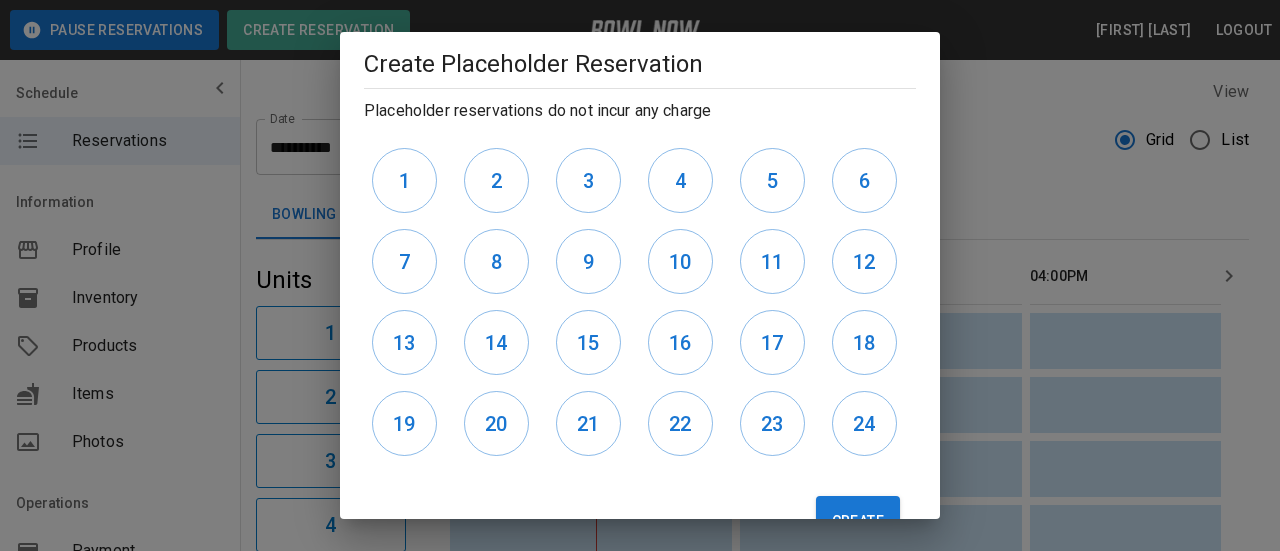 scroll, scrollTop: 600, scrollLeft: 0, axis: vertical 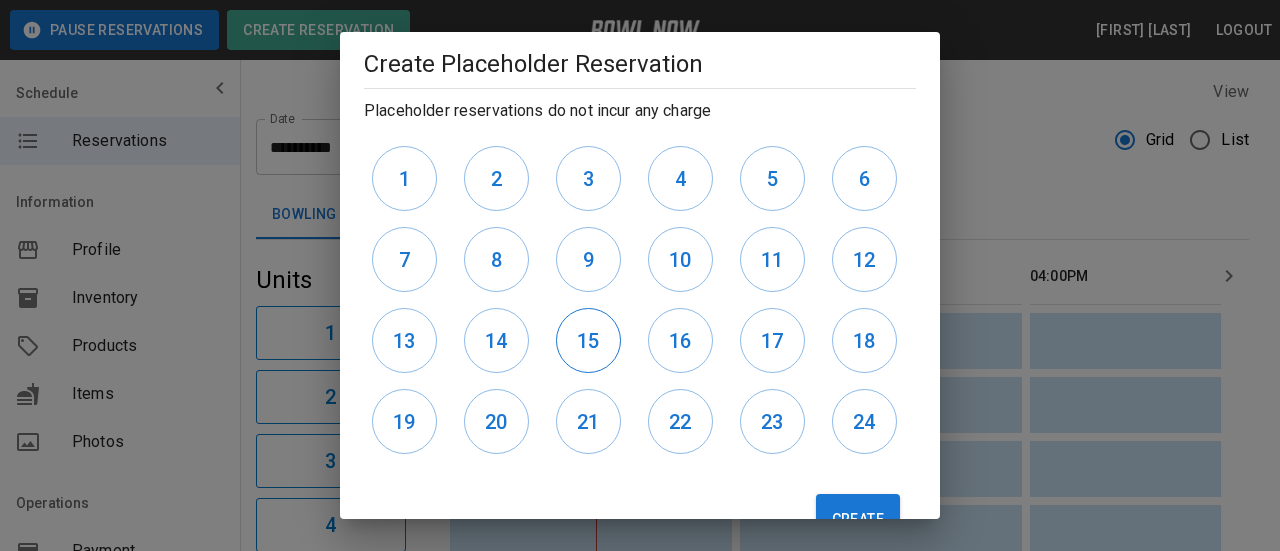 click on "15" at bounding box center (588, 341) 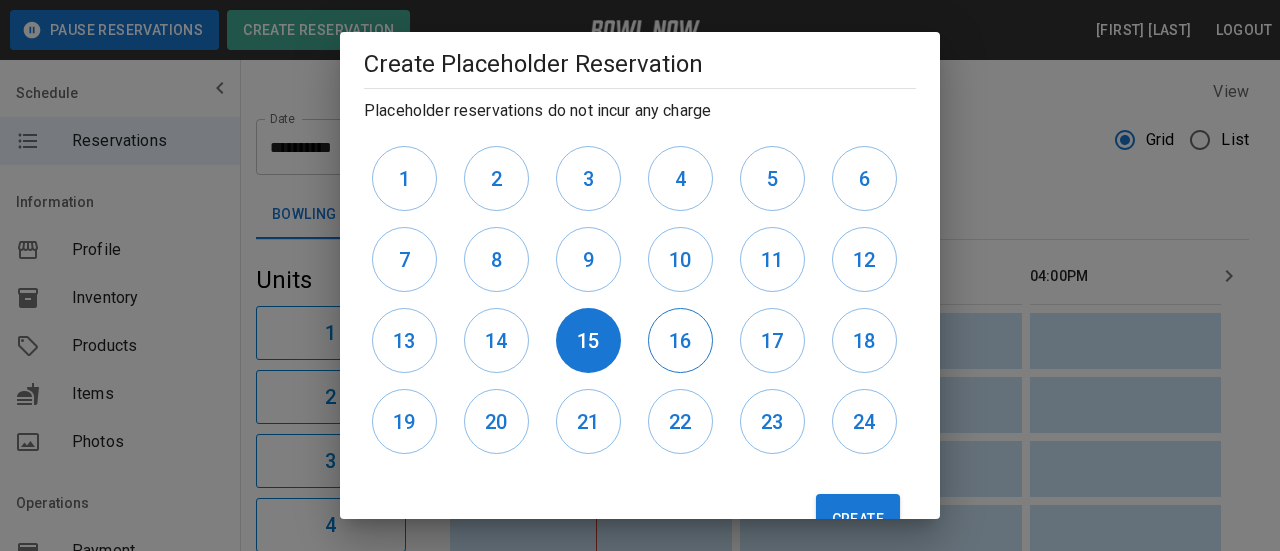 click on "16" at bounding box center [680, 340] 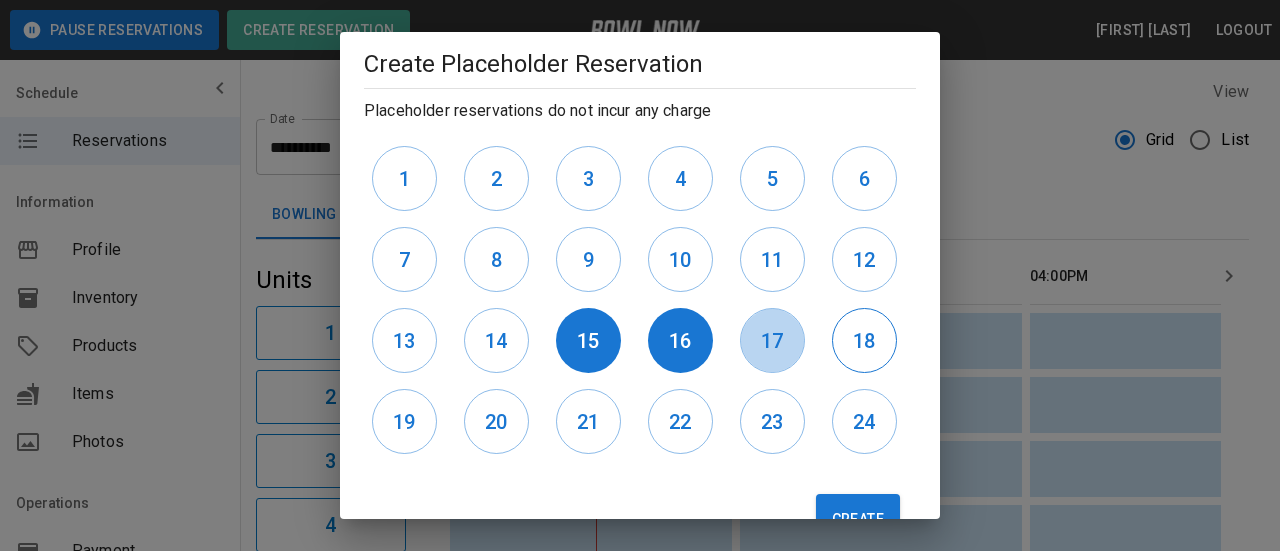 drag, startPoint x: 759, startPoint y: 344, endPoint x: 825, endPoint y: 342, distance: 66.0303 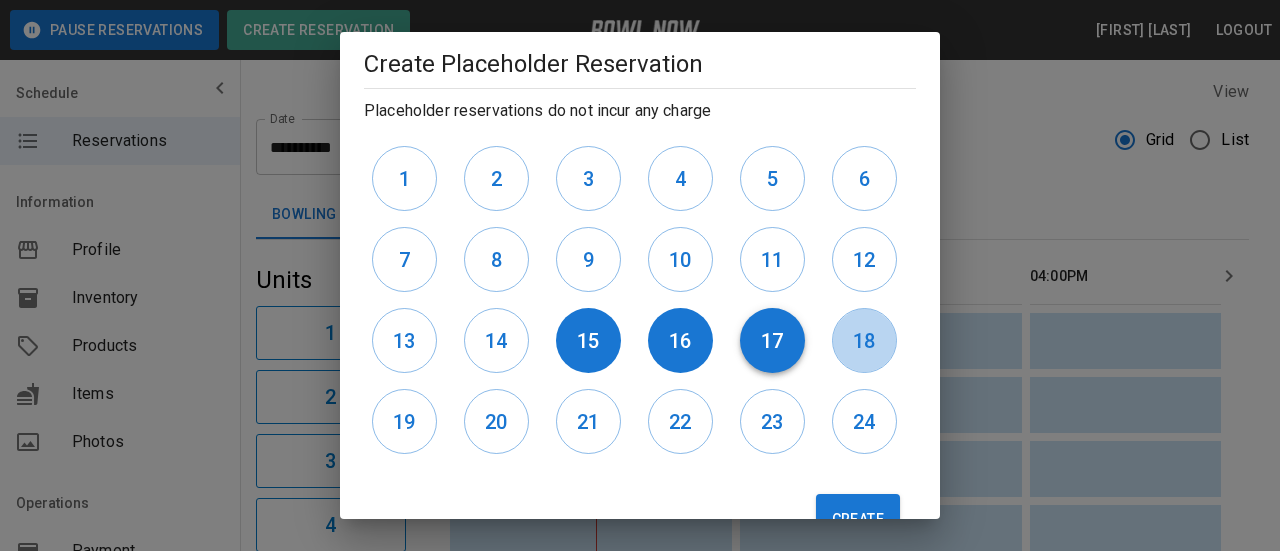 drag, startPoint x: 845, startPoint y: 342, endPoint x: 784, endPoint y: 361, distance: 63.89053 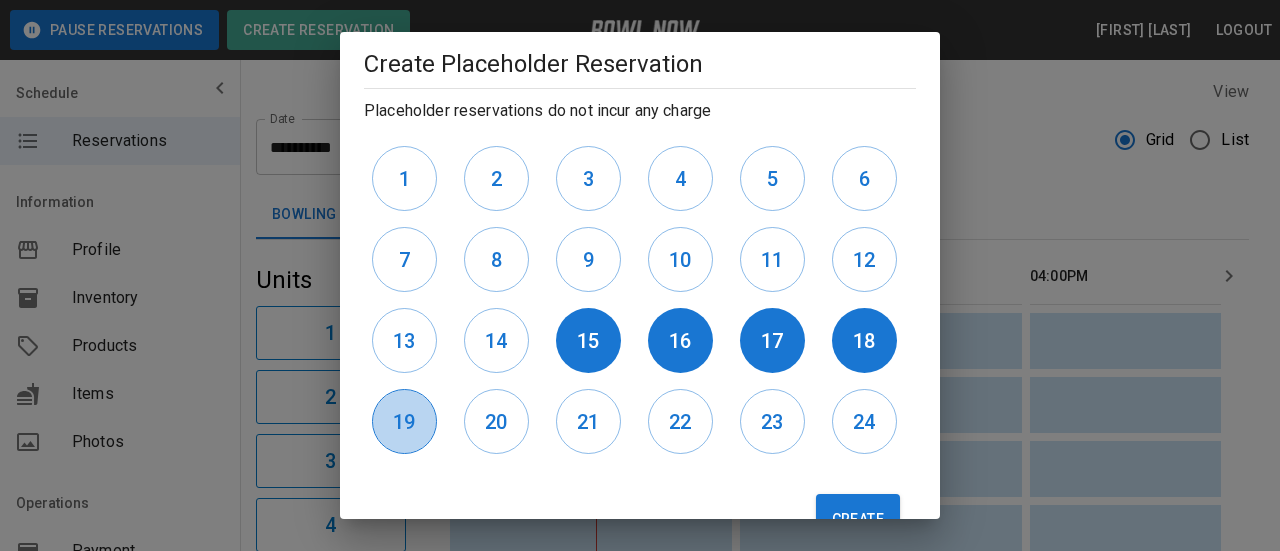 click on "19" at bounding box center (404, 422) 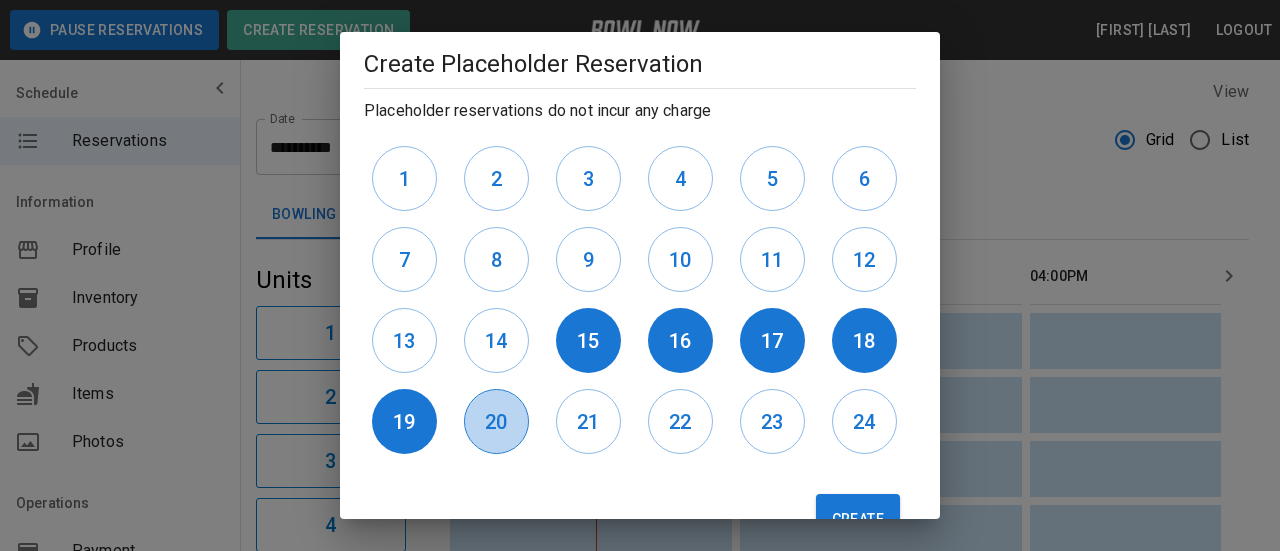 drag, startPoint x: 477, startPoint y: 427, endPoint x: 516, endPoint y: 426, distance: 39.012817 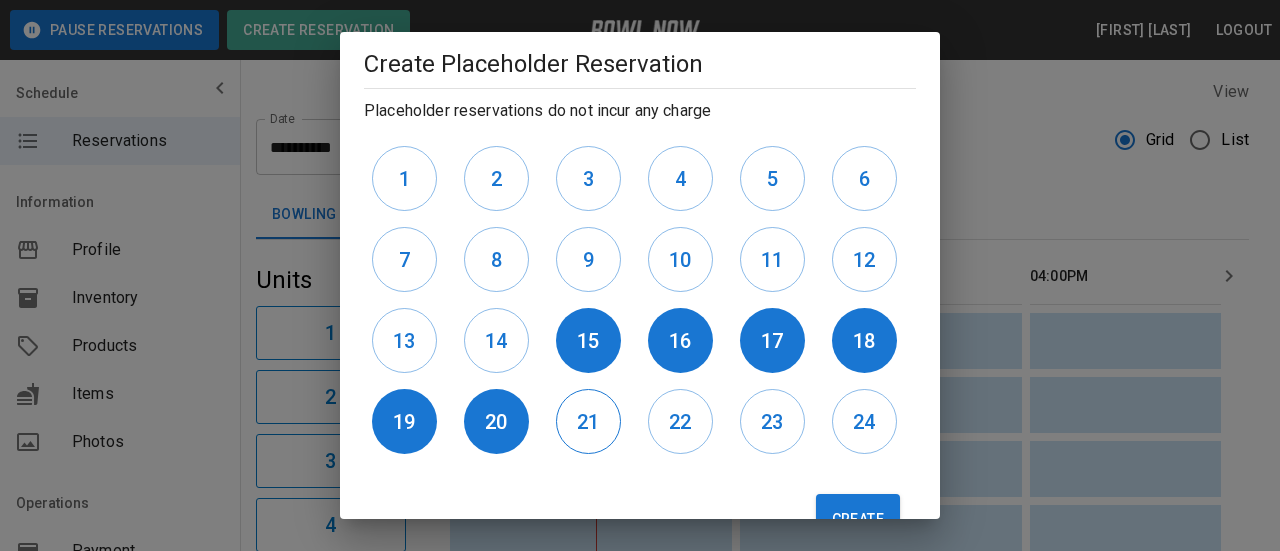 drag, startPoint x: 584, startPoint y: 425, endPoint x: 674, endPoint y: 424, distance: 90.005554 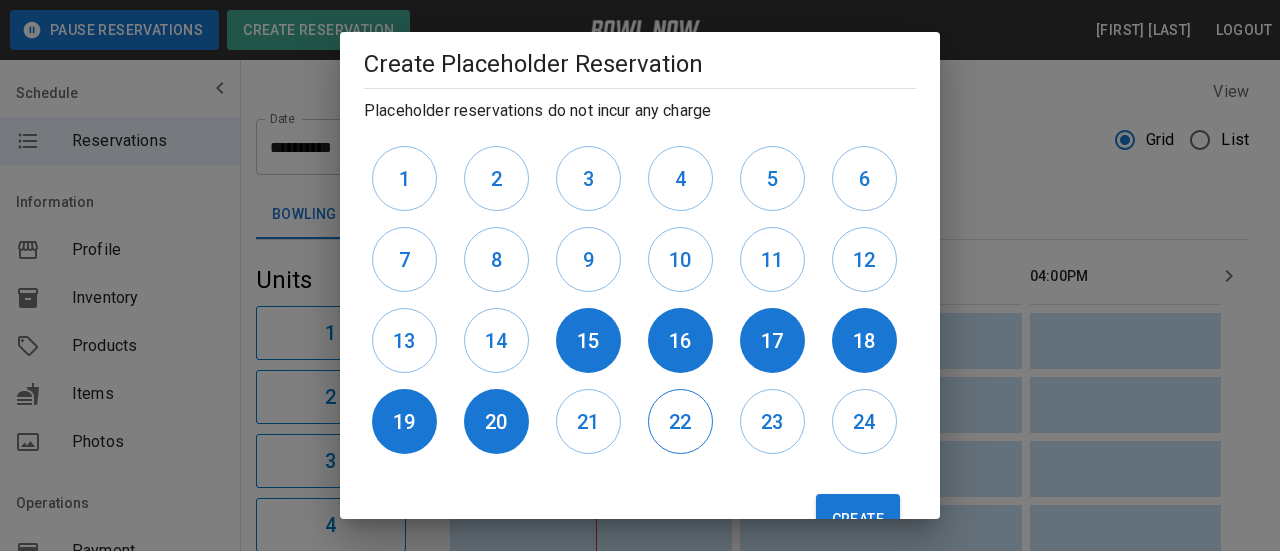 click on "21" at bounding box center (588, 422) 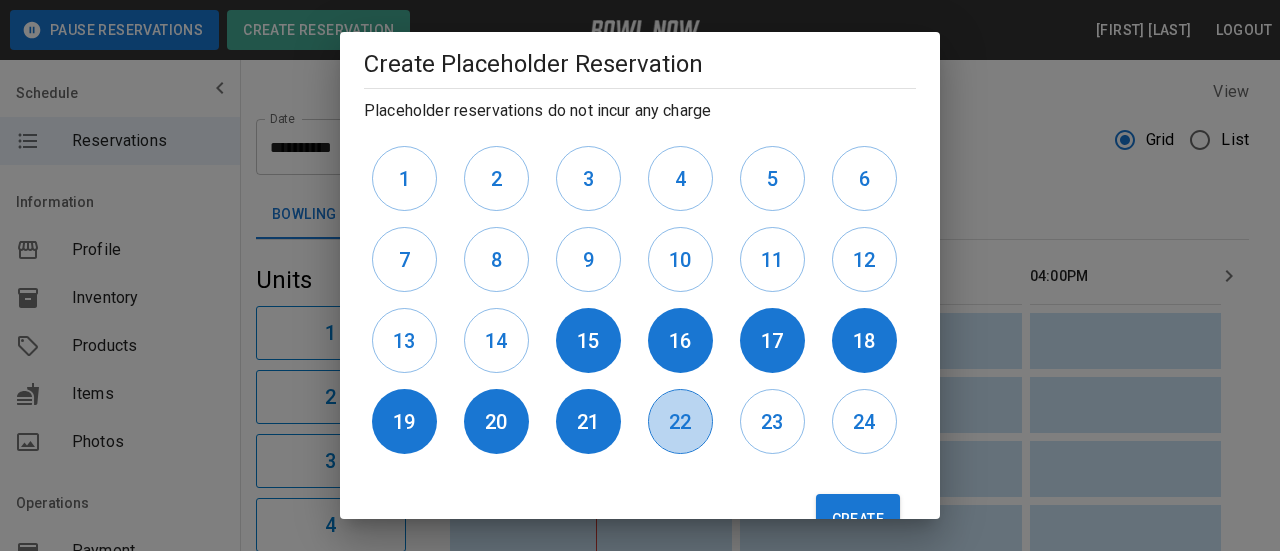 click on "22" at bounding box center (680, 421) 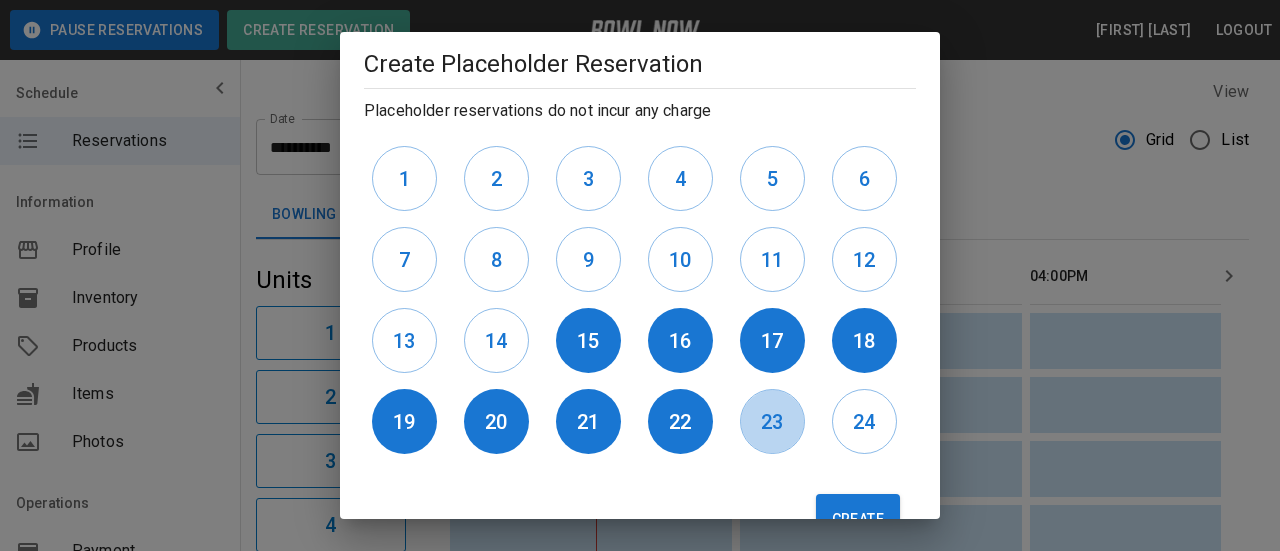 drag, startPoint x: 756, startPoint y: 419, endPoint x: 795, endPoint y: 419, distance: 39 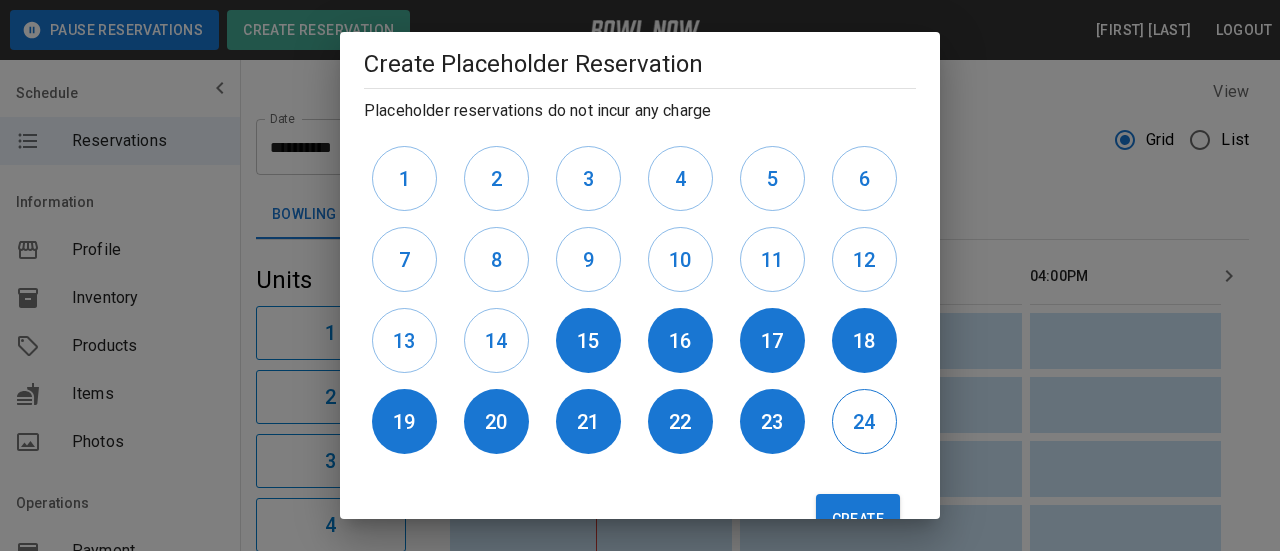 click on "24" at bounding box center [864, 422] 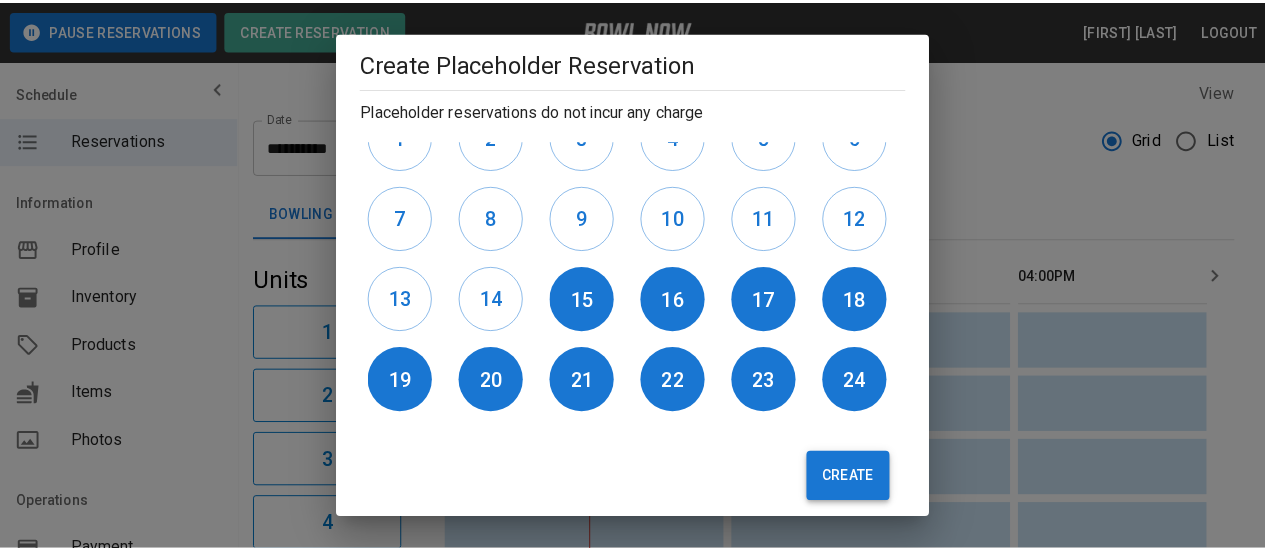 scroll, scrollTop: 661, scrollLeft: 0, axis: vertical 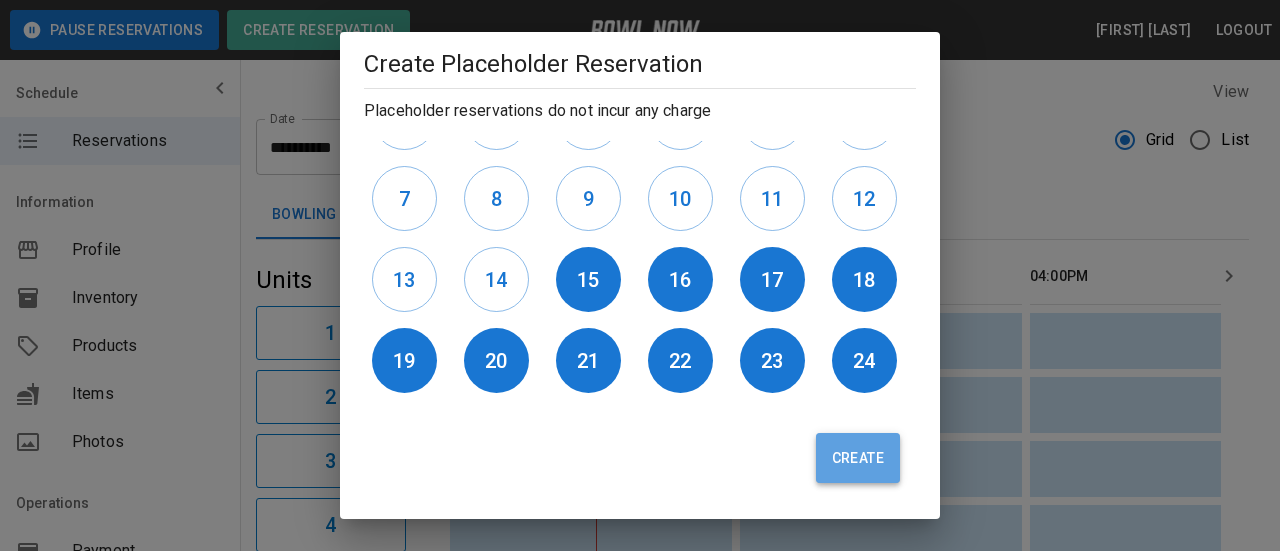click on "Create" at bounding box center (858, 458) 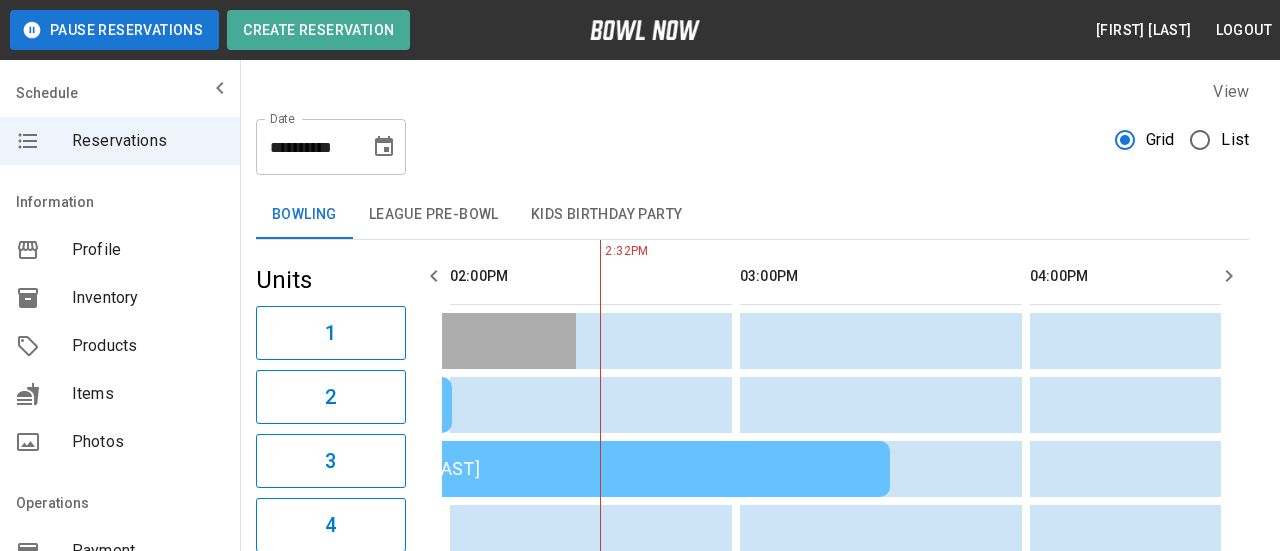 type 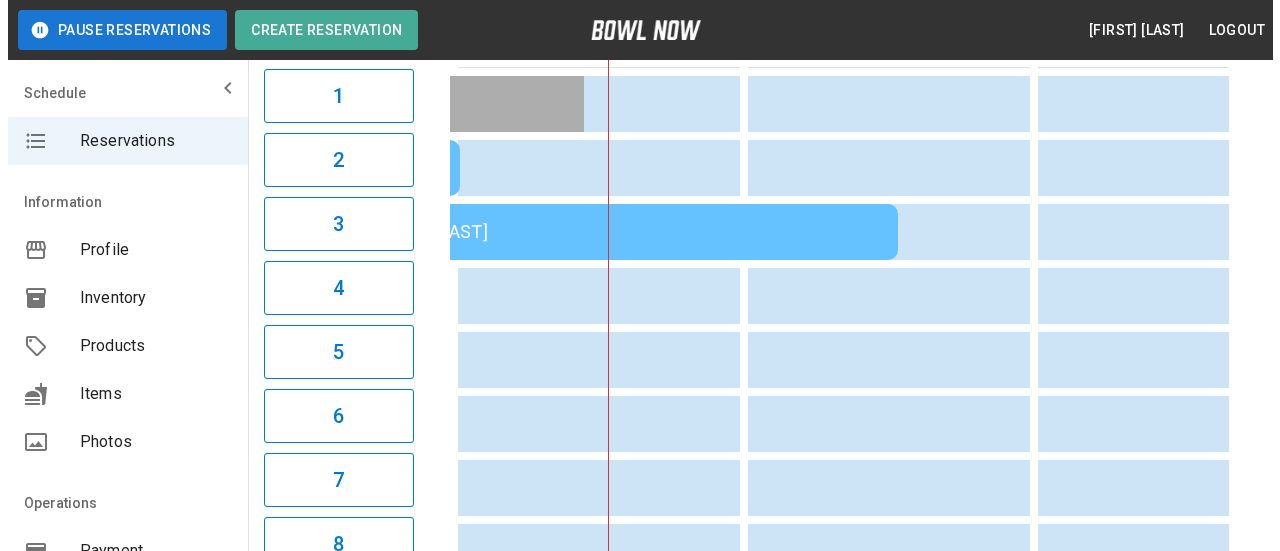 scroll, scrollTop: 0, scrollLeft: 0, axis: both 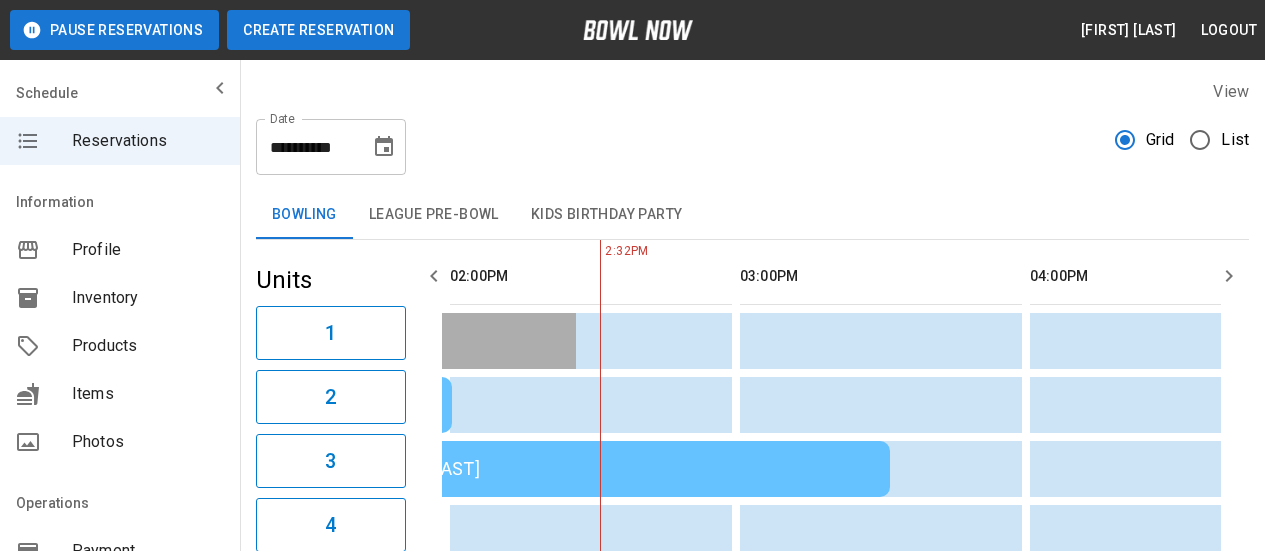 click on "Create Reservation" at bounding box center [318, 30] 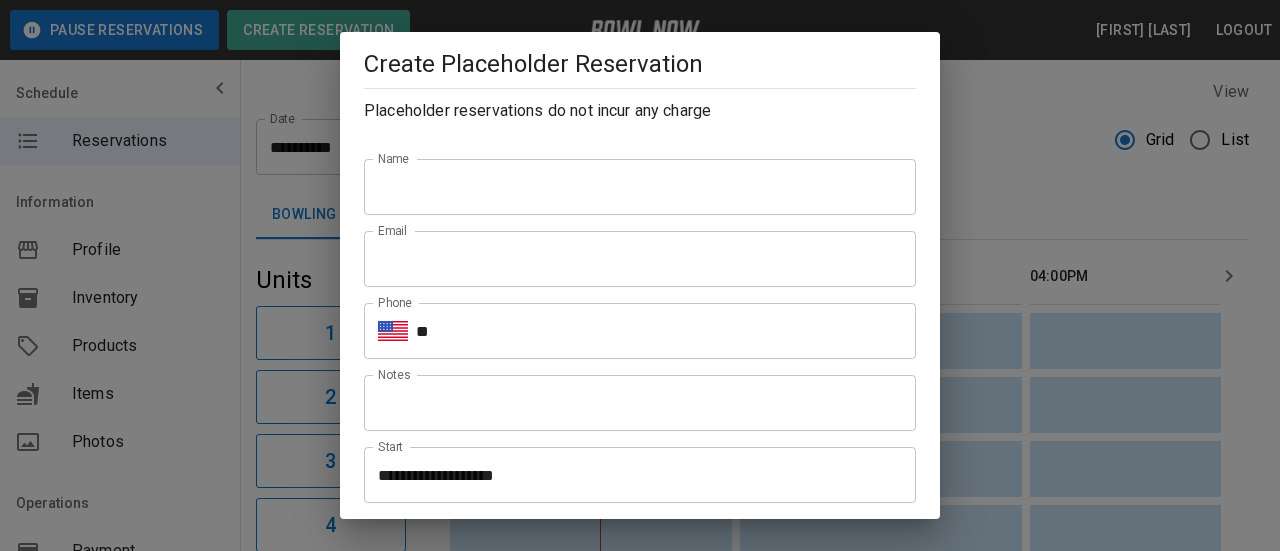 click on "Name" at bounding box center (640, 187) 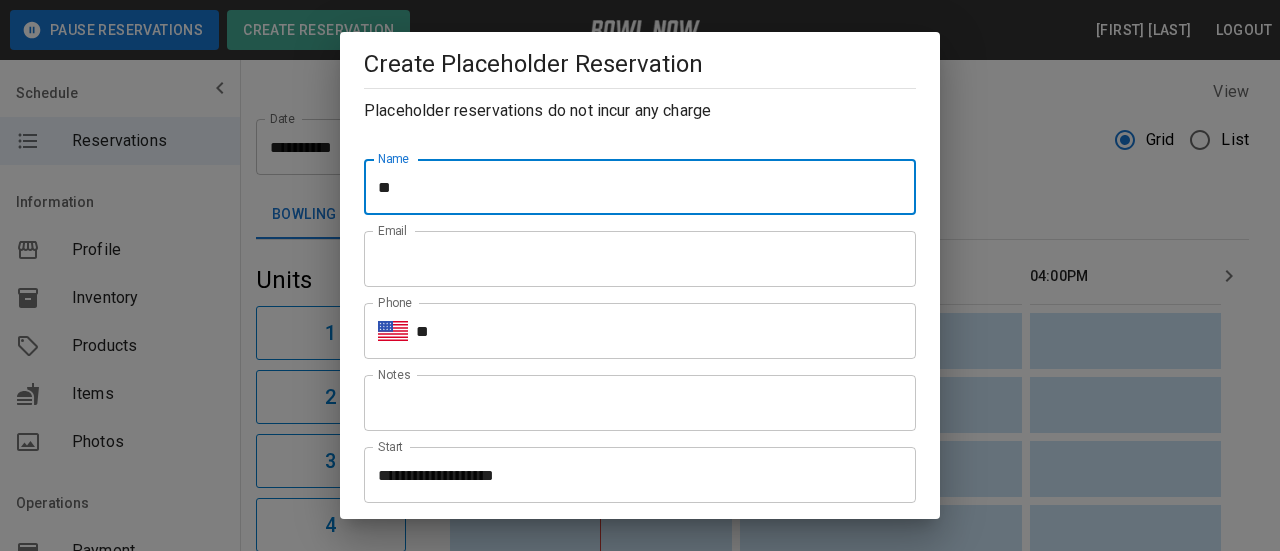 type on "**********" 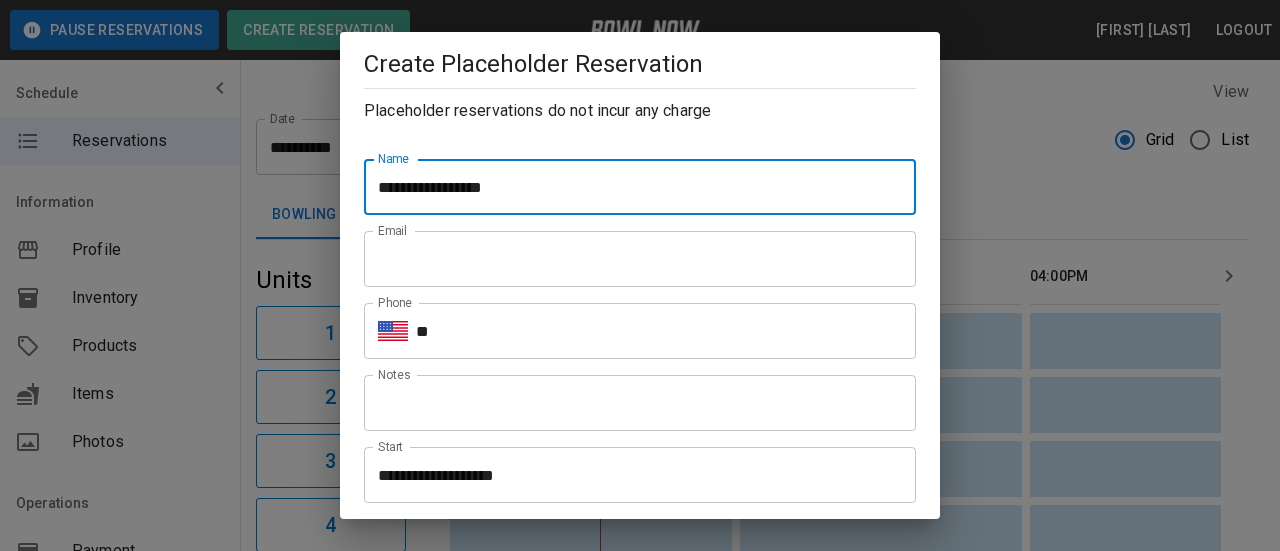 click on "Email" at bounding box center (640, 259) 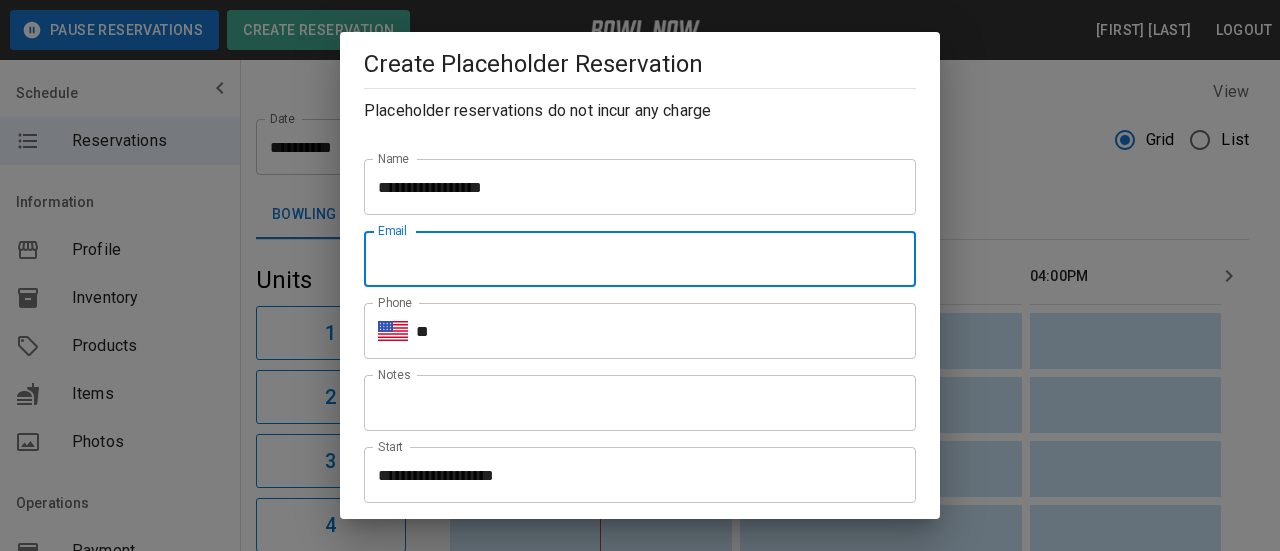 type on "**********" 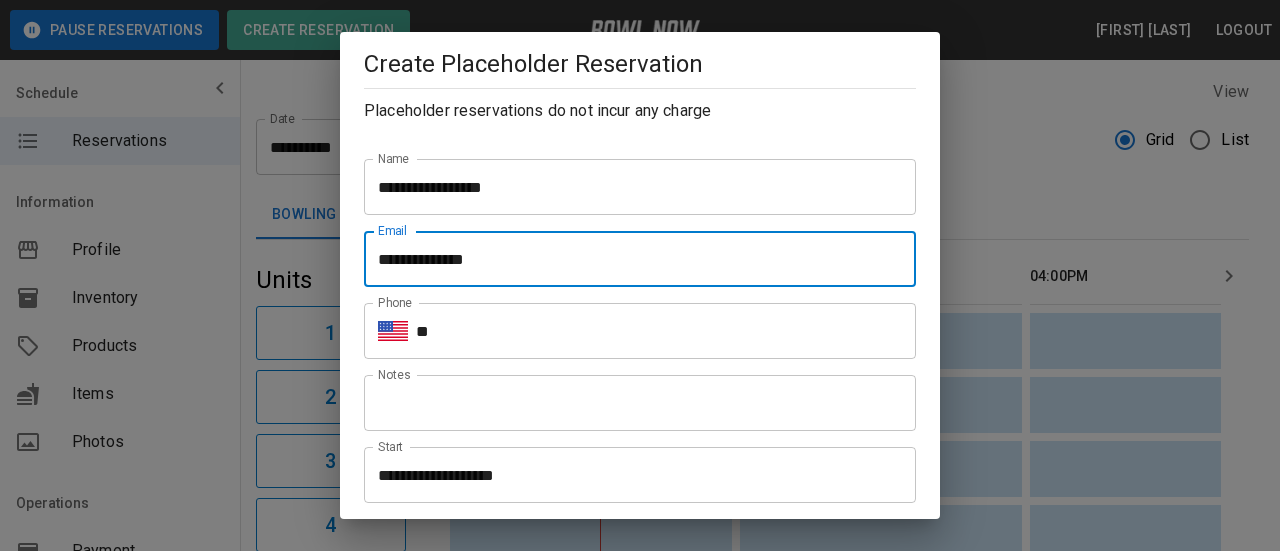 click on "**" at bounding box center (666, 331) 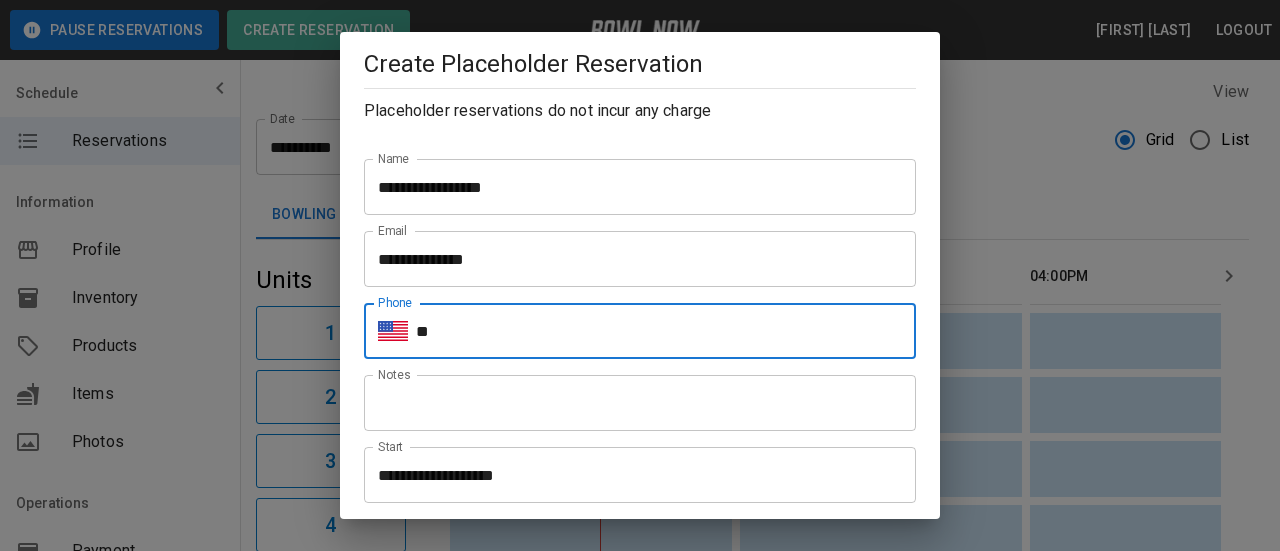 type on "**********" 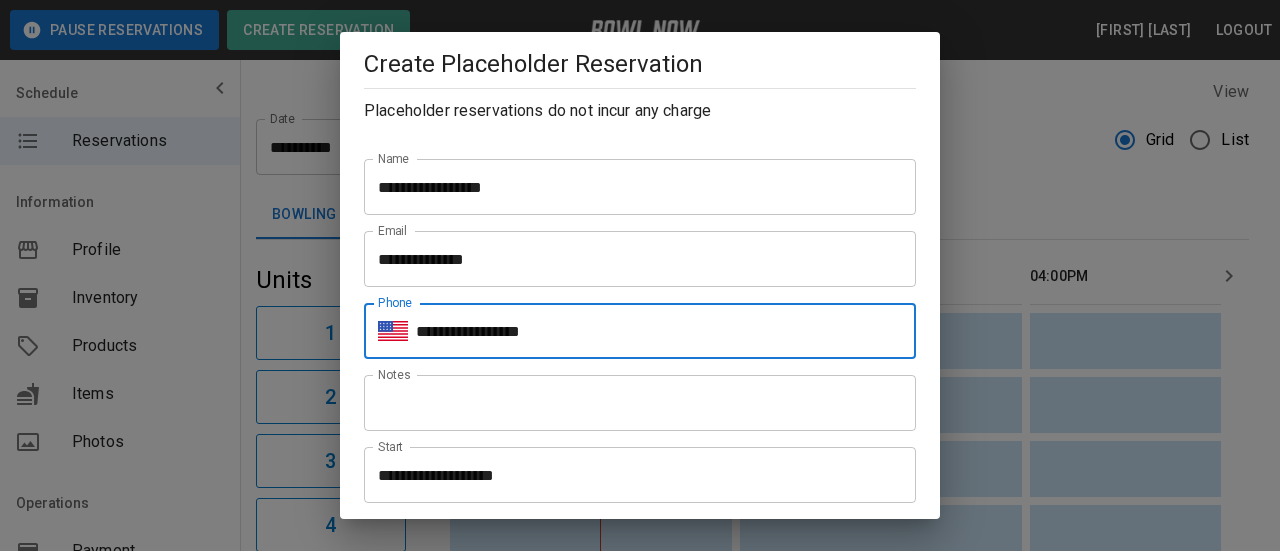 click on "Notes" at bounding box center [640, 403] 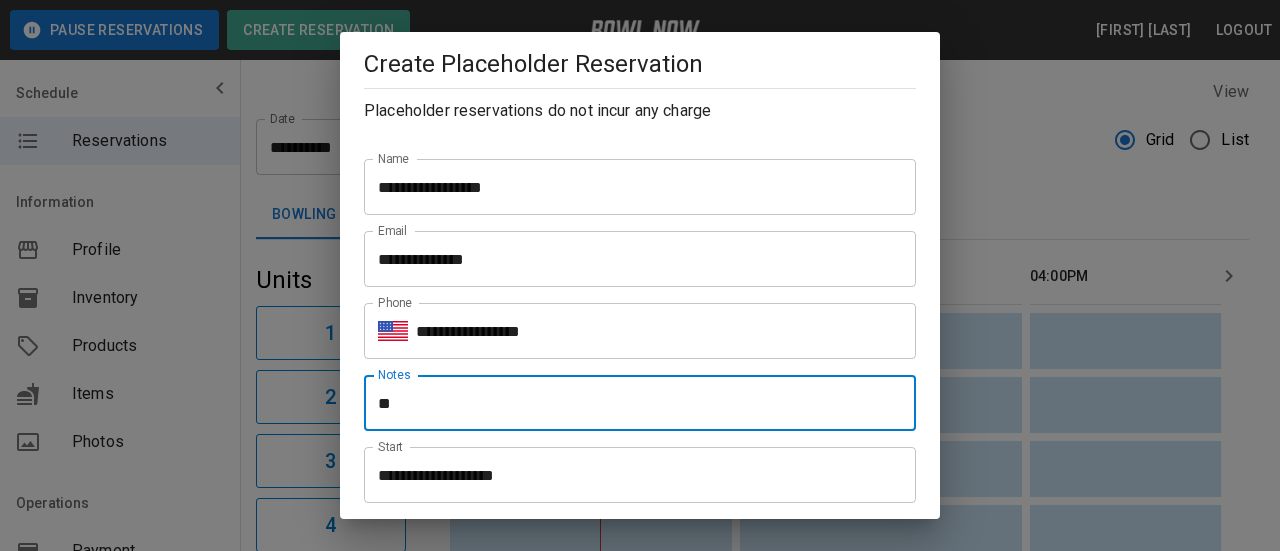 type on "**********" 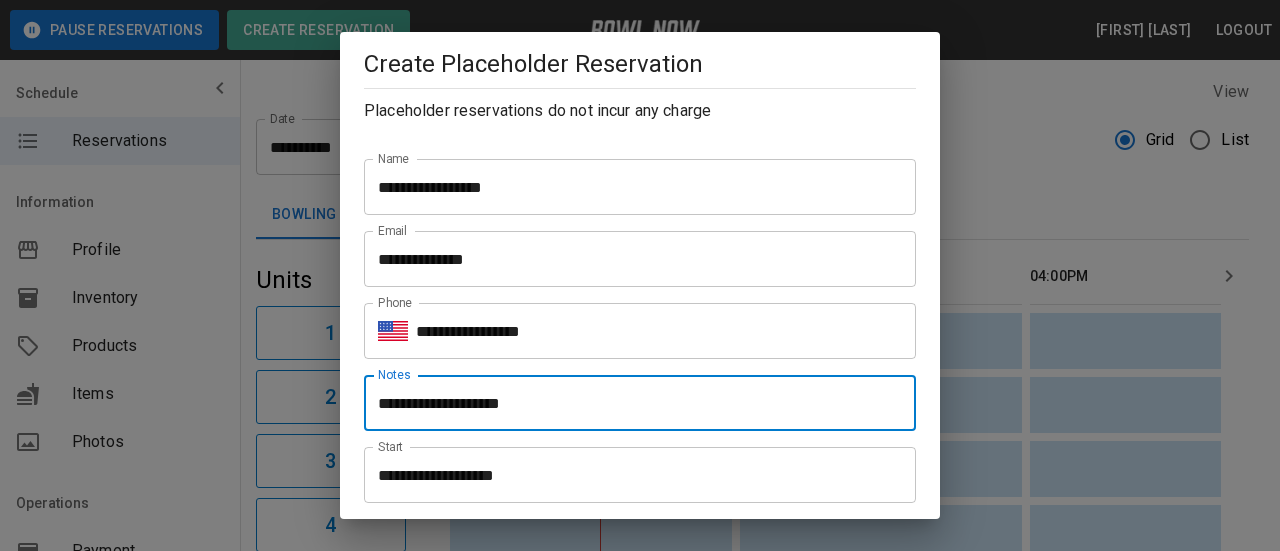 scroll, scrollTop: 100, scrollLeft: 0, axis: vertical 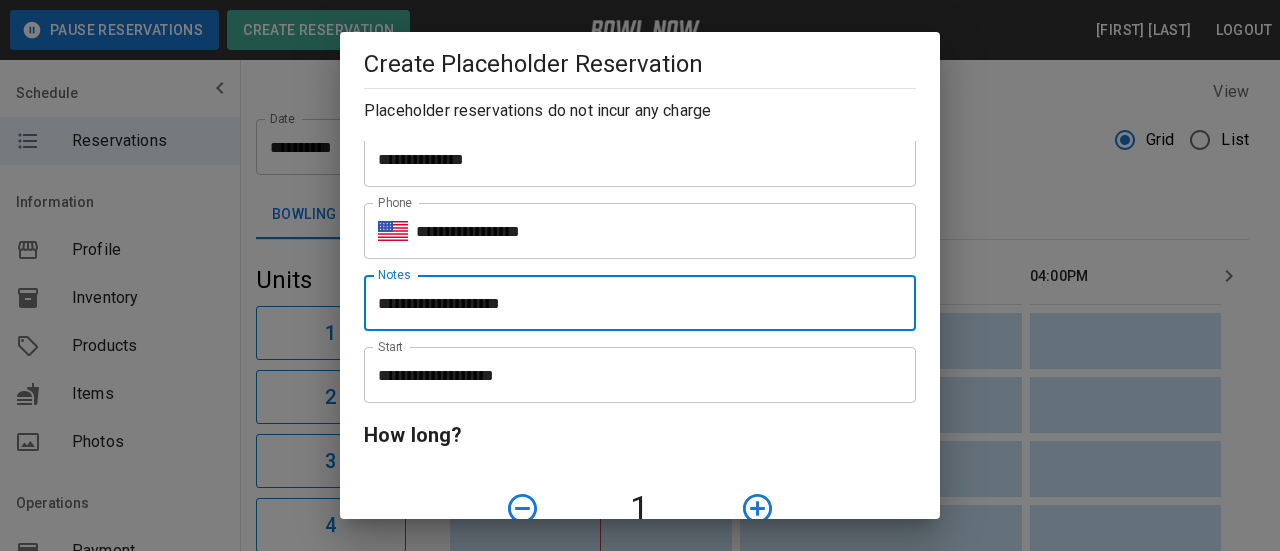 click on "**********" at bounding box center [633, 375] 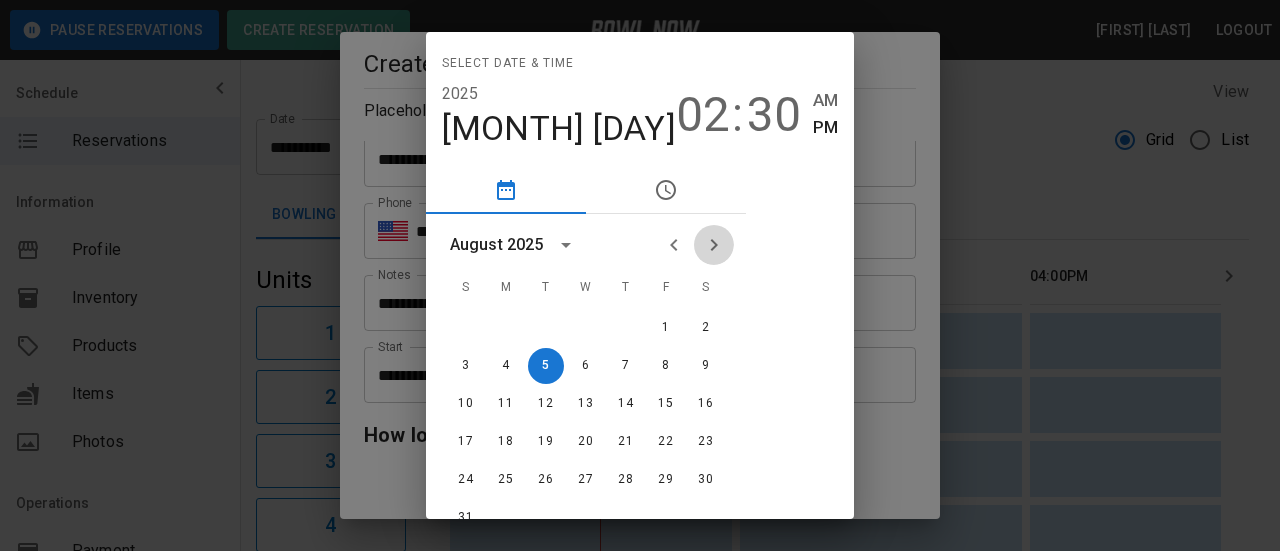click 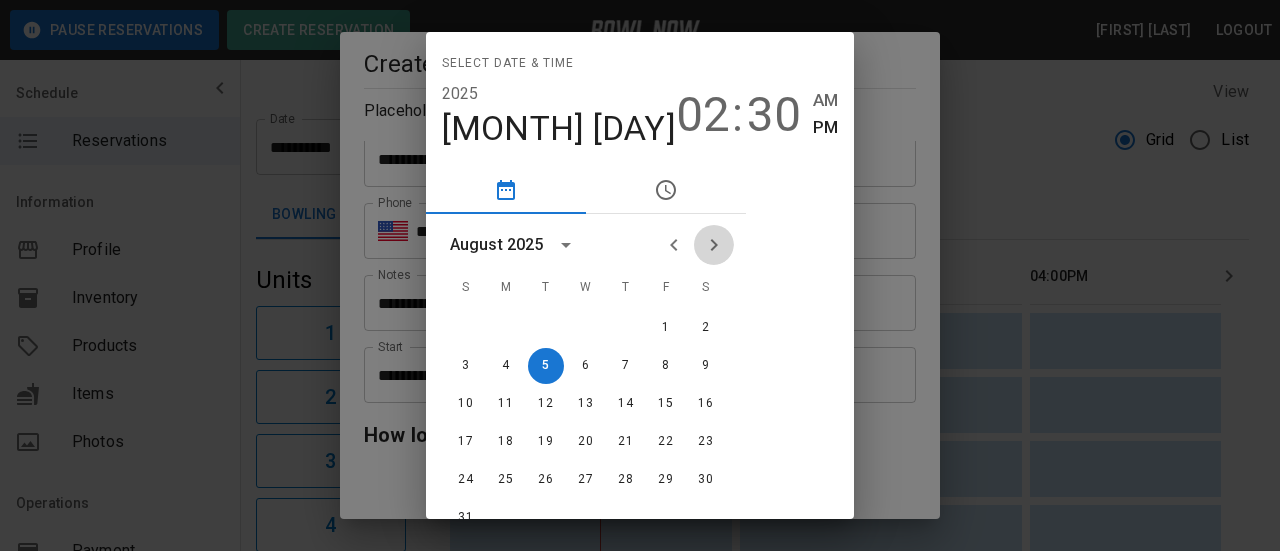 click 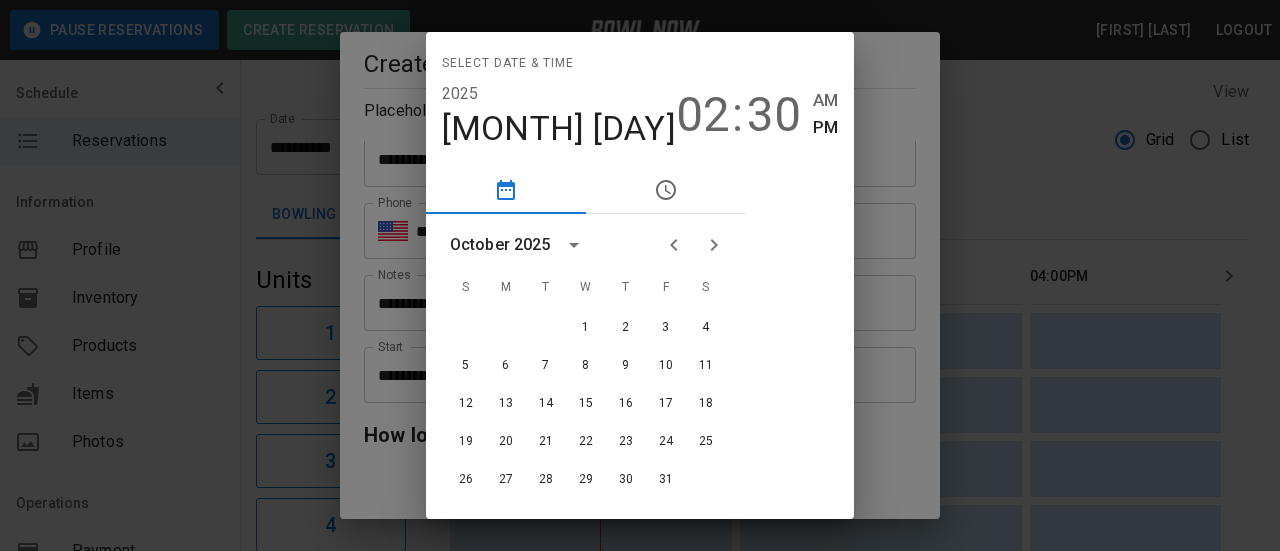 click 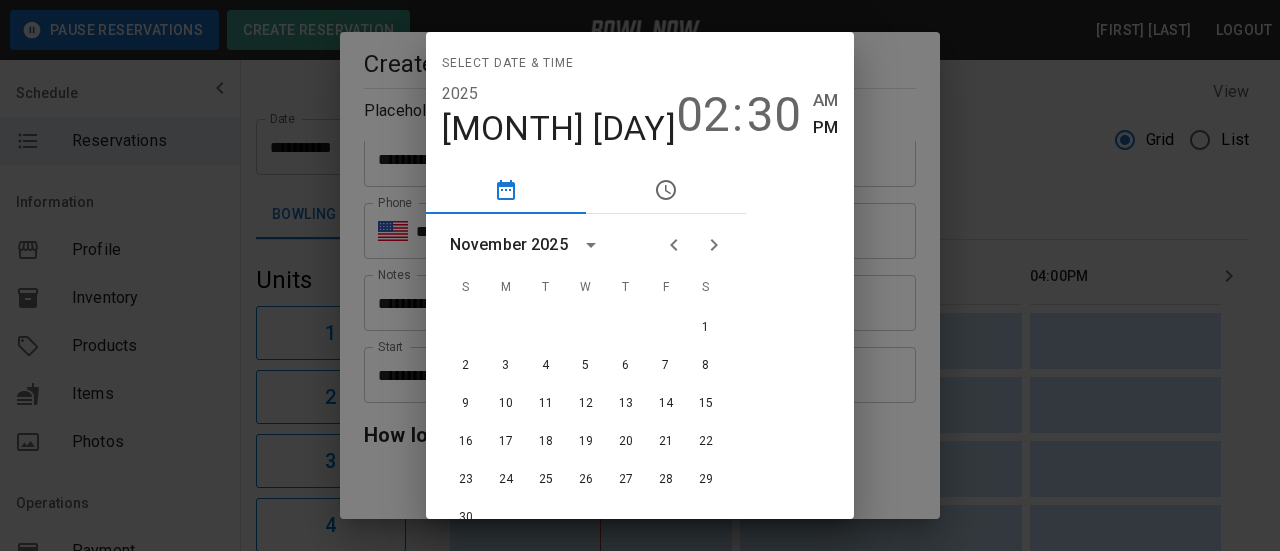 click 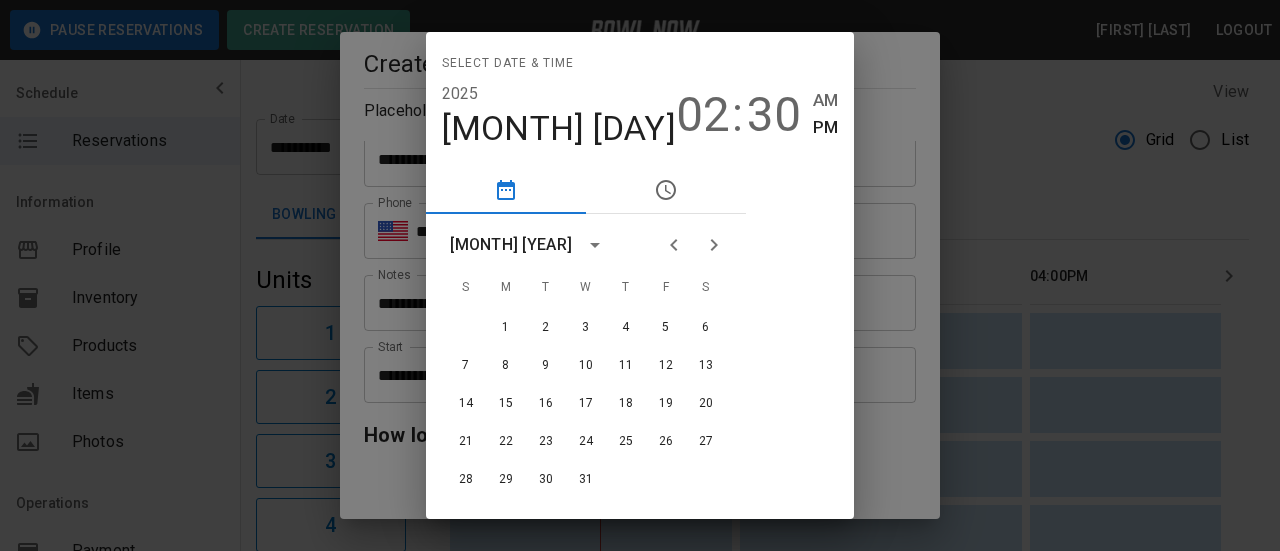 click 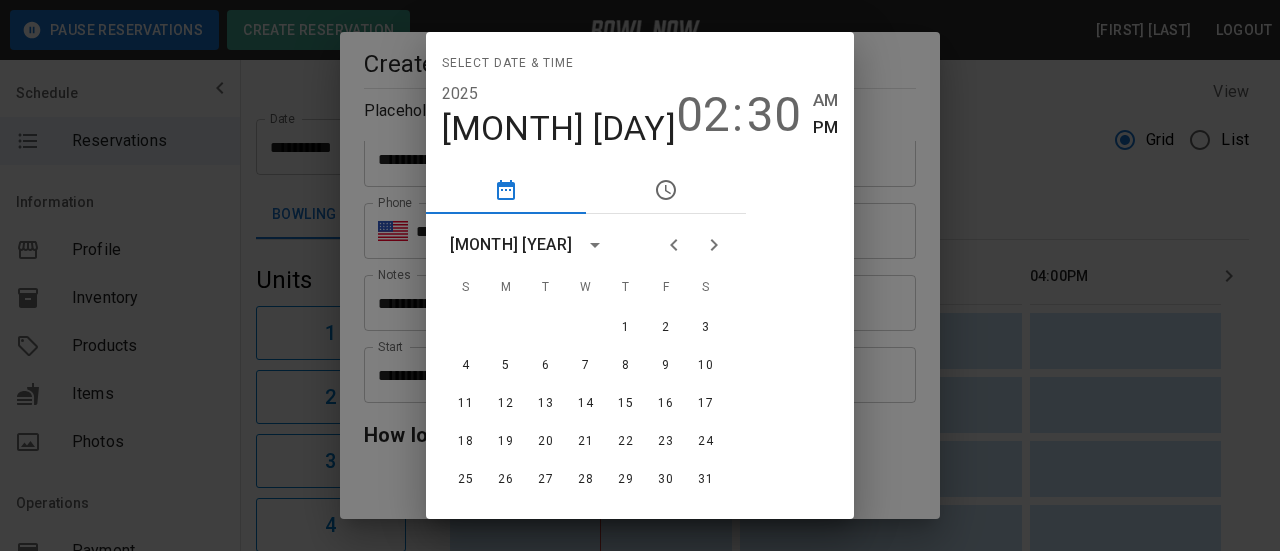click 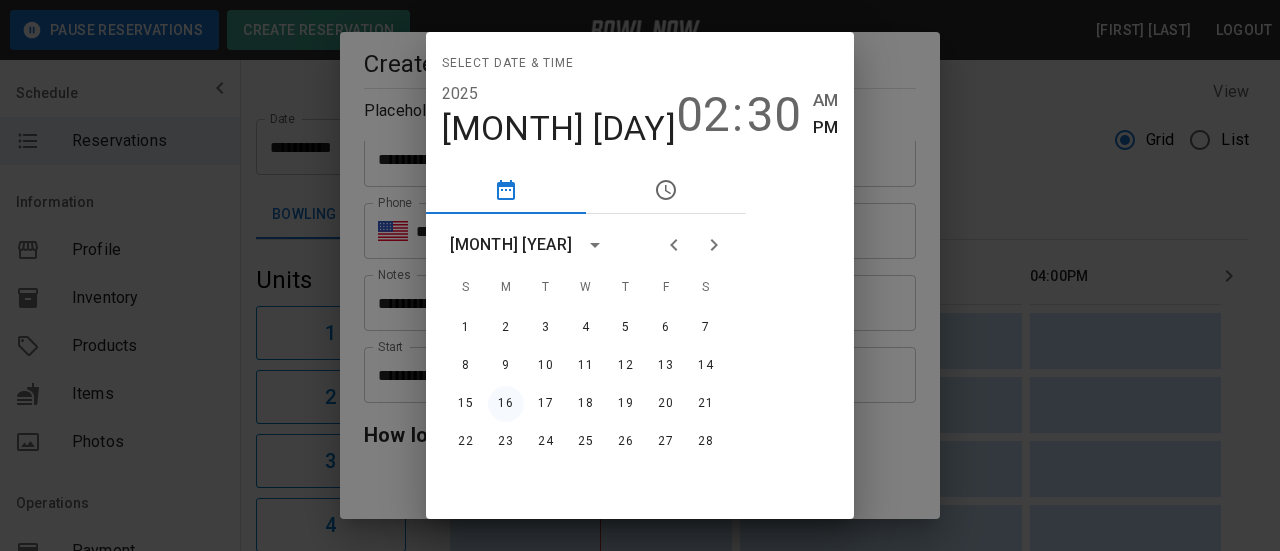 click on "16" at bounding box center [506, 404] 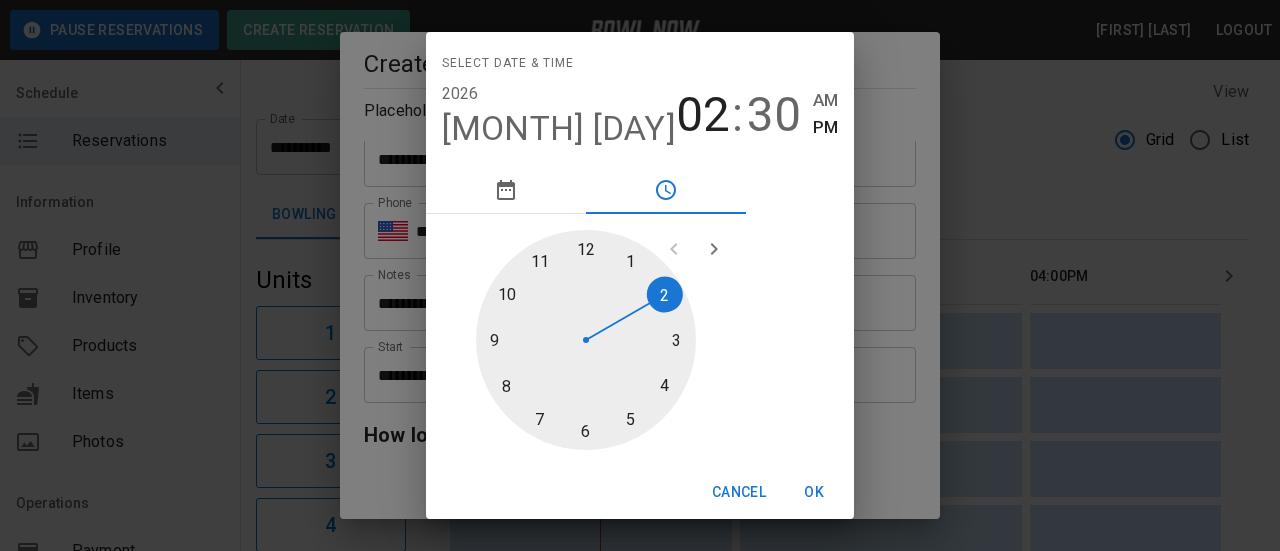 click at bounding box center [586, 340] 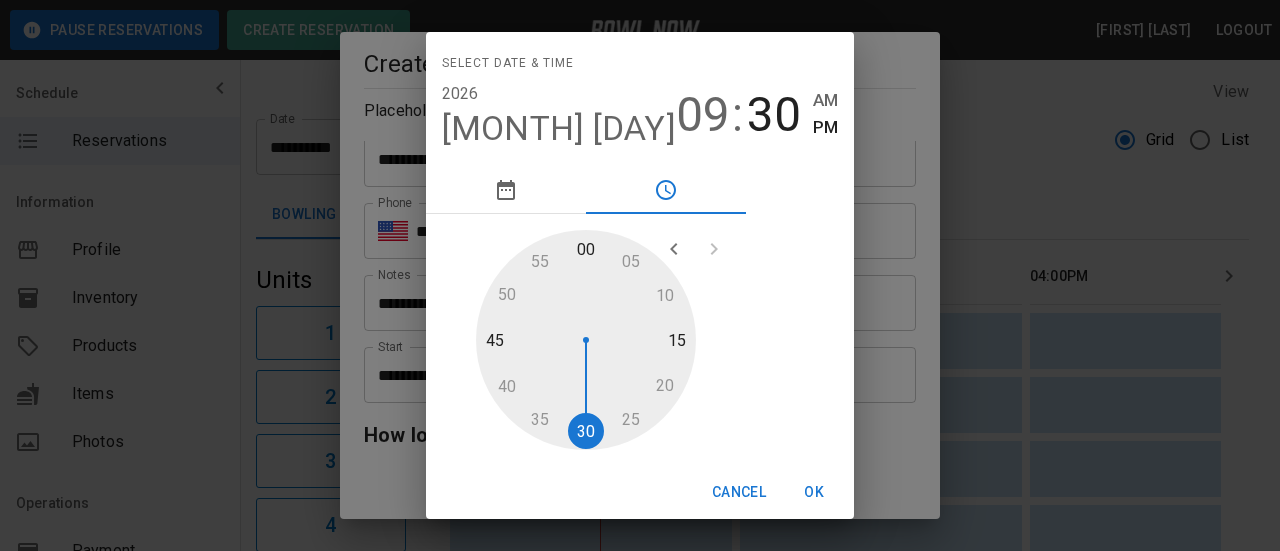 click at bounding box center [586, 340] 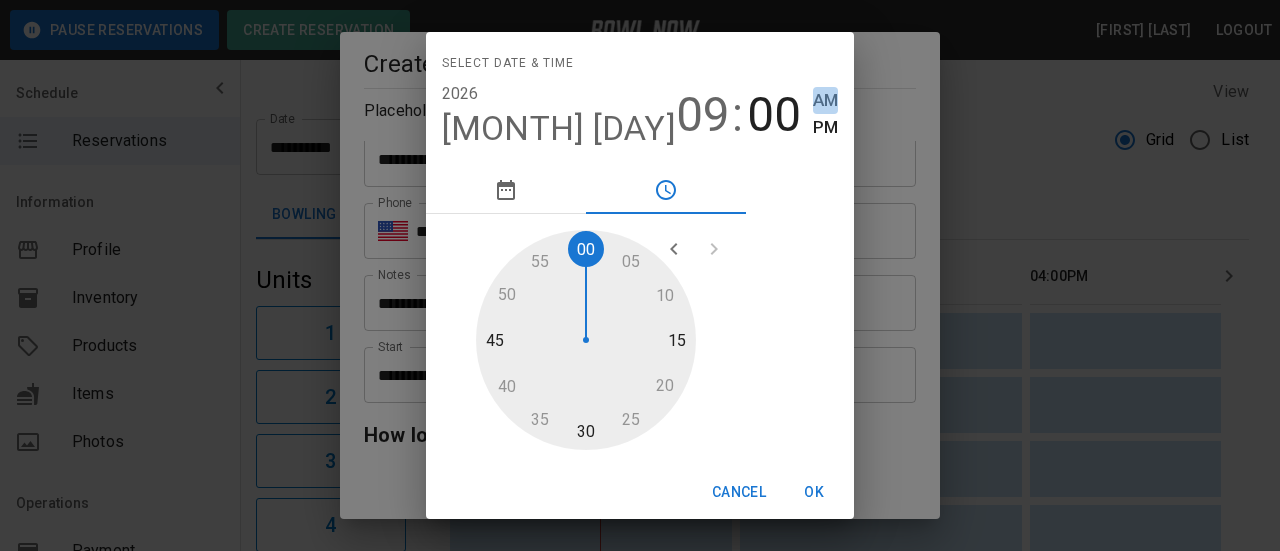 click on "AM" at bounding box center [825, 100] 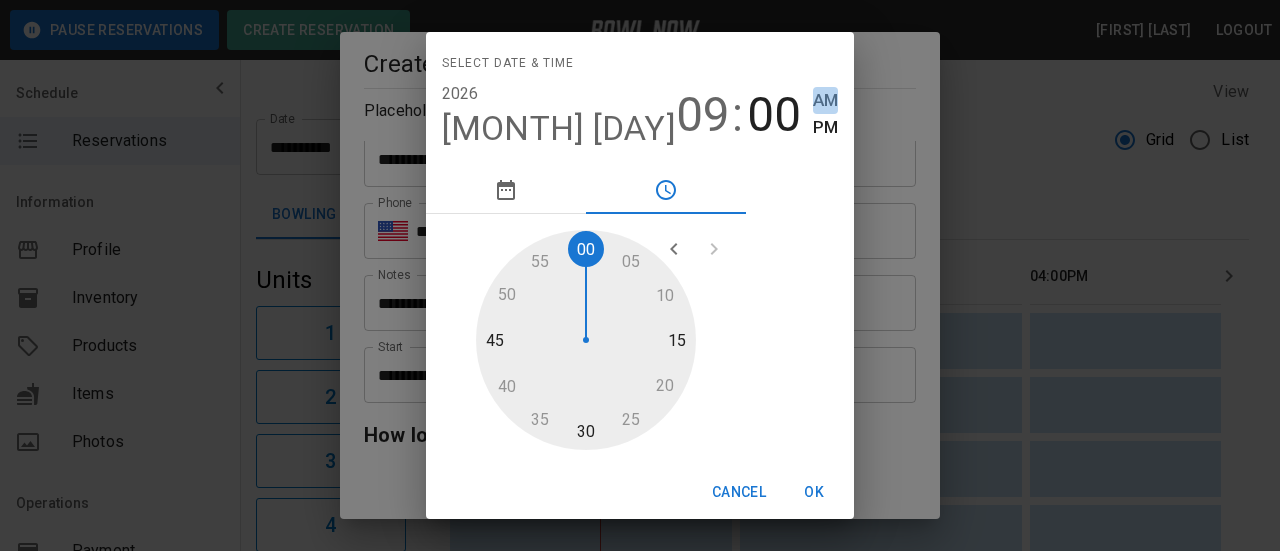 type on "**********" 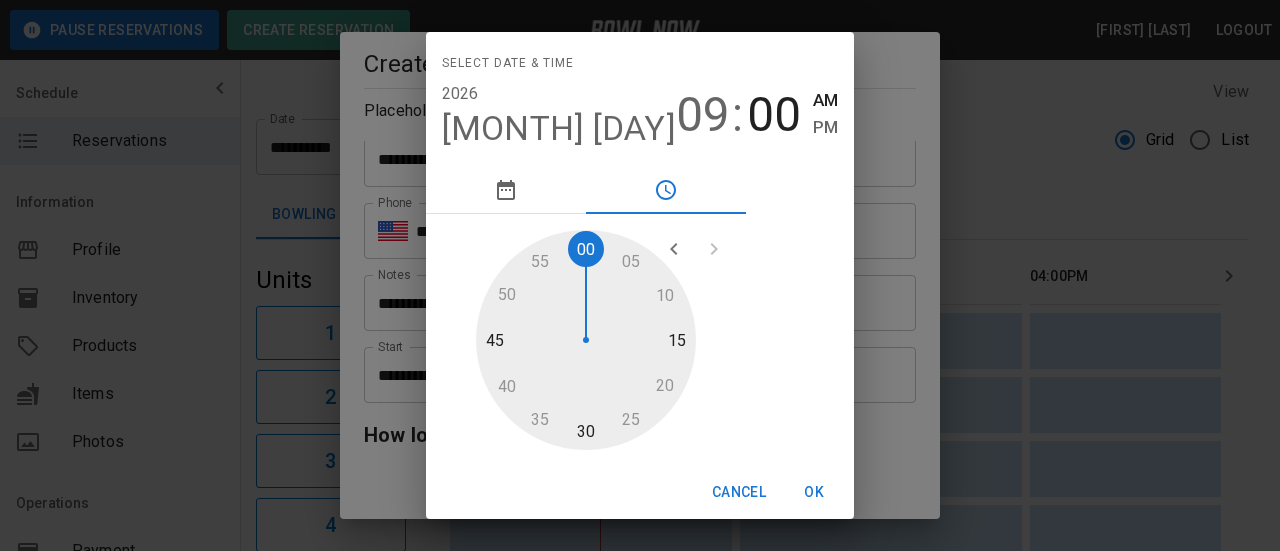 click on "OK" at bounding box center (814, 492) 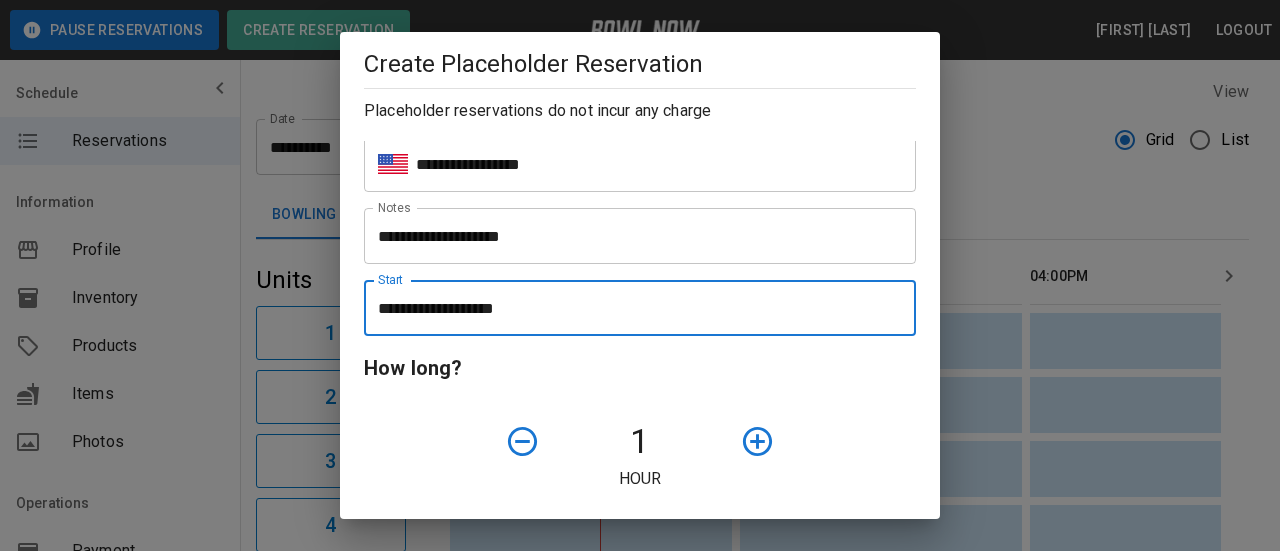 scroll, scrollTop: 200, scrollLeft: 0, axis: vertical 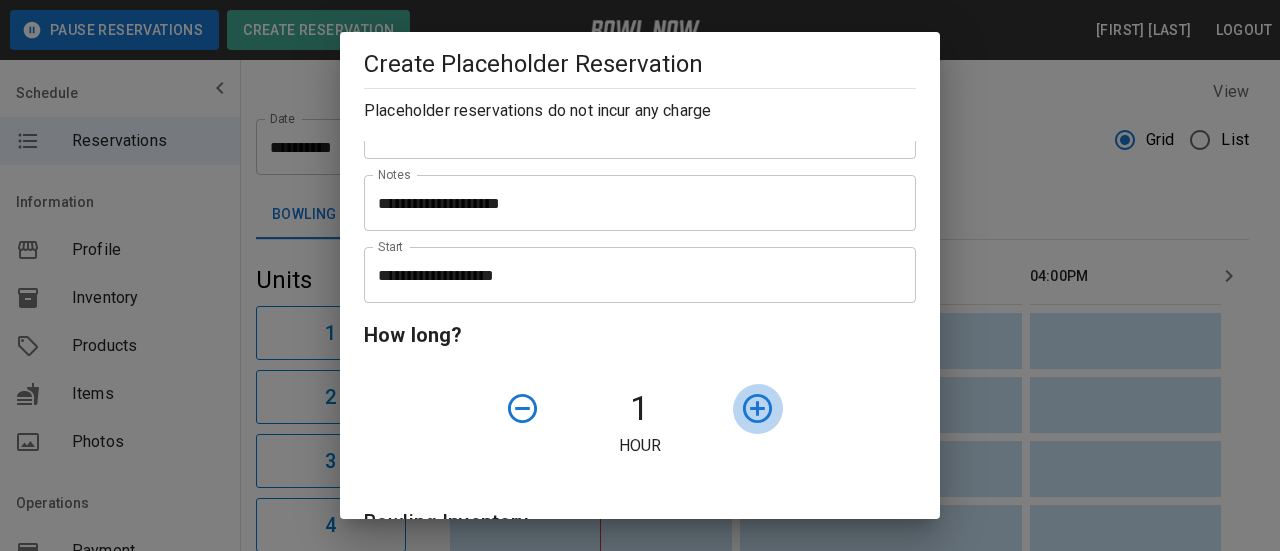 click 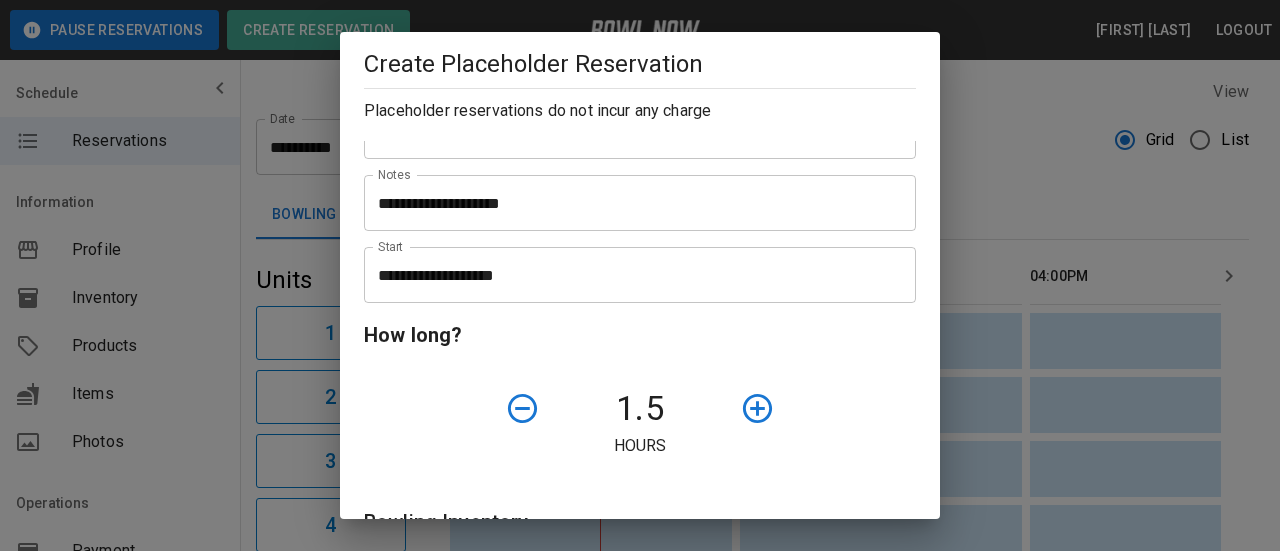click at bounding box center (757, 408) 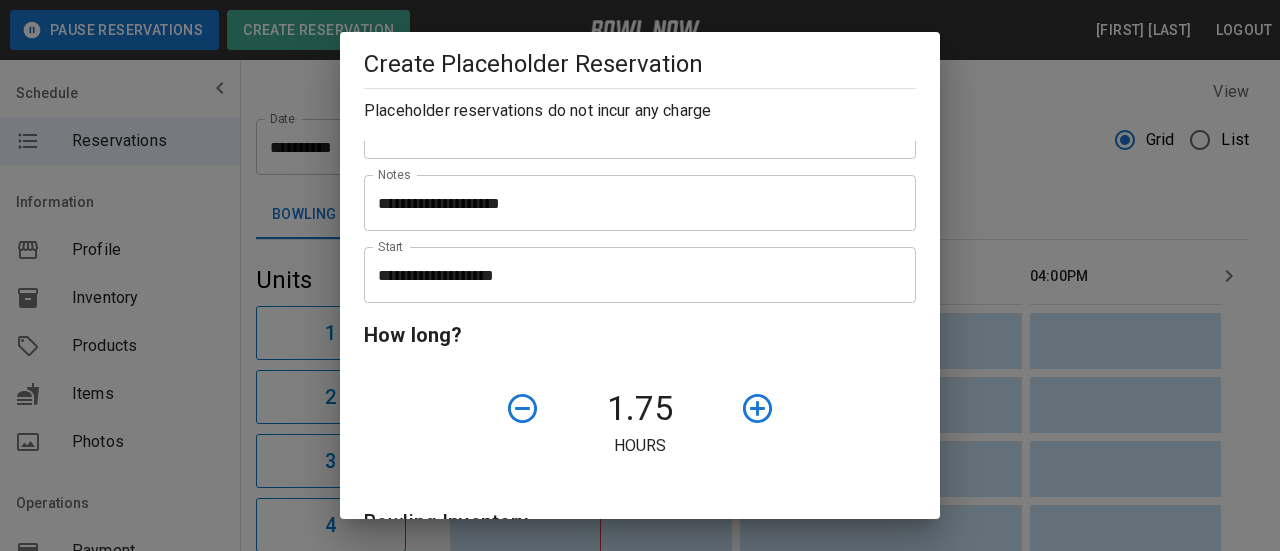 click at bounding box center [757, 408] 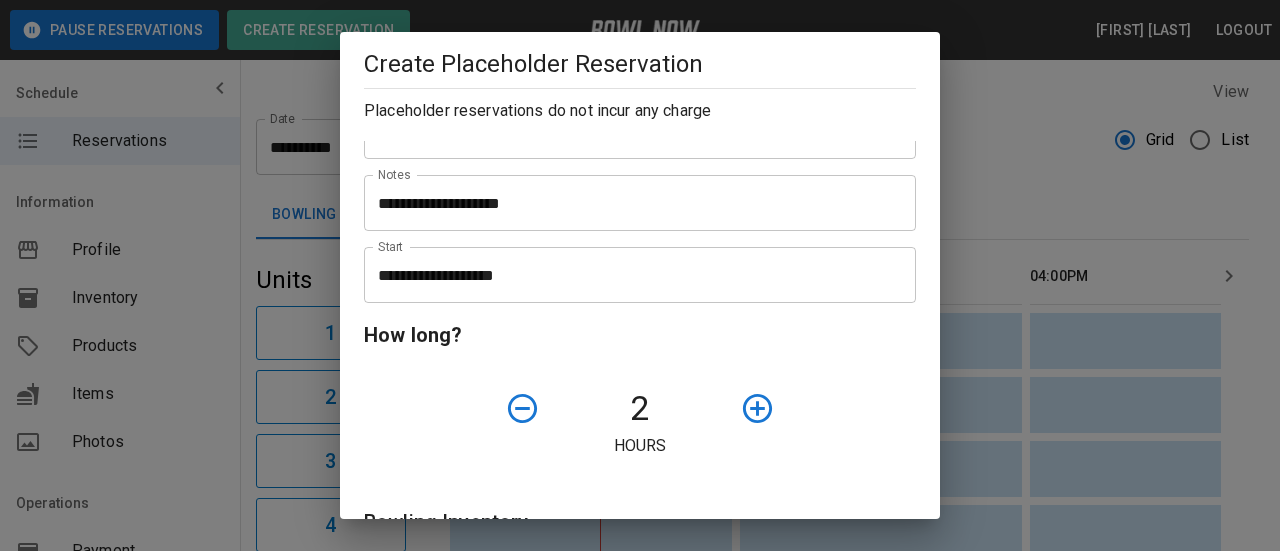 click 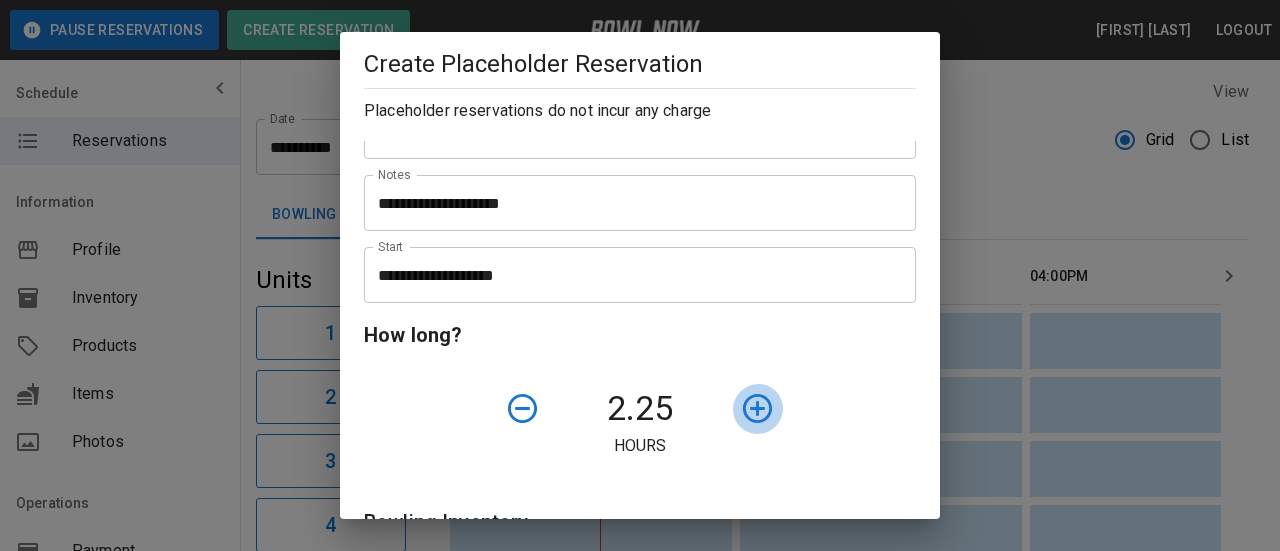 click 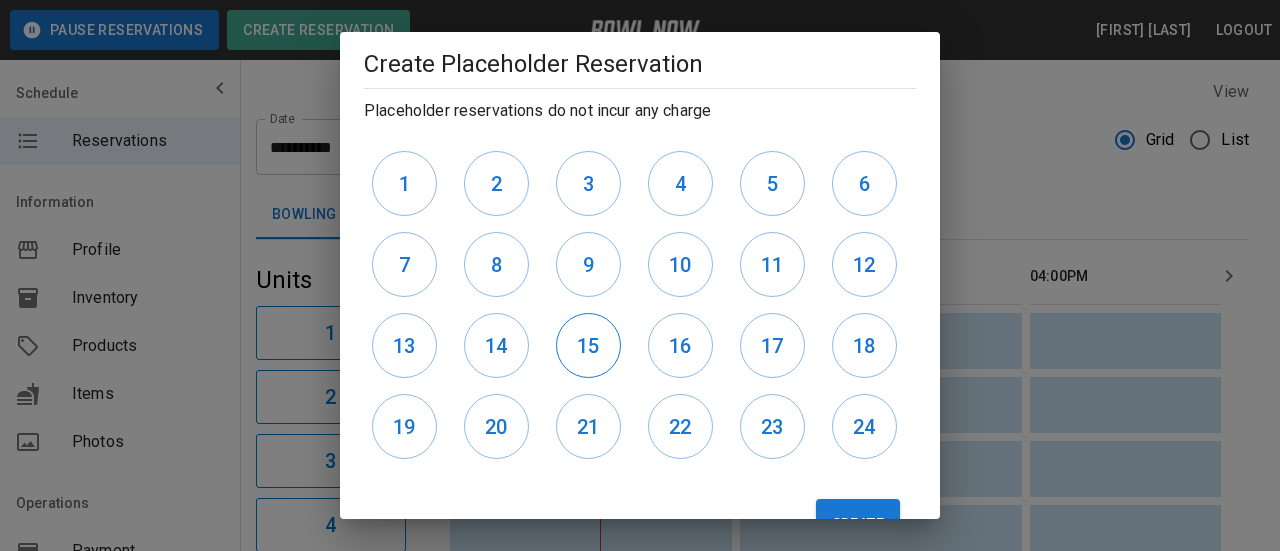 scroll, scrollTop: 600, scrollLeft: 0, axis: vertical 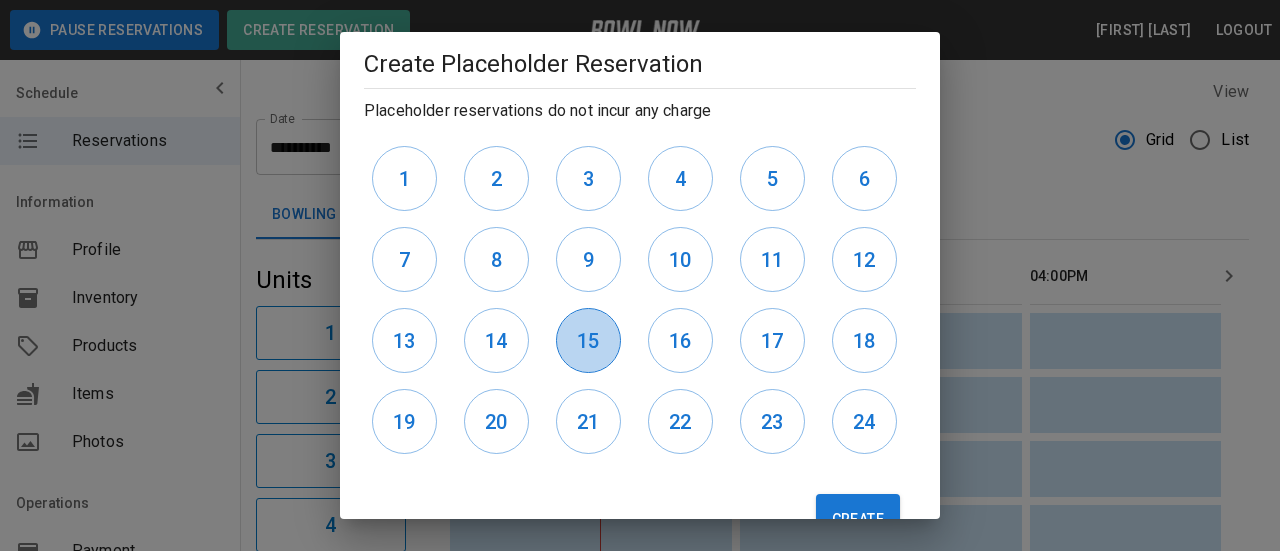 click on "15" at bounding box center (588, 341) 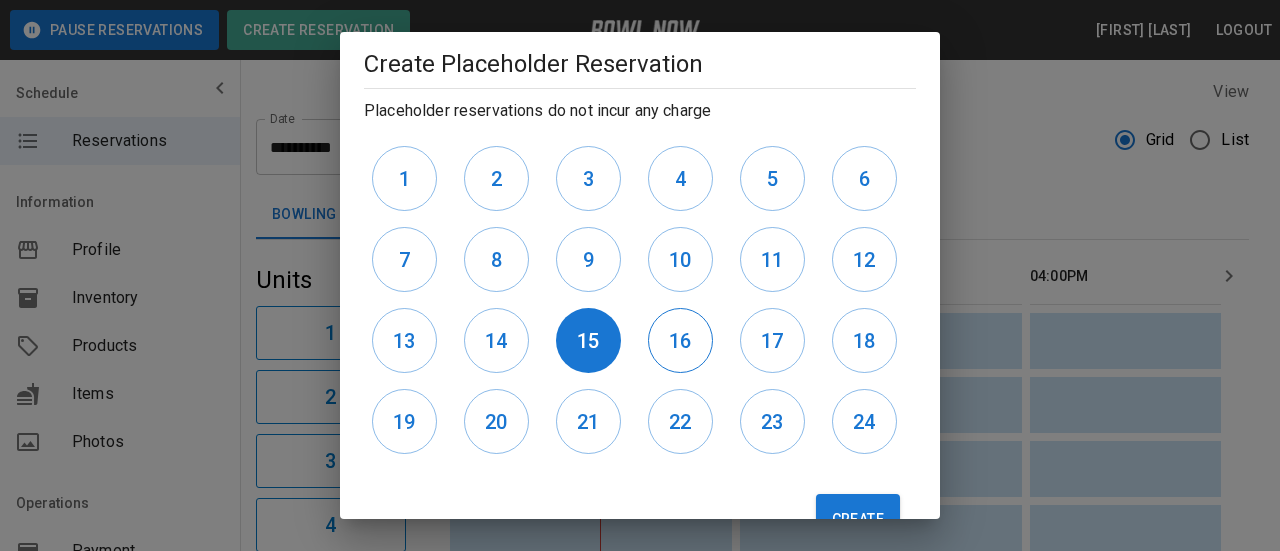 click on "16" at bounding box center (680, 341) 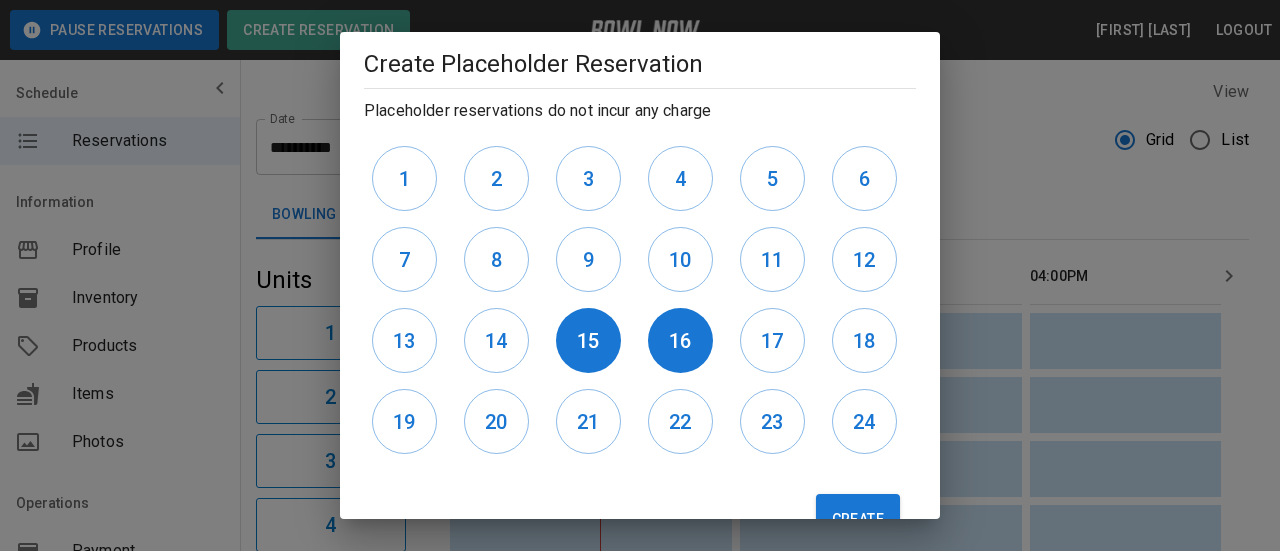click on "17" at bounding box center (778, 340) 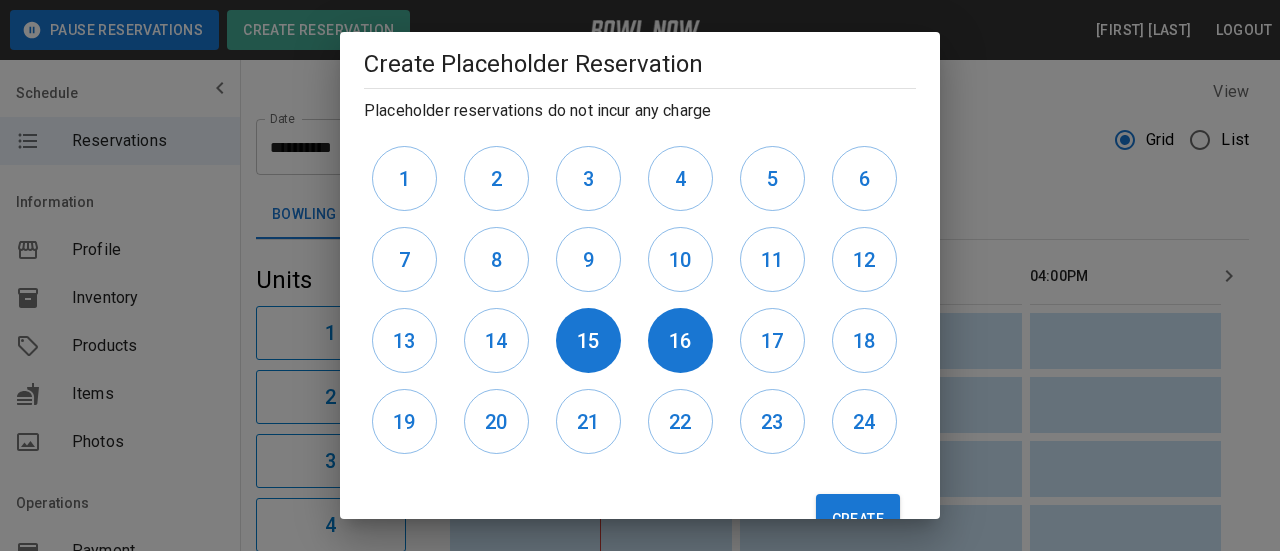 drag, startPoint x: 784, startPoint y: 347, endPoint x: 885, endPoint y: 337, distance: 101.49384 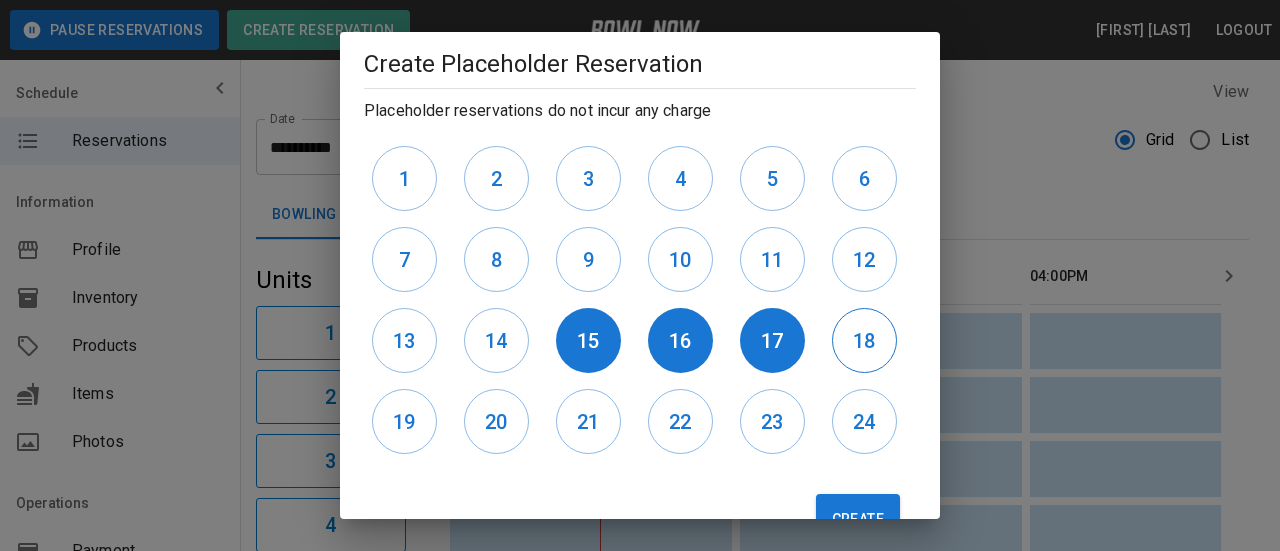 click on "18" at bounding box center (864, 341) 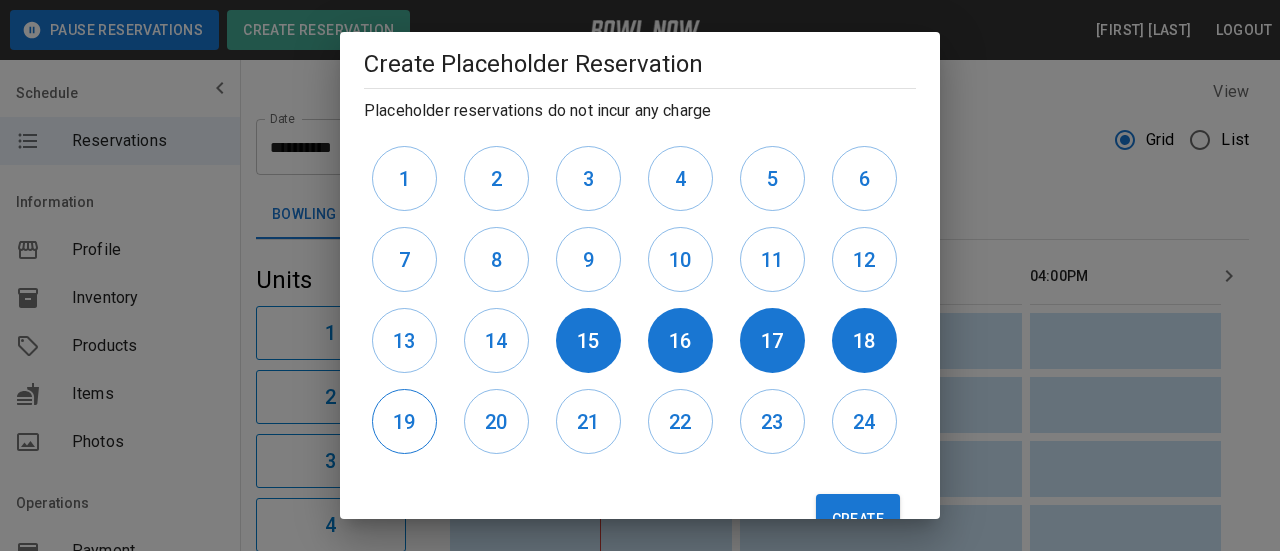 click on "19" at bounding box center (404, 422) 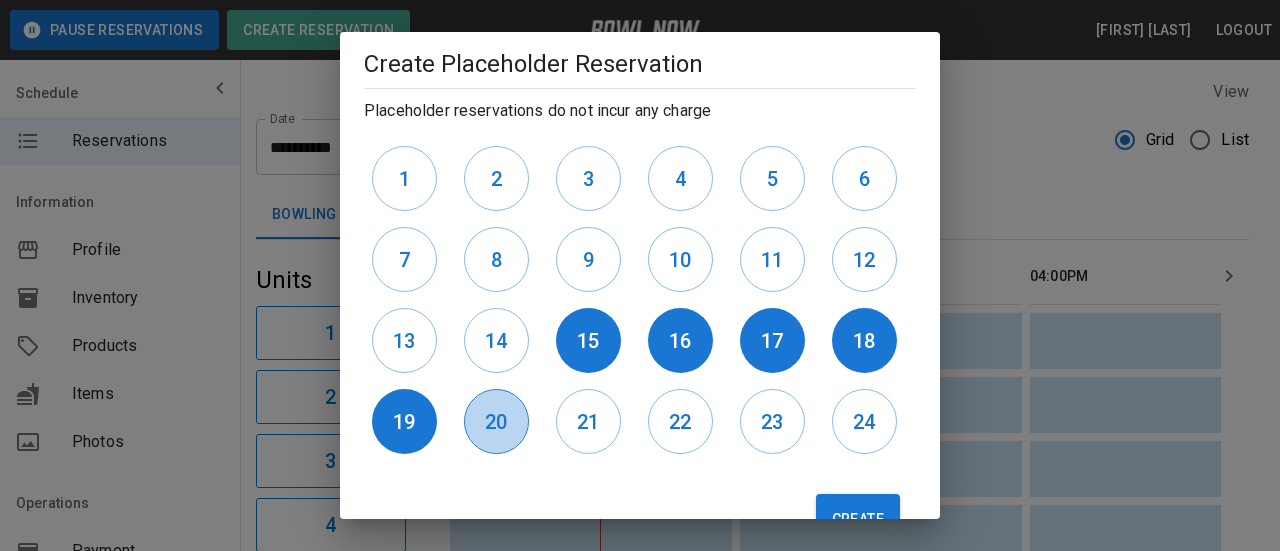 click on "20" at bounding box center [496, 422] 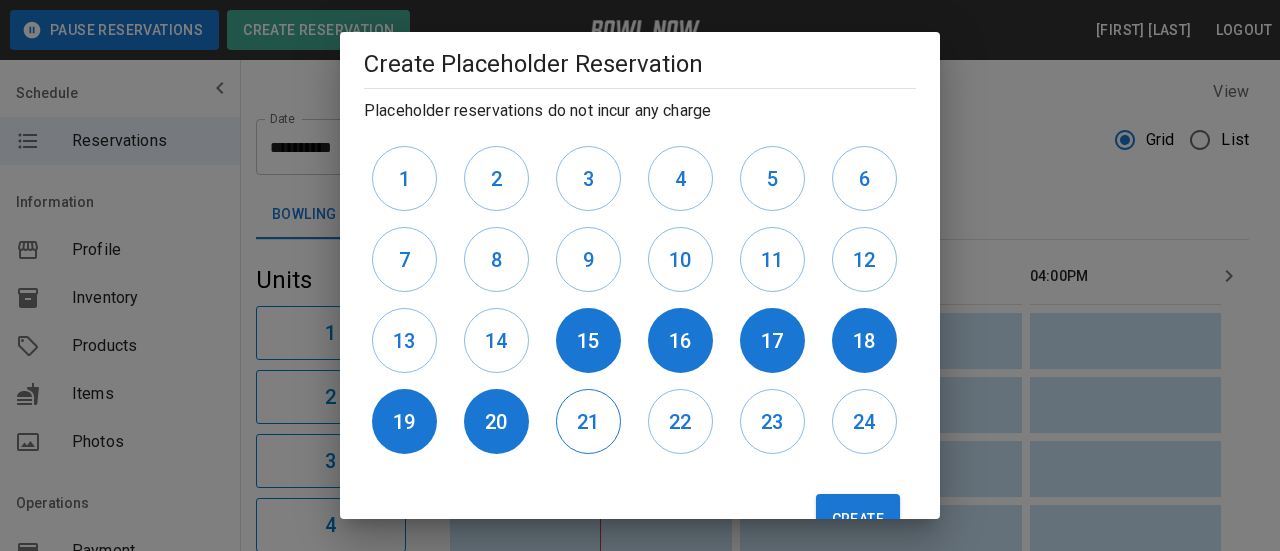 click on "21" at bounding box center (588, 422) 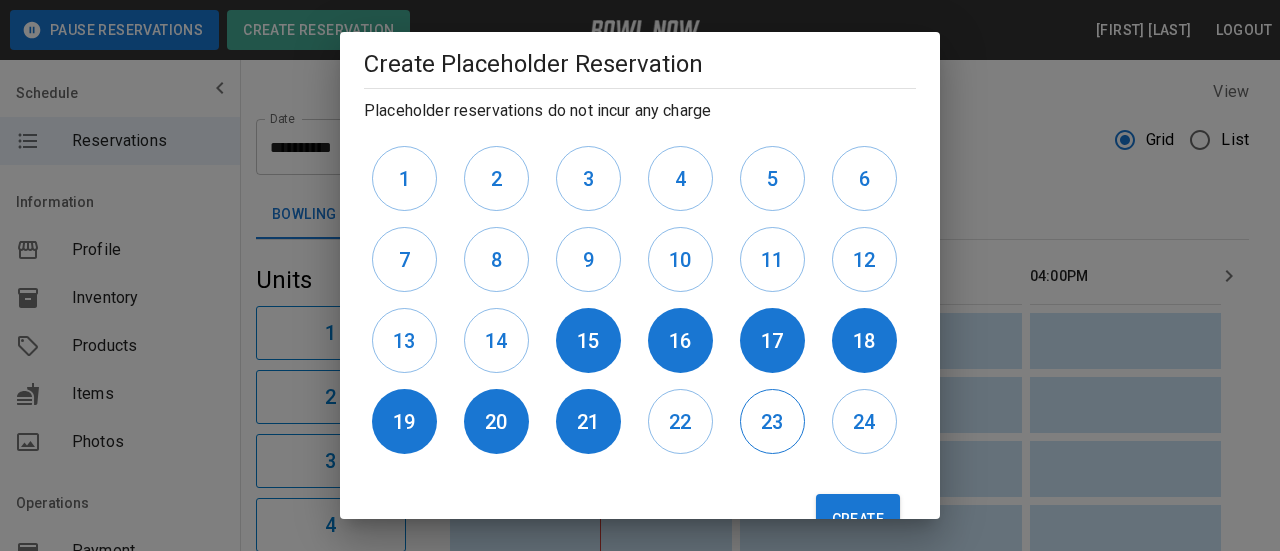 drag, startPoint x: 668, startPoint y: 423, endPoint x: 777, endPoint y: 425, distance: 109.01835 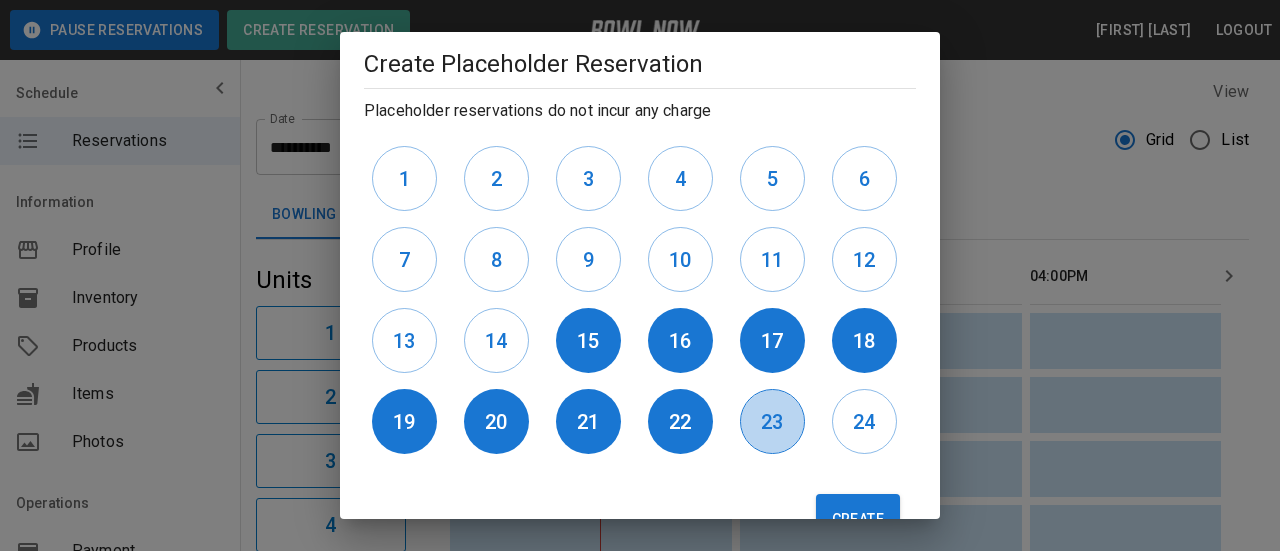 click on "23" at bounding box center [772, 422] 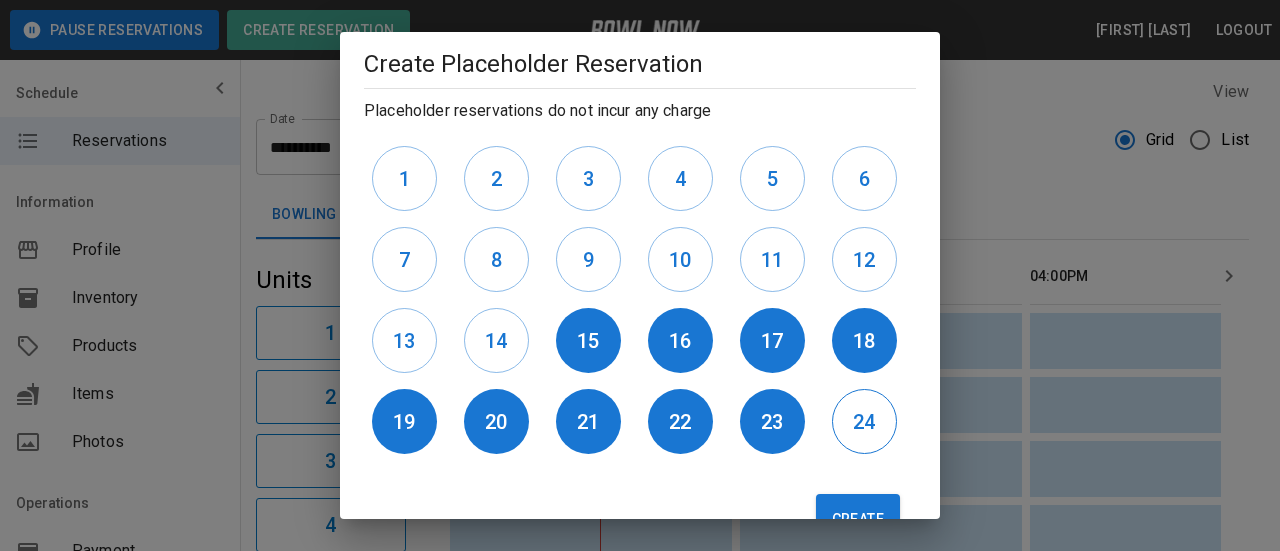 click on "24" at bounding box center [864, 421] 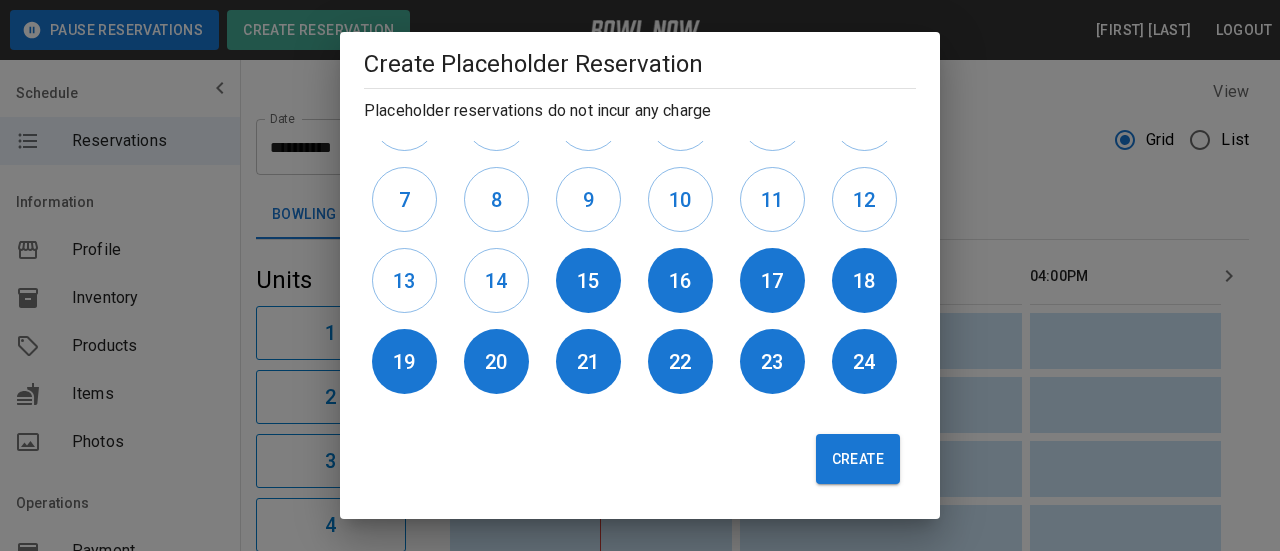 scroll, scrollTop: 661, scrollLeft: 0, axis: vertical 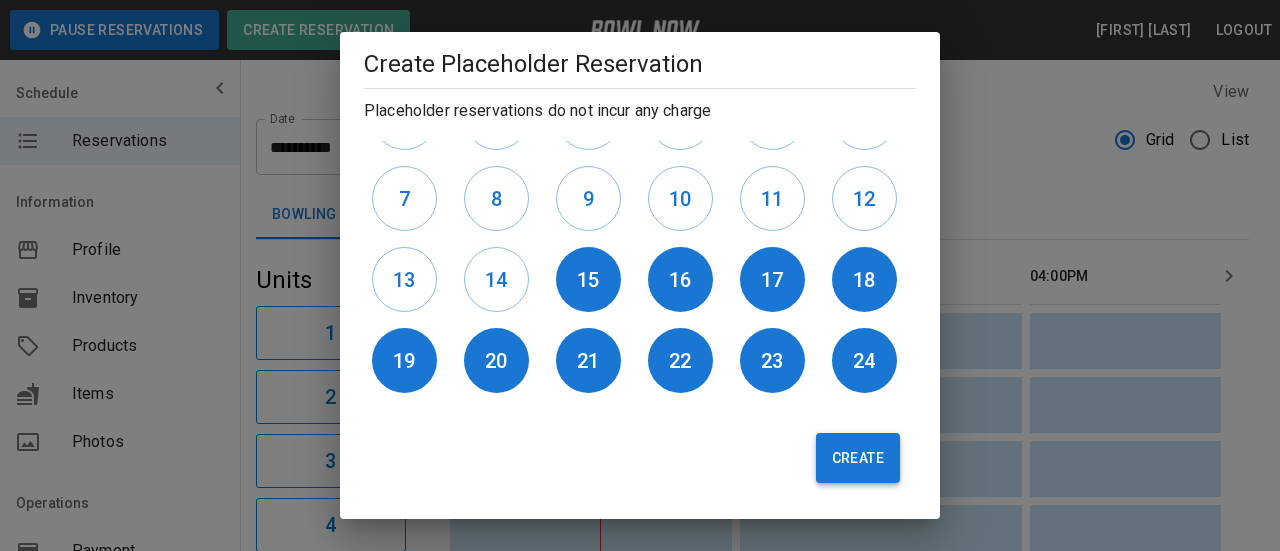 click on "Create" at bounding box center (858, 458) 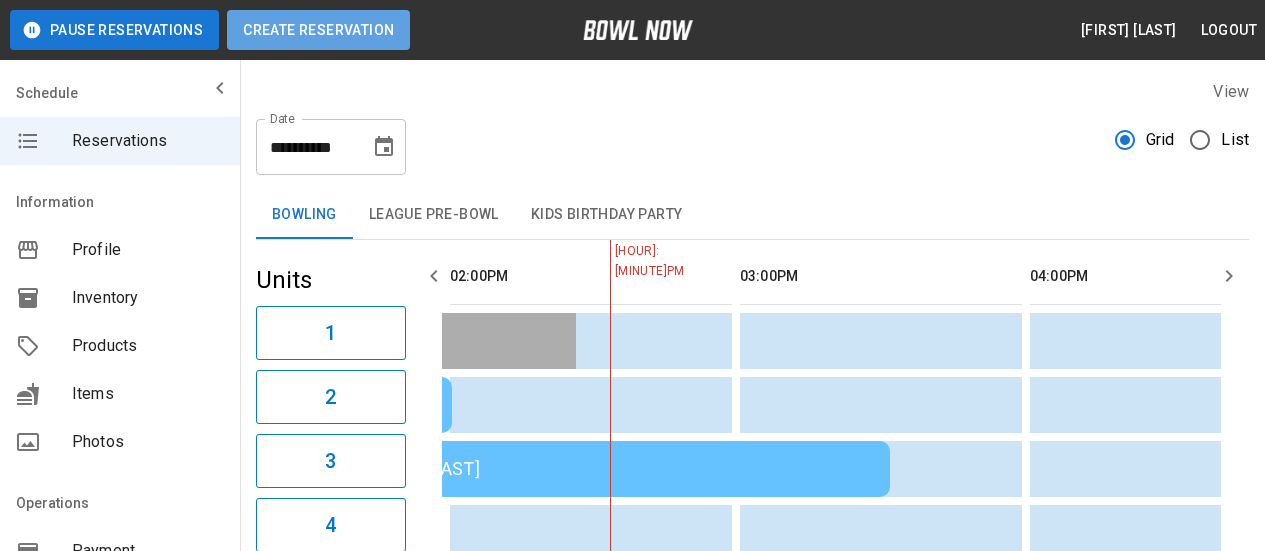 click on "Create Reservation" at bounding box center (318, 30) 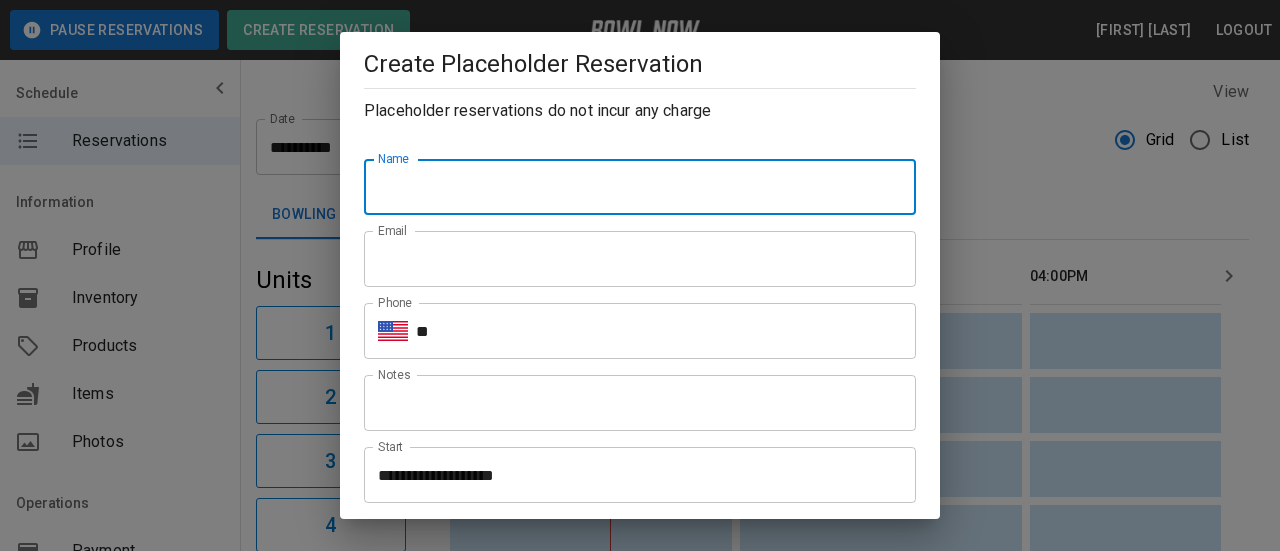 click on "Name" at bounding box center (640, 187) 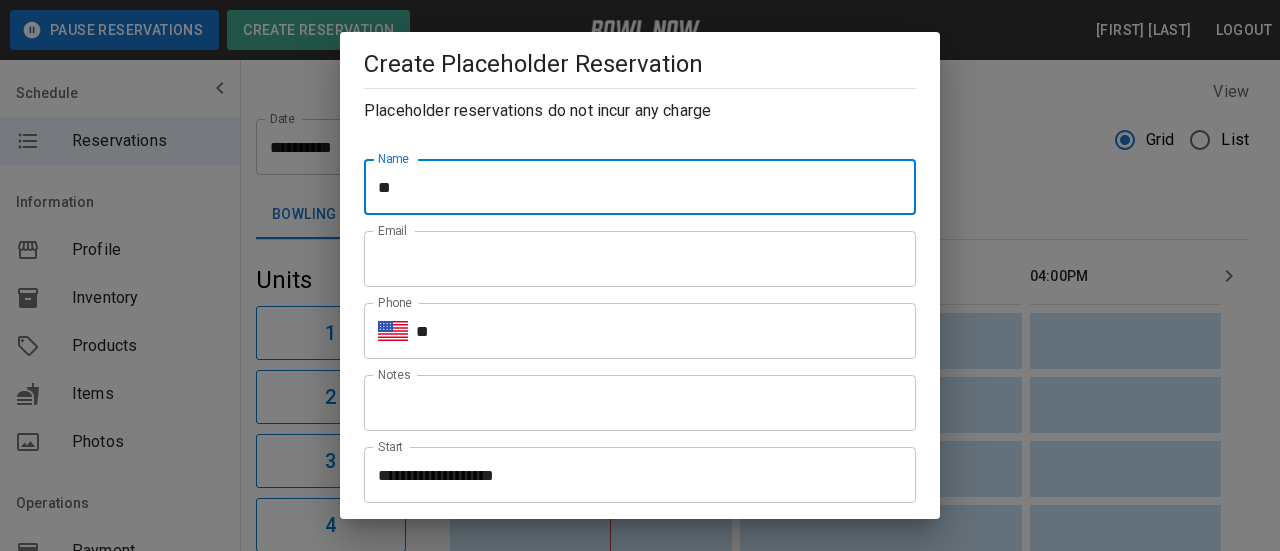 type on "**********" 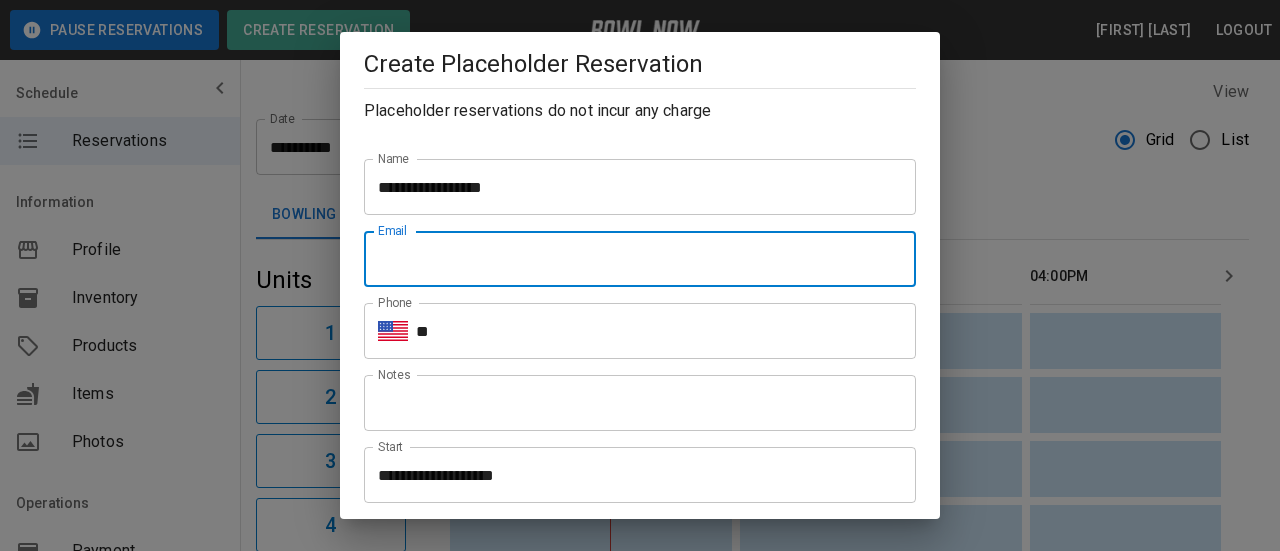 click on "Email" at bounding box center [640, 259] 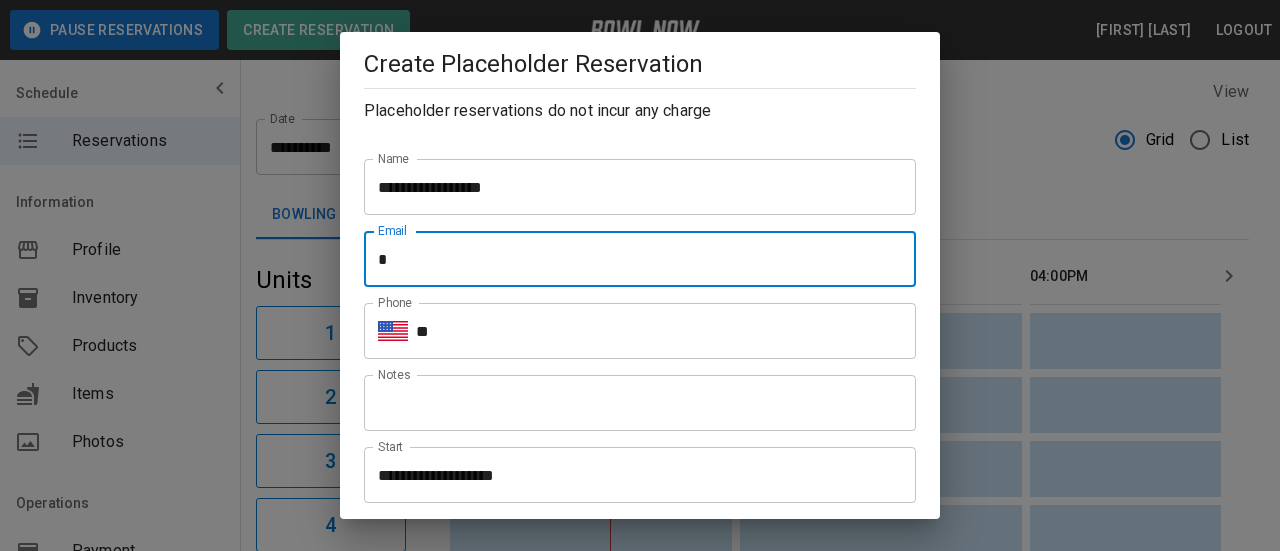 type on "**********" 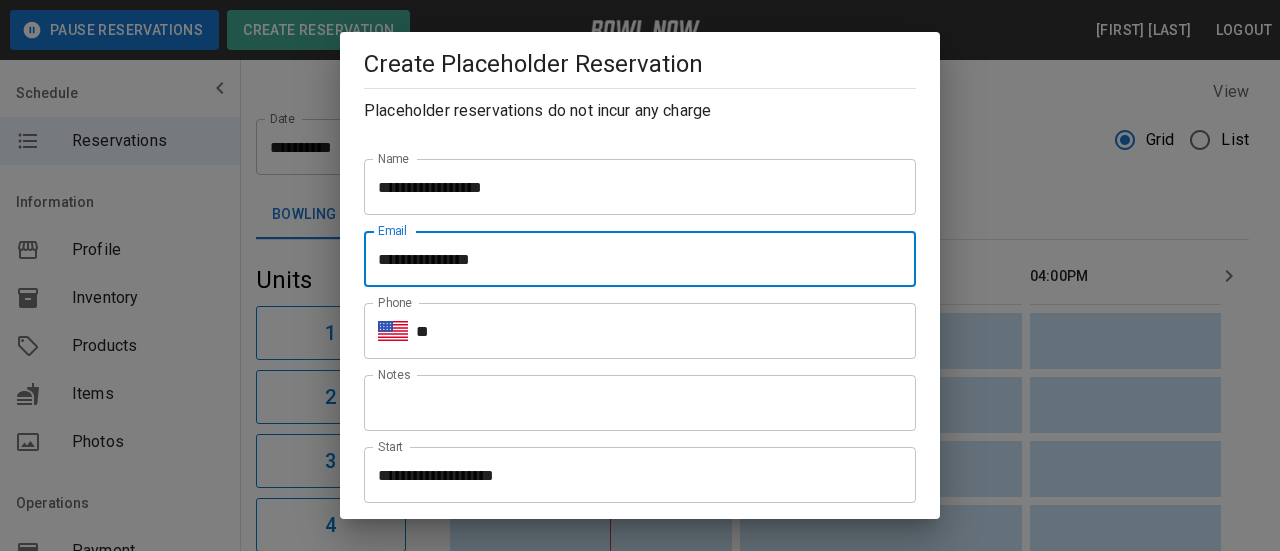 click on "**" at bounding box center (666, 331) 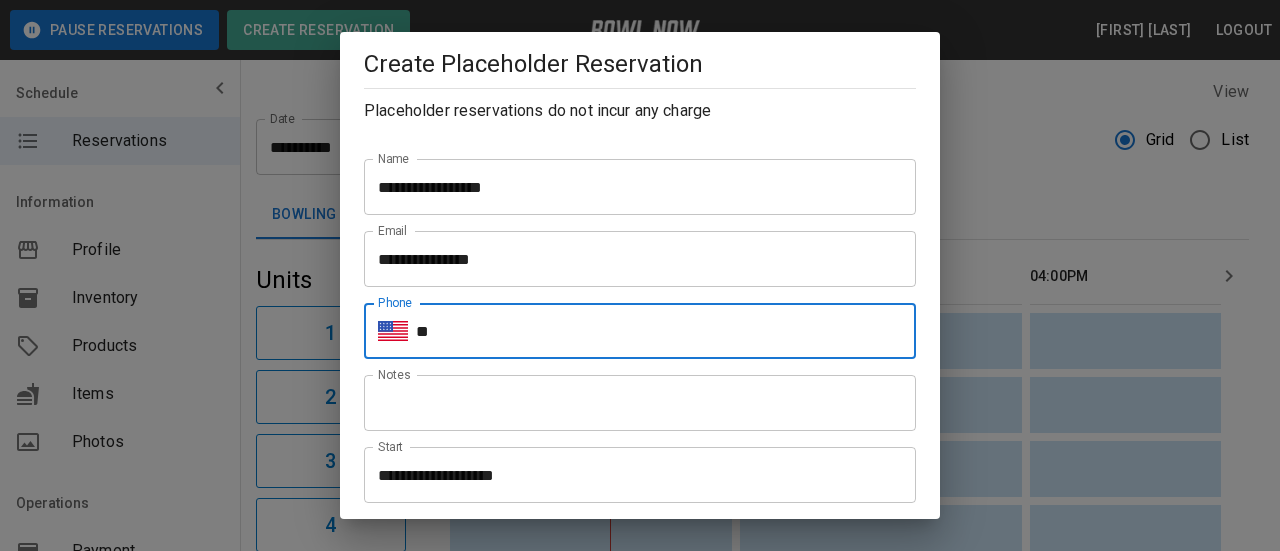 type on "**********" 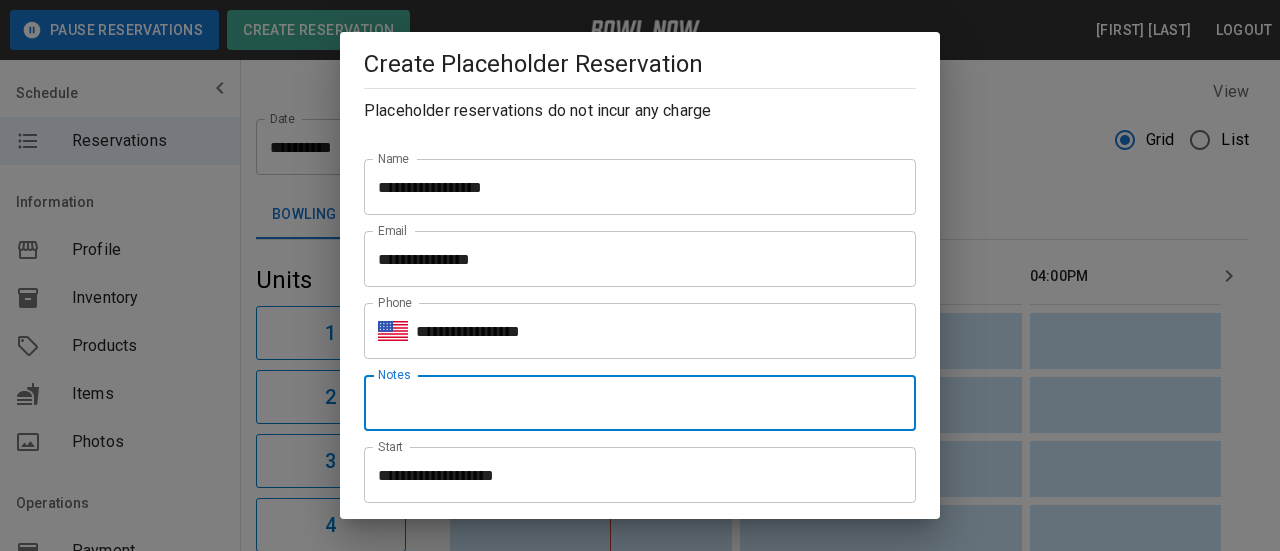 click on "Notes" at bounding box center (640, 403) 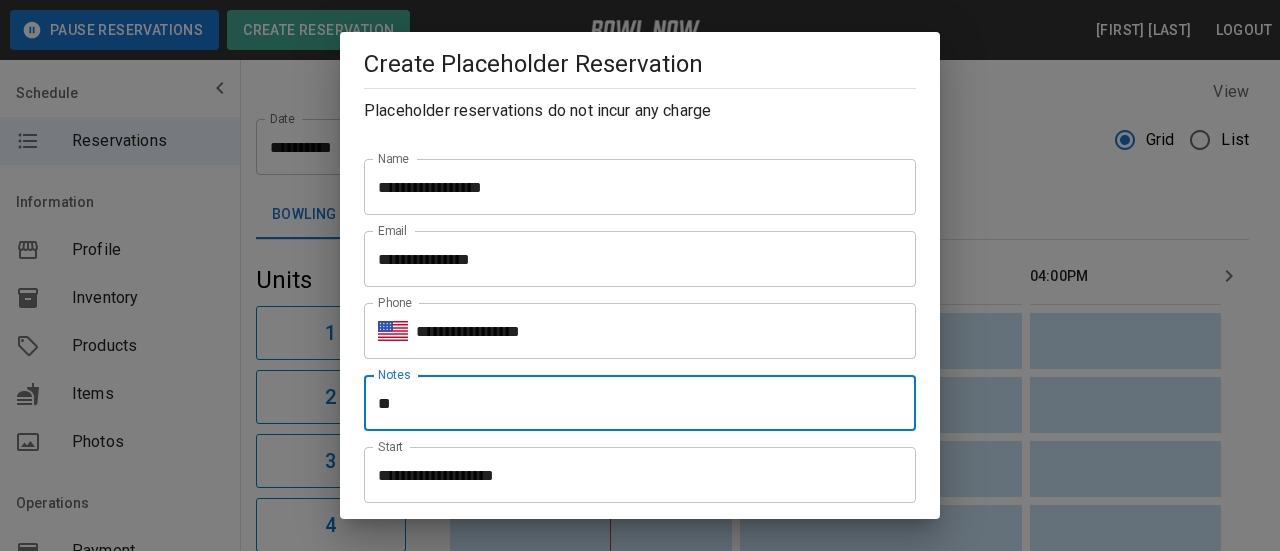 type on "**********" 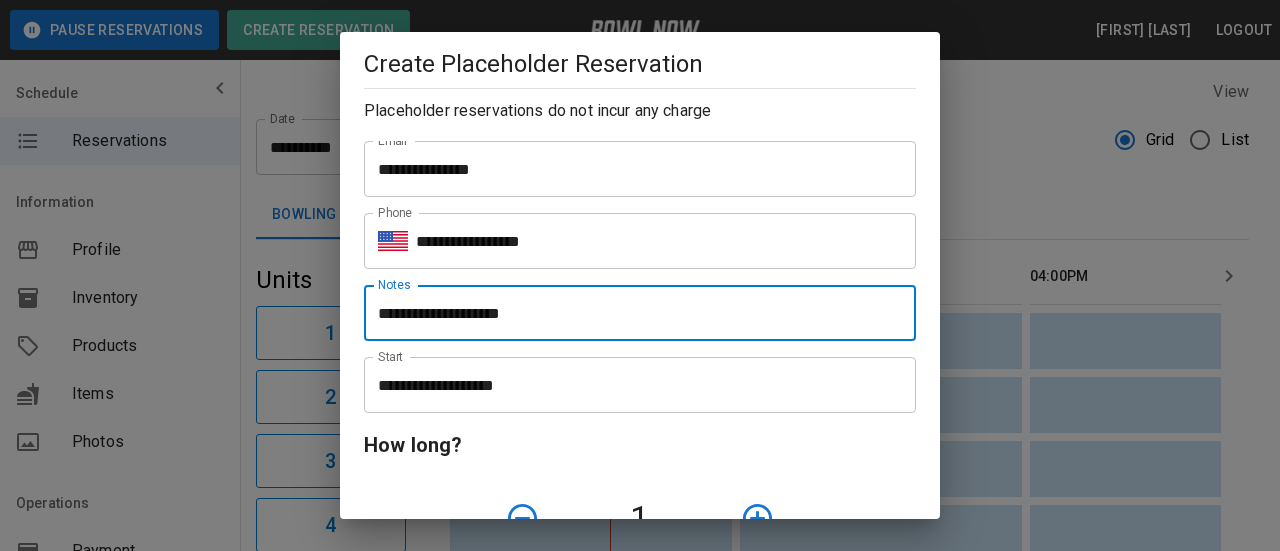 scroll, scrollTop: 200, scrollLeft: 0, axis: vertical 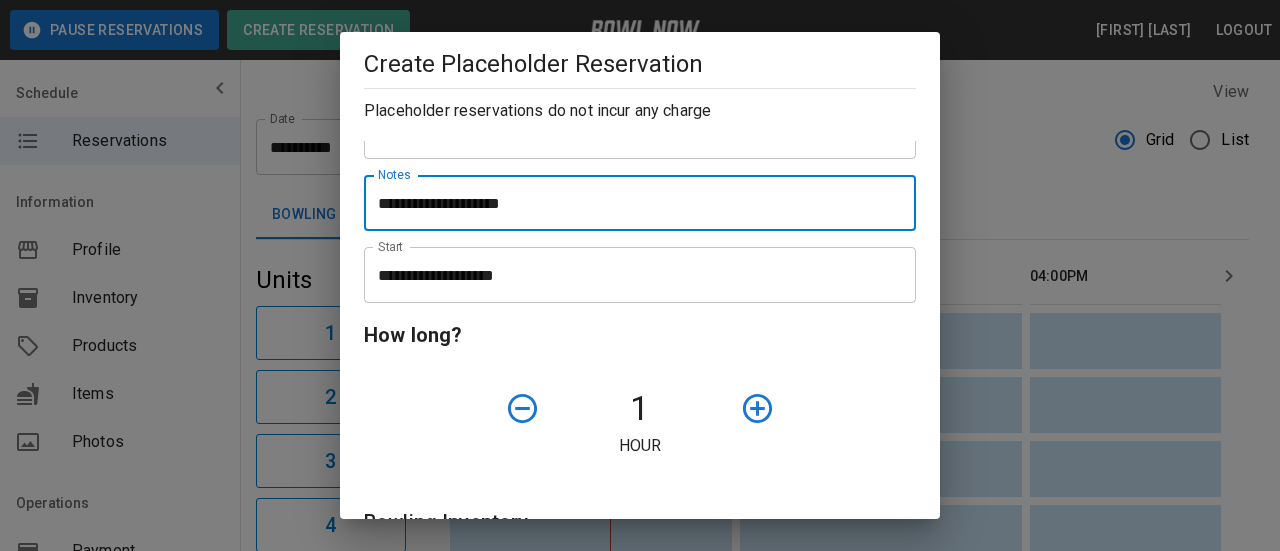 click on "**********" at bounding box center (633, 275) 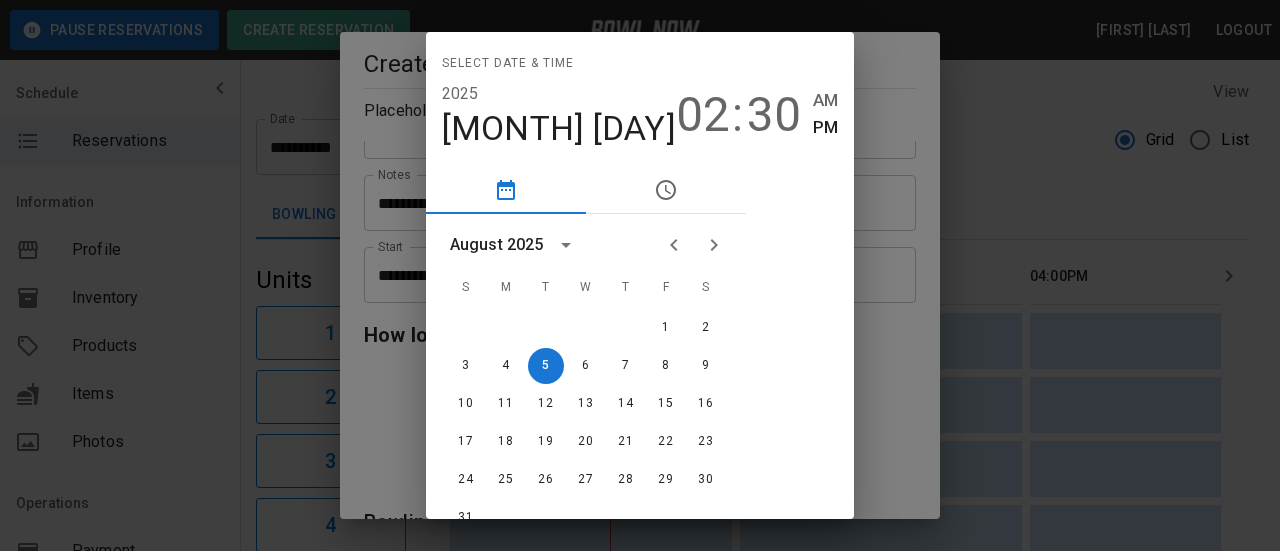 click 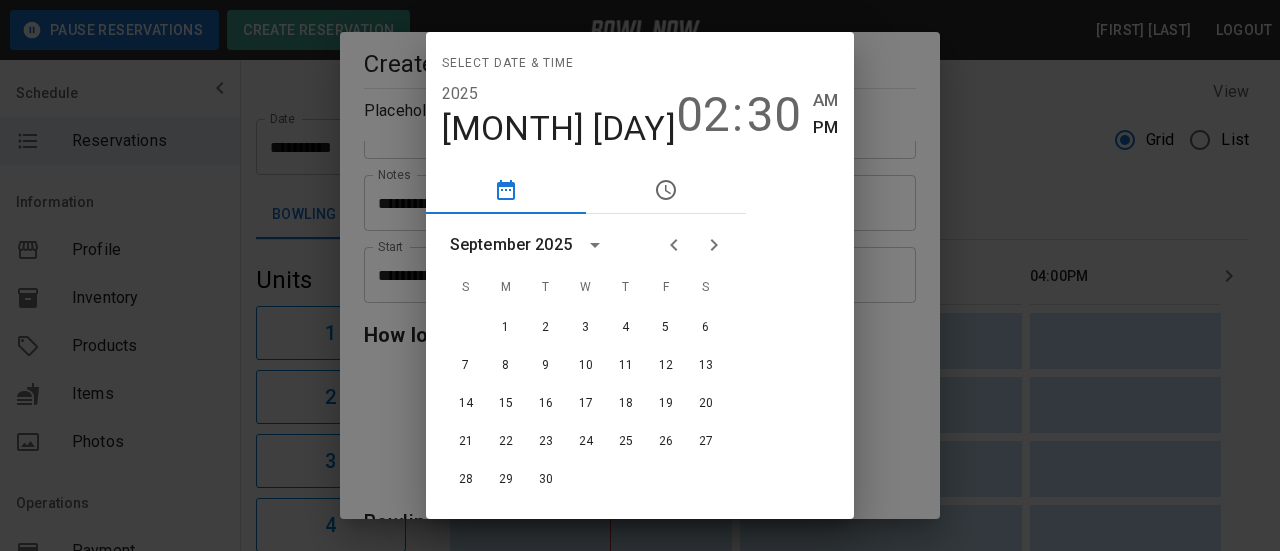 click 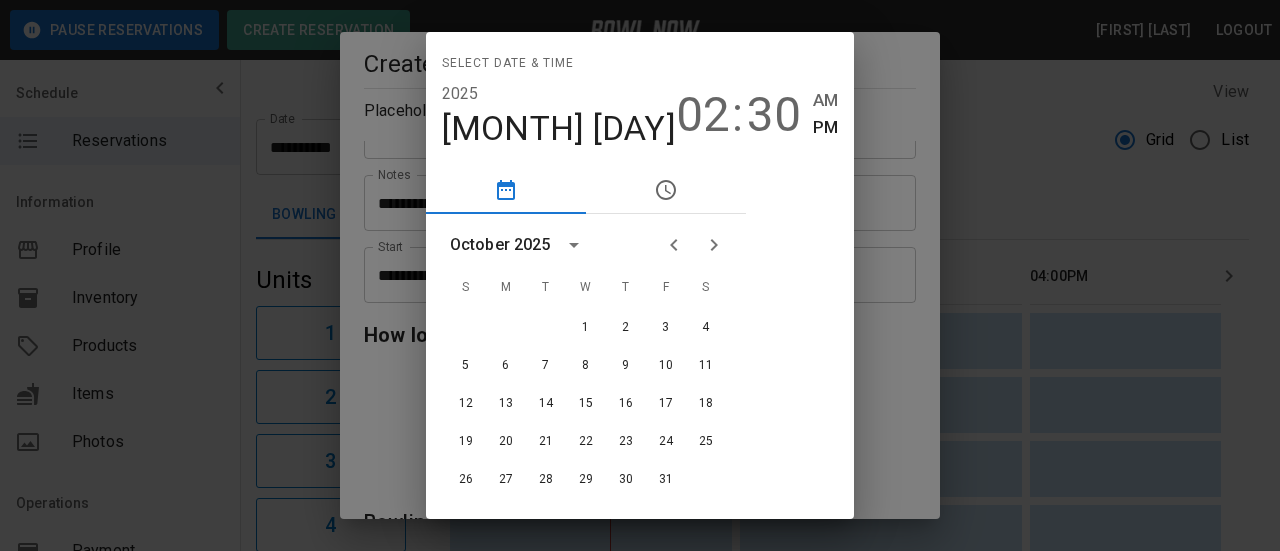 click 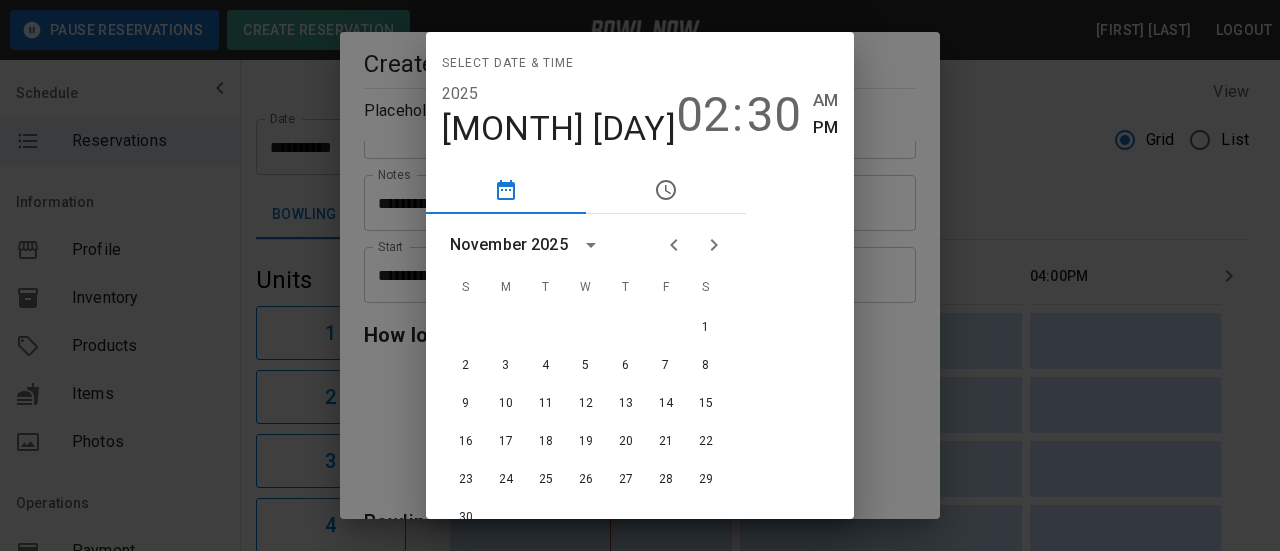click 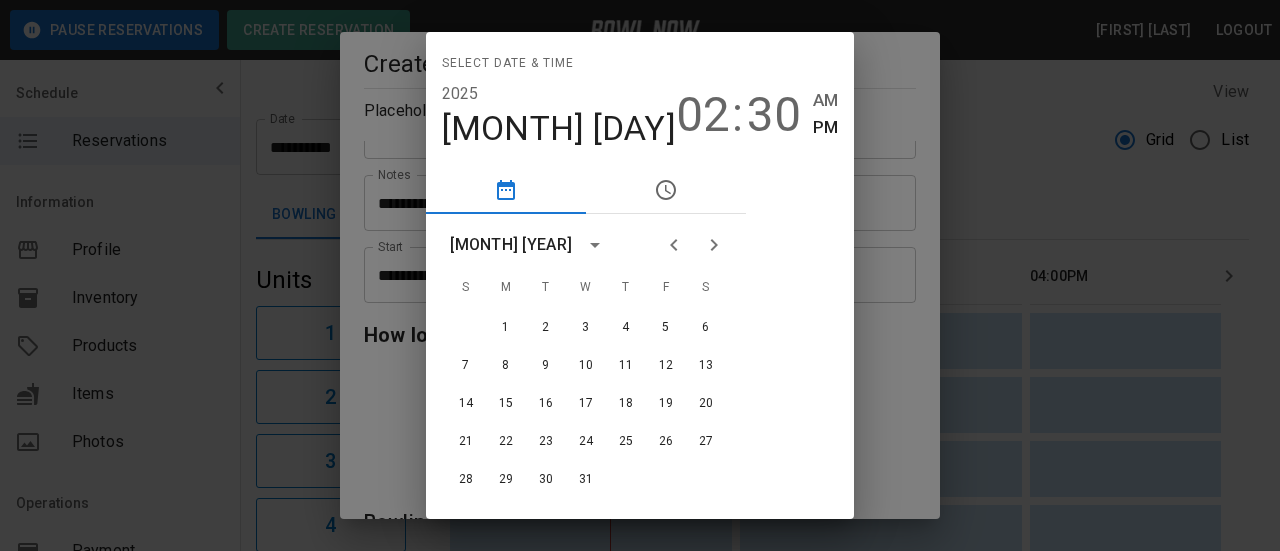 click at bounding box center [714, 245] 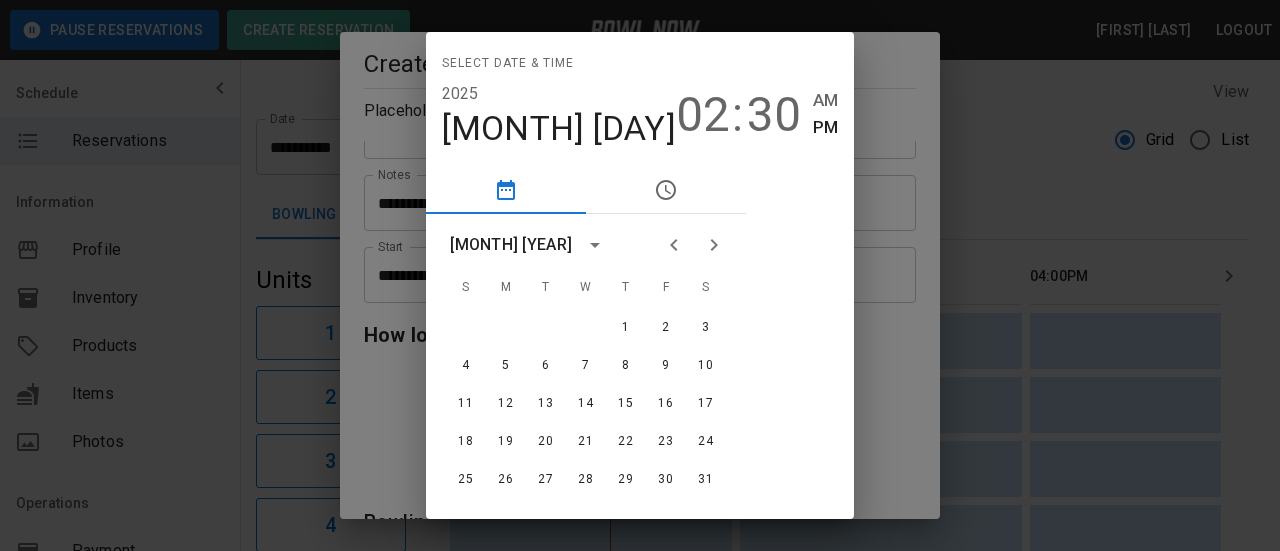 click at bounding box center [714, 245] 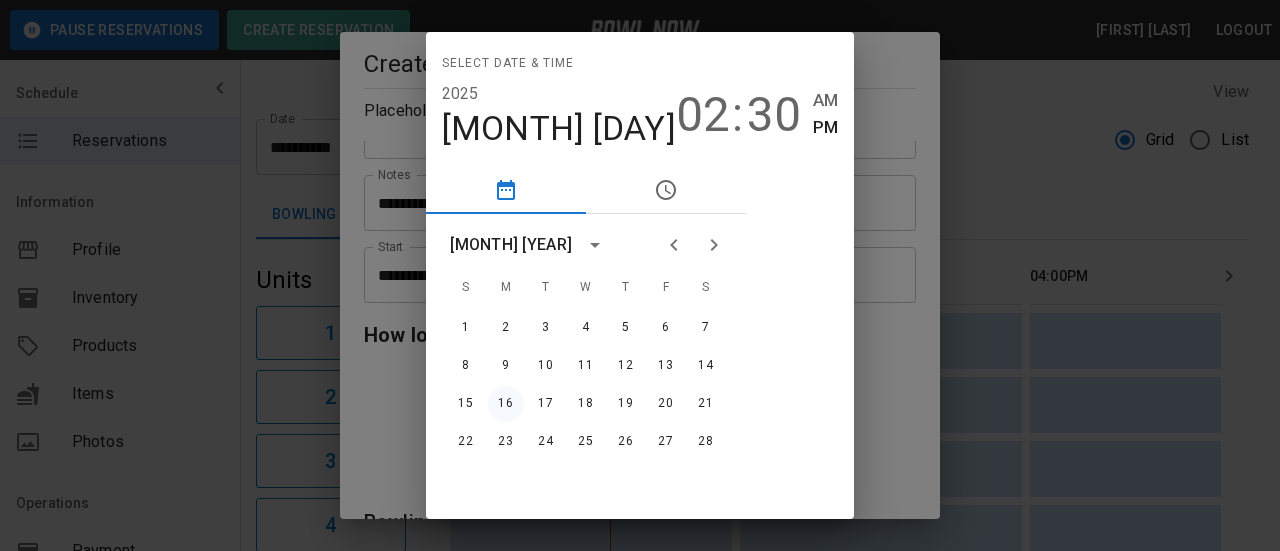 click on "16" at bounding box center (506, 404) 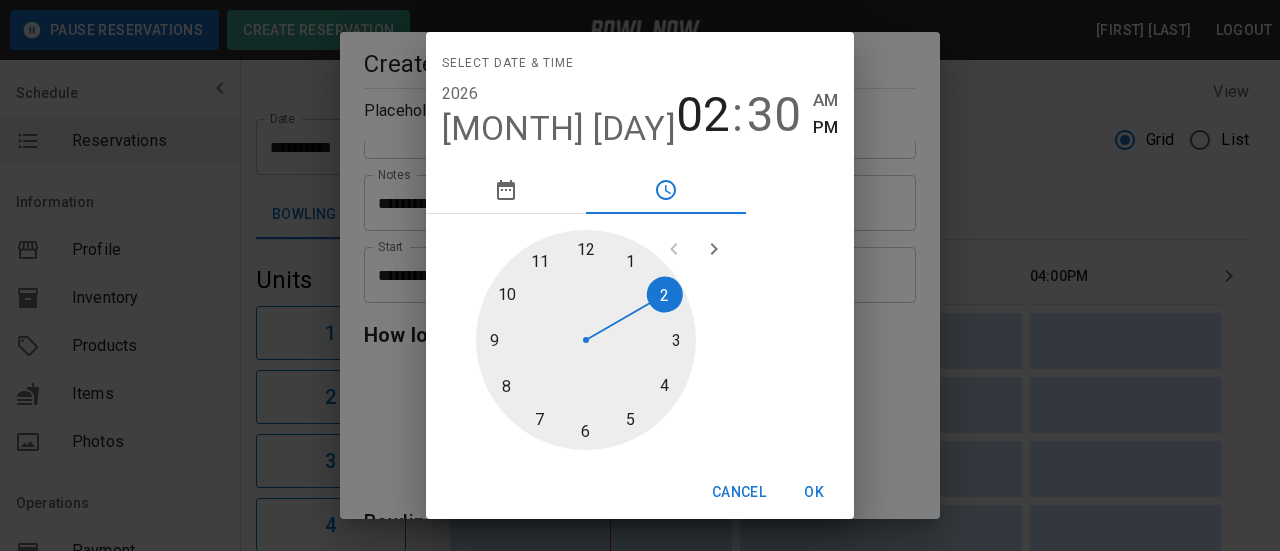drag, startPoint x: 548, startPoint y: 337, endPoint x: 633, endPoint y: 261, distance: 114.02193 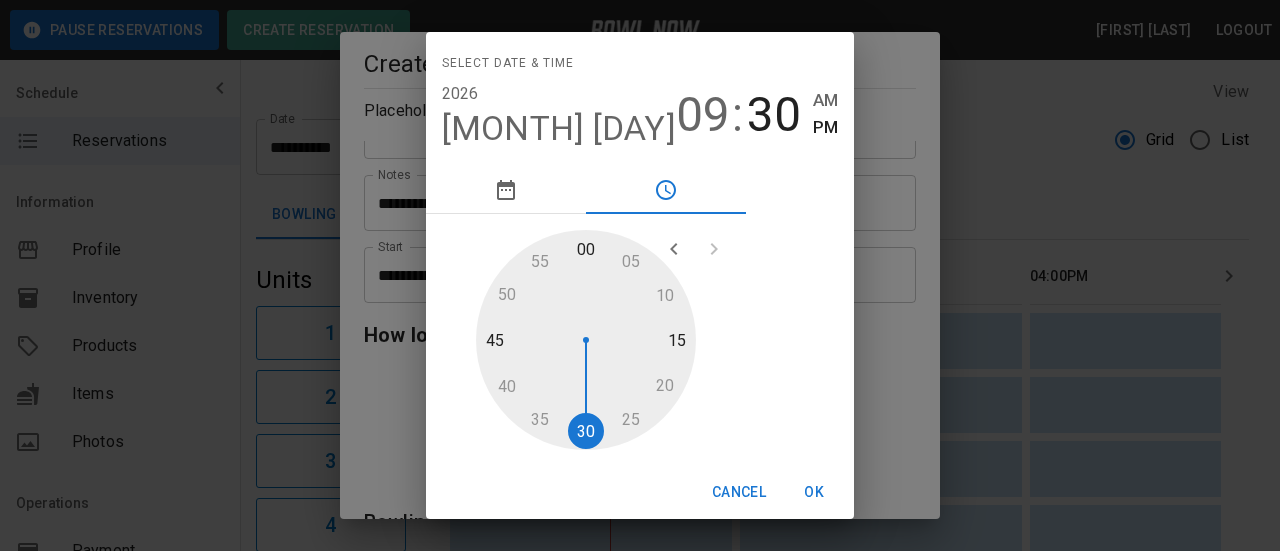 click at bounding box center [586, 340] 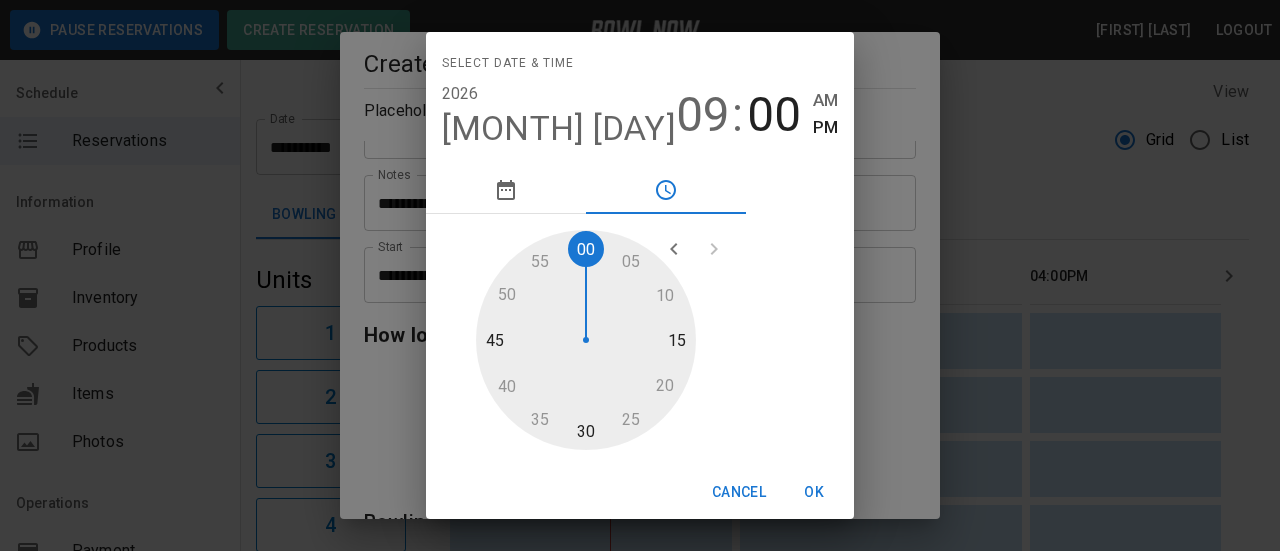 click on "AM" at bounding box center [825, 100] 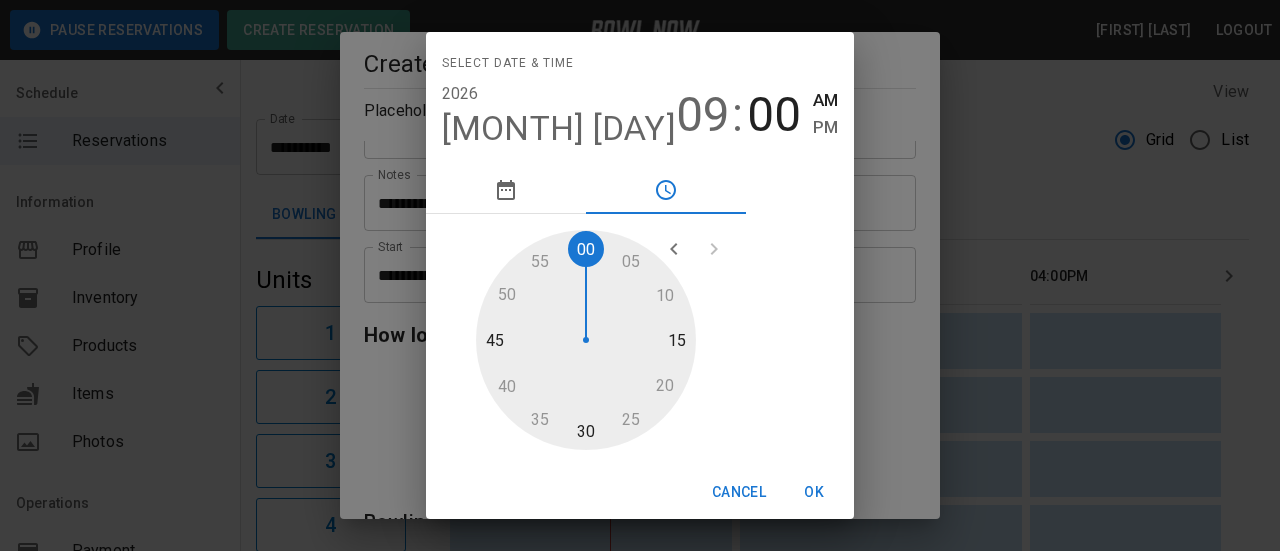 click on "OK" at bounding box center [814, 492] 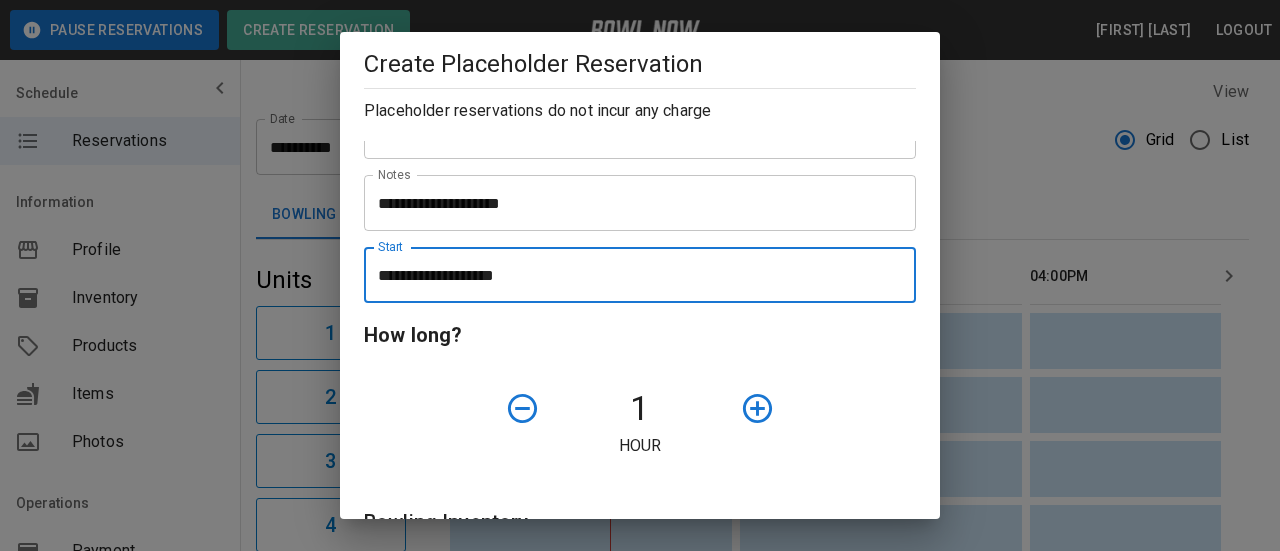 click 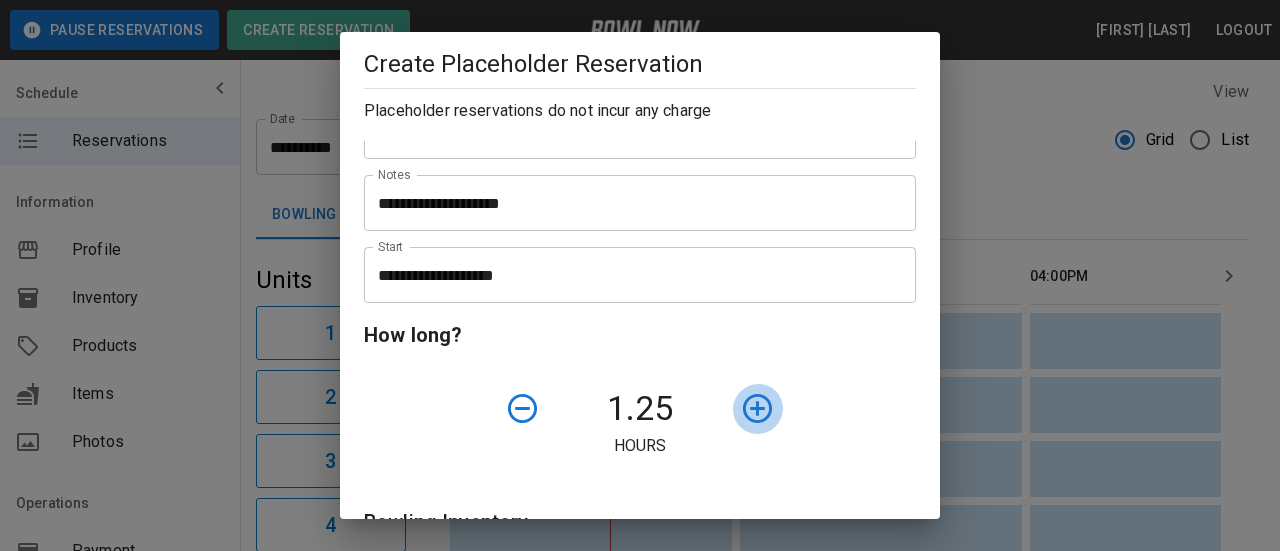 click 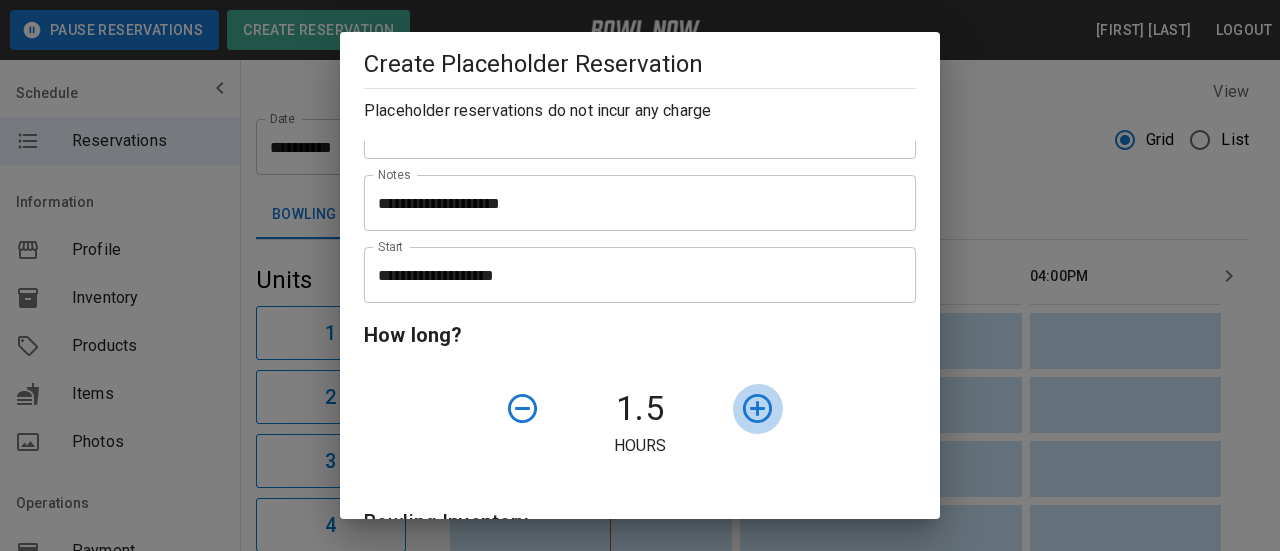 click 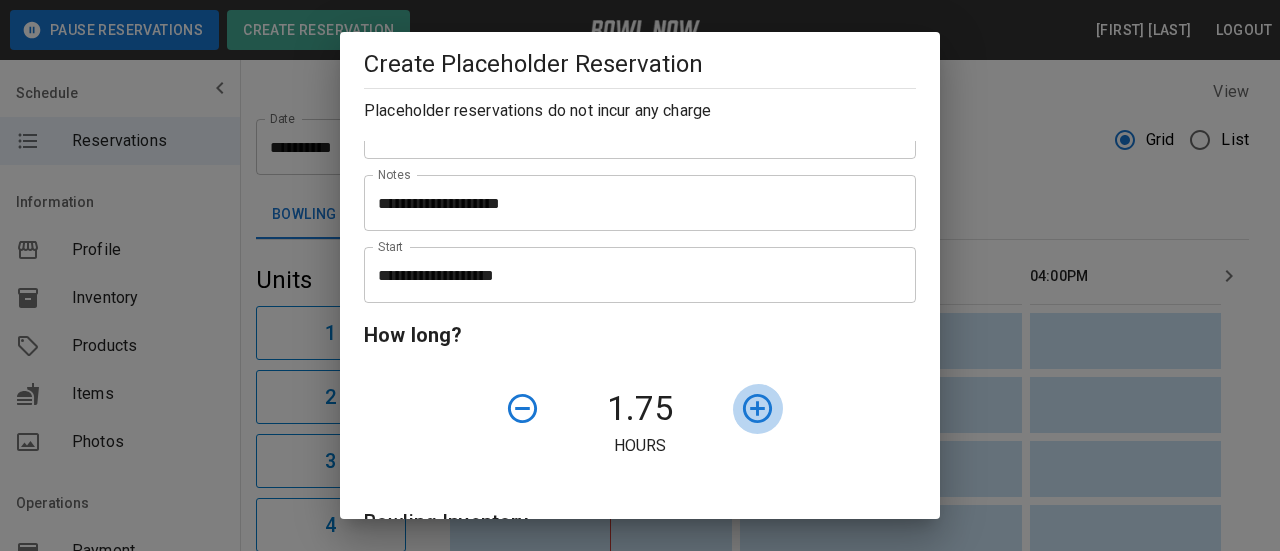 click 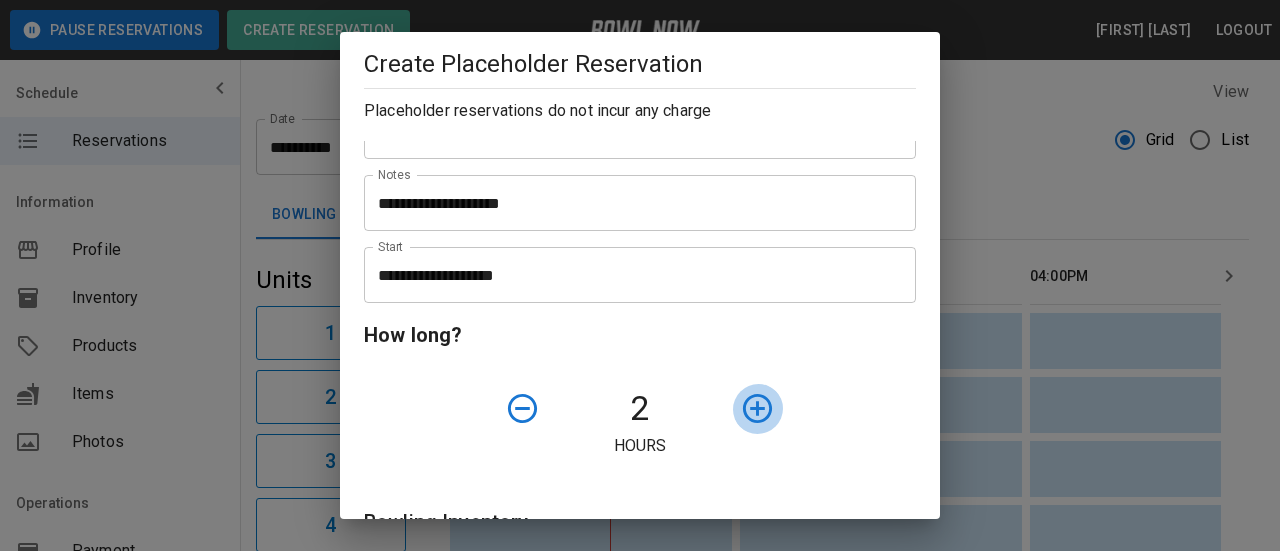 click 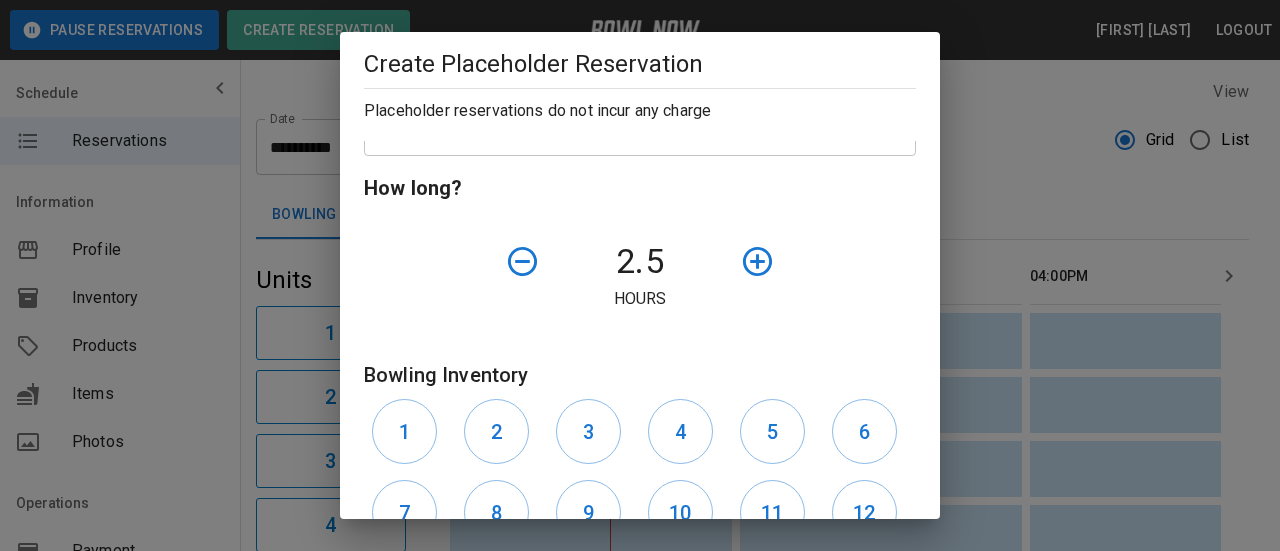 scroll, scrollTop: 500, scrollLeft: 0, axis: vertical 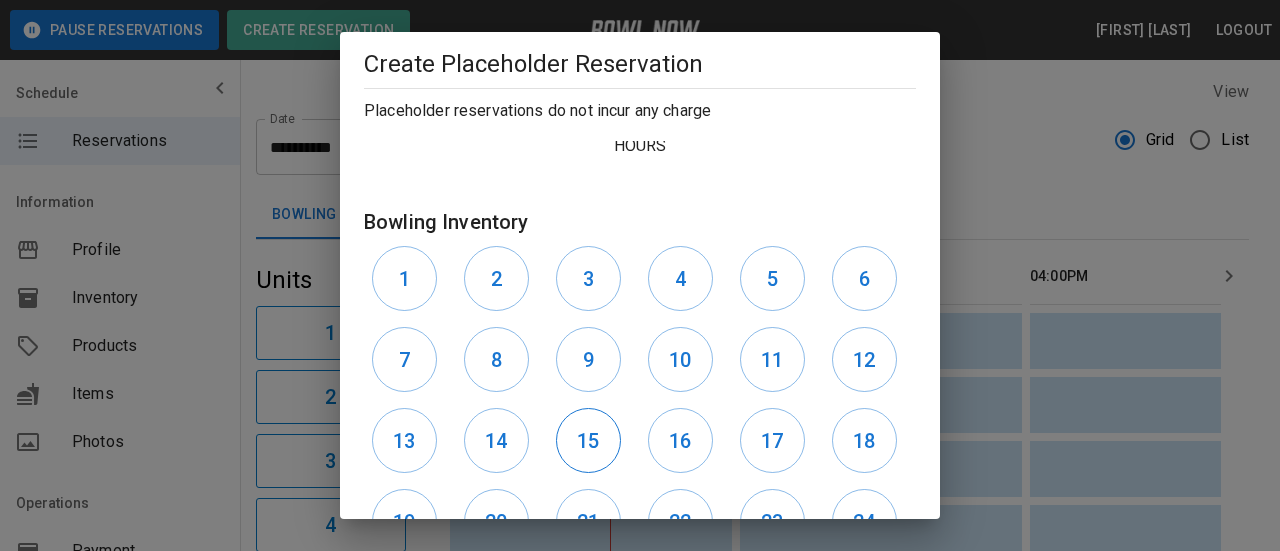 click on "15" at bounding box center (588, 441) 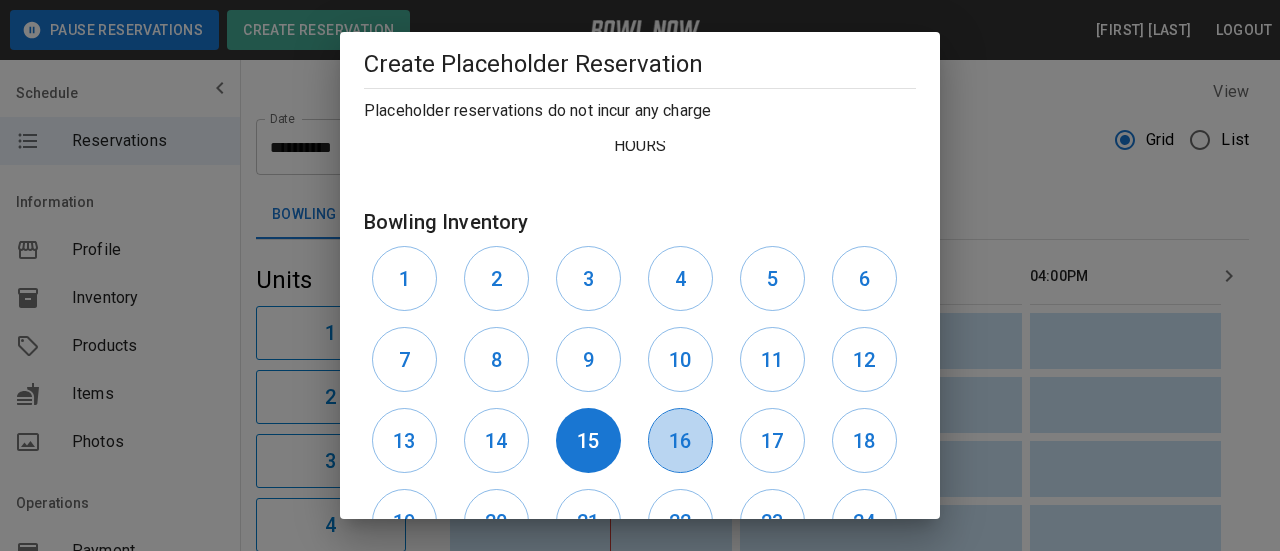 click on "16" at bounding box center (680, 441) 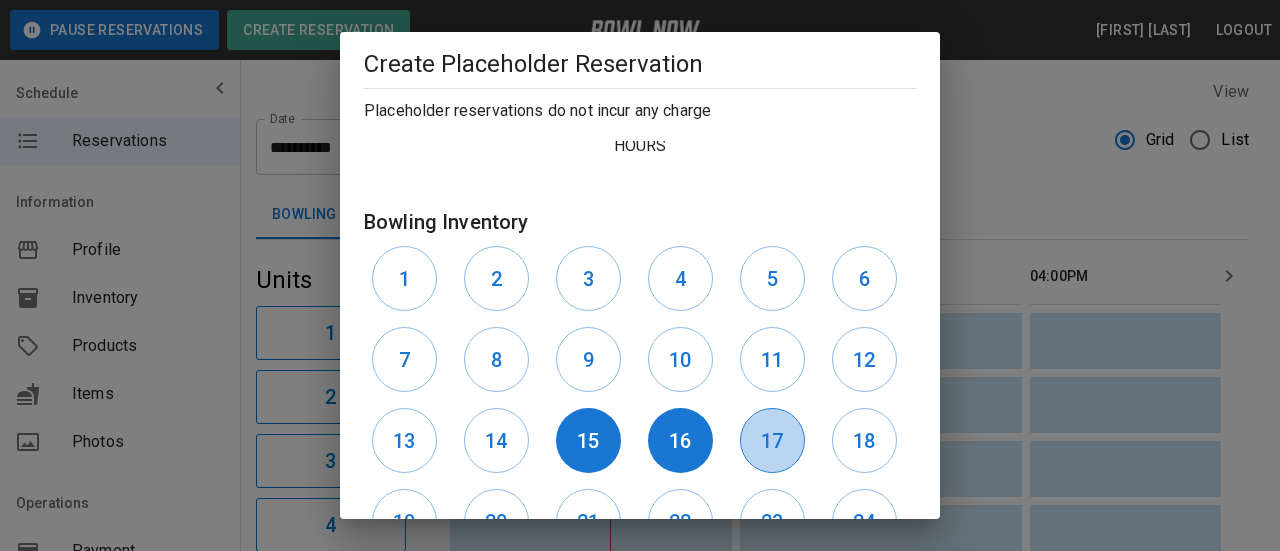 click on "17" at bounding box center [772, 441] 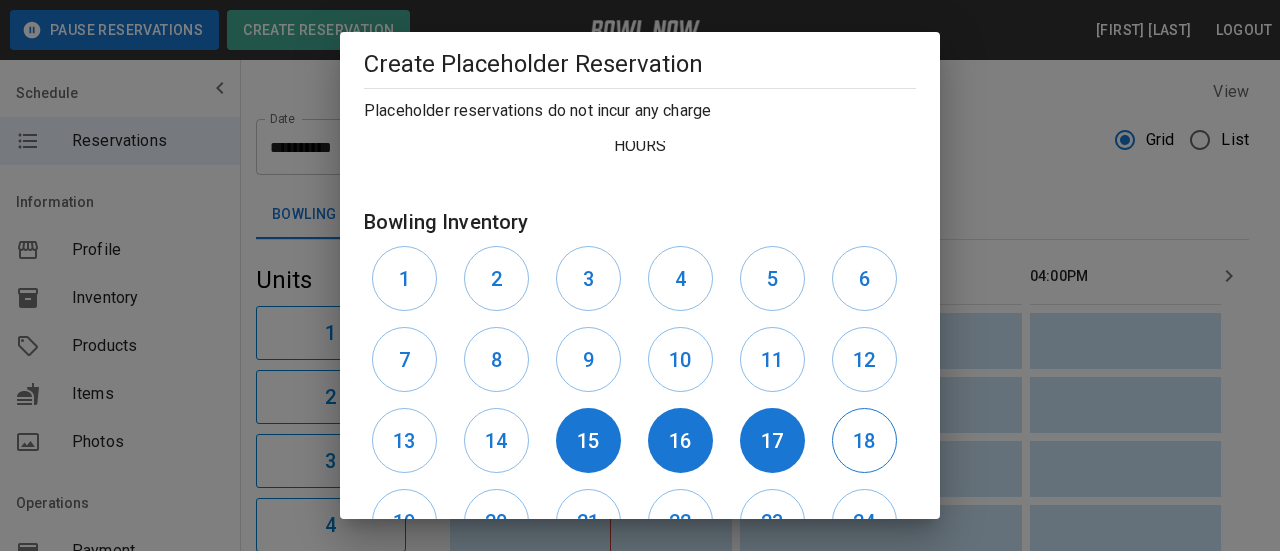 click on "18" at bounding box center (864, 440) 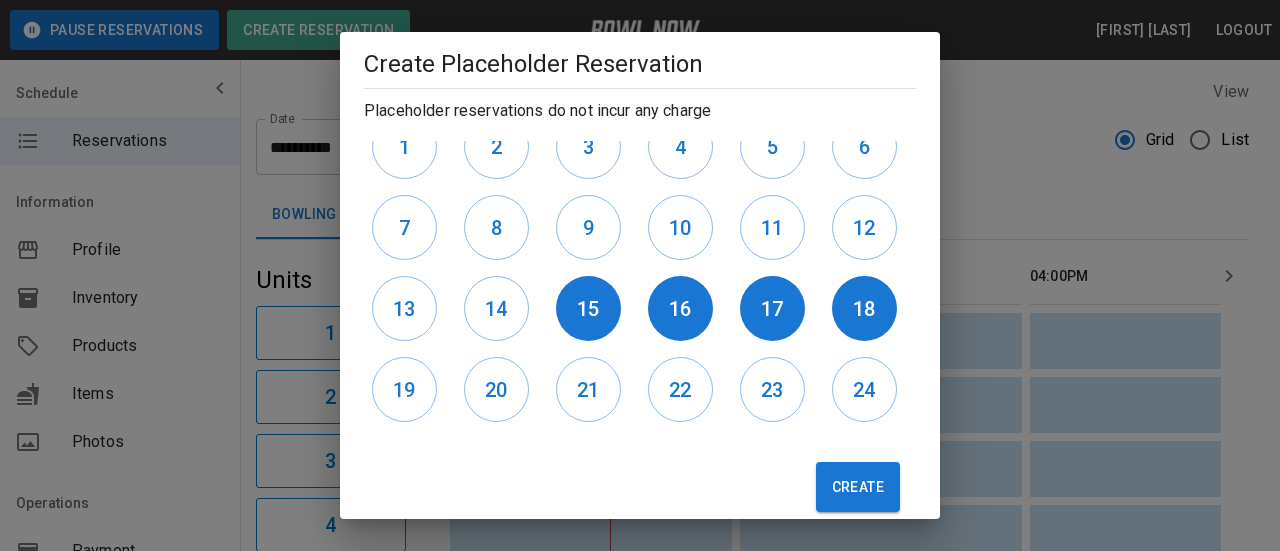 scroll, scrollTop: 661, scrollLeft: 0, axis: vertical 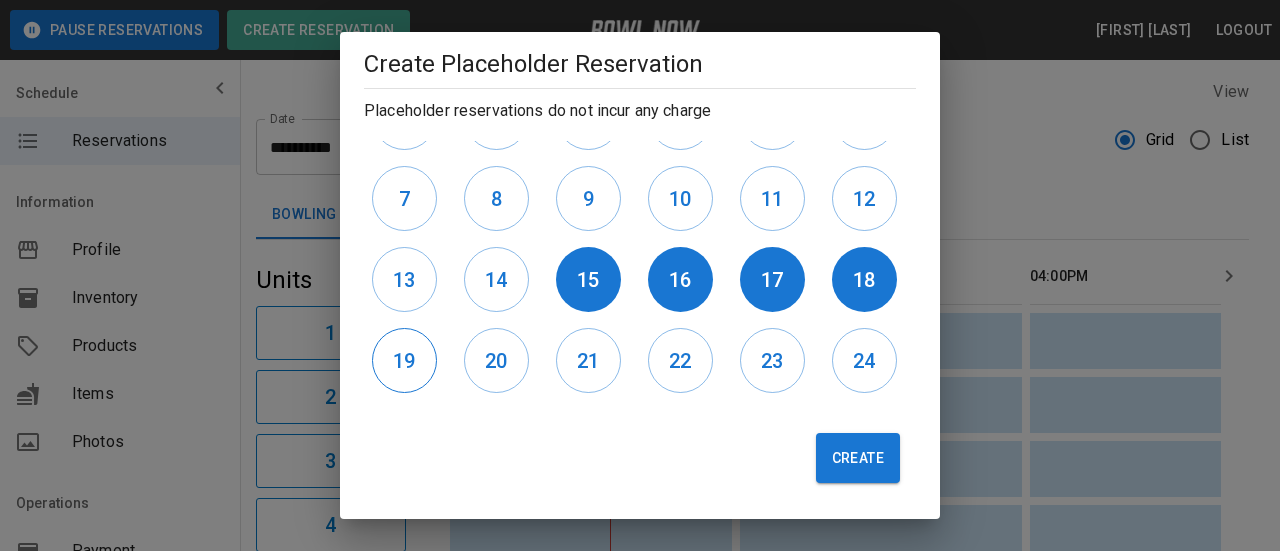click on "19" at bounding box center (404, 361) 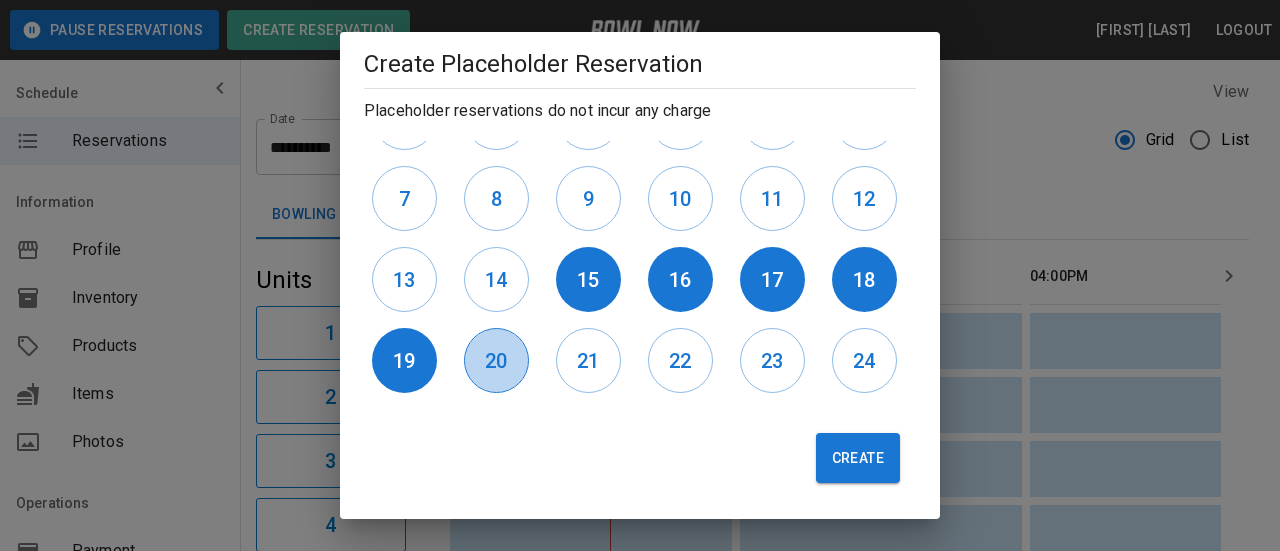 click on "20" at bounding box center (496, 361) 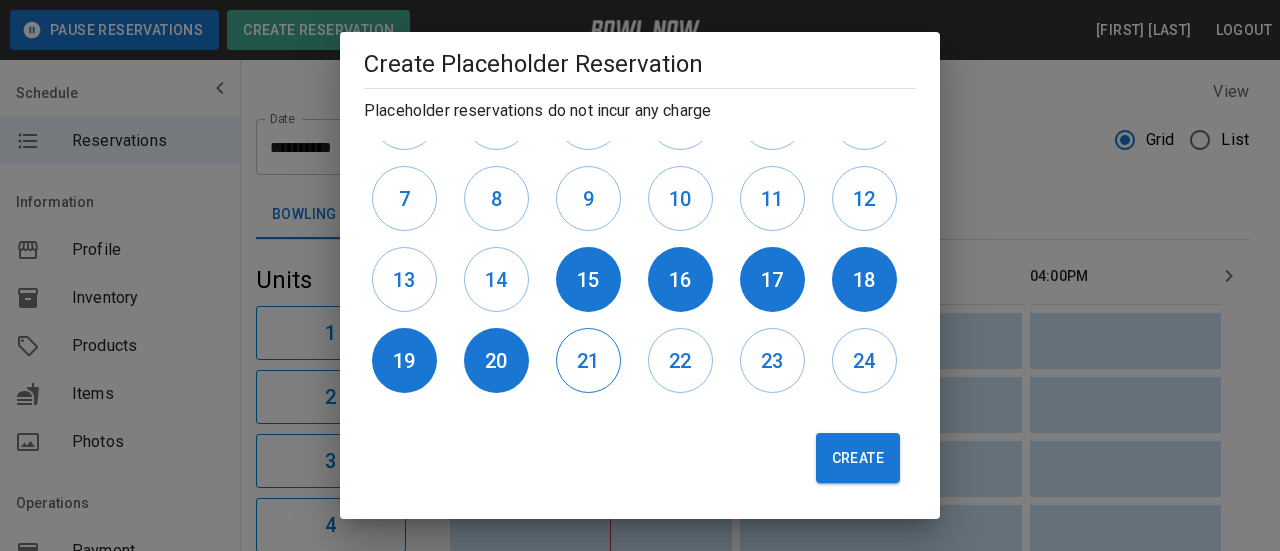 click on "21" at bounding box center (588, 361) 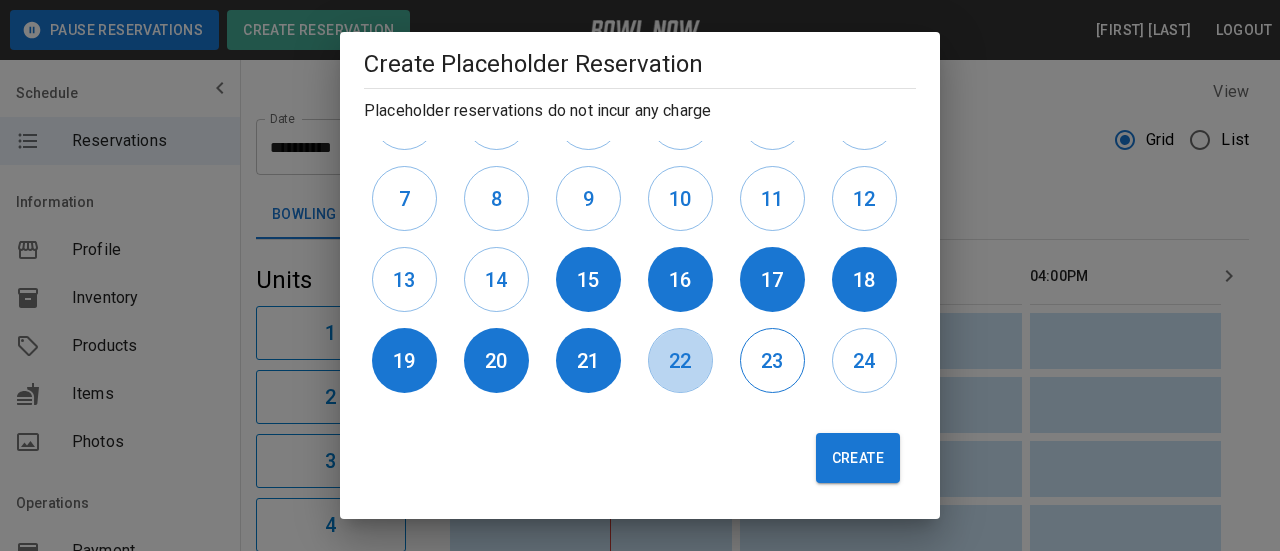 drag, startPoint x: 675, startPoint y: 366, endPoint x: 754, endPoint y: 366, distance: 79 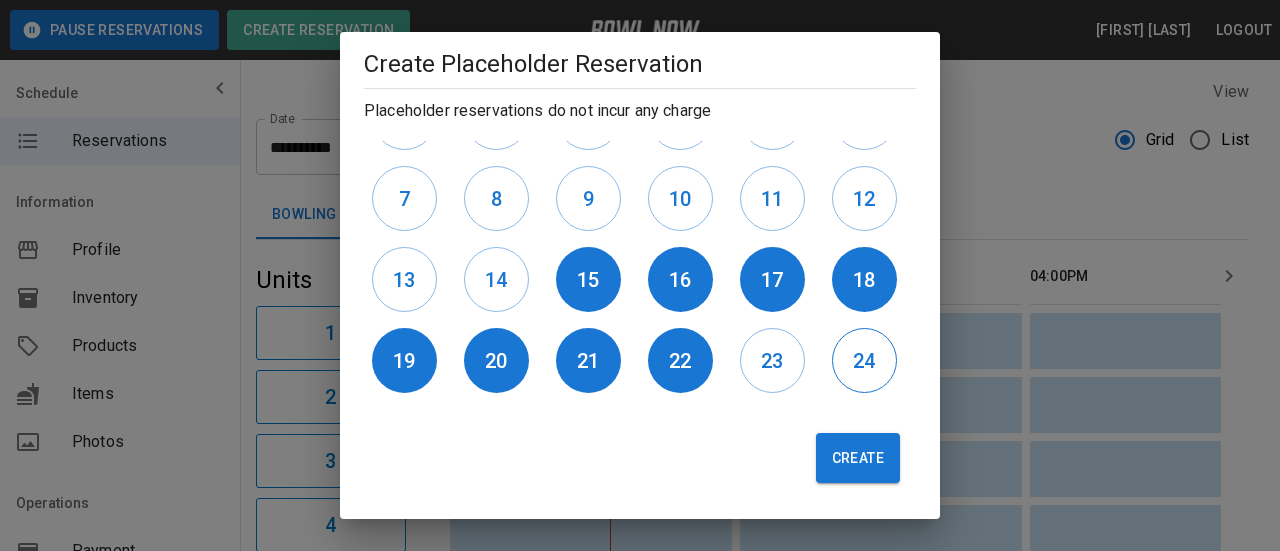 drag, startPoint x: 754, startPoint y: 366, endPoint x: 833, endPoint y: 368, distance: 79.025314 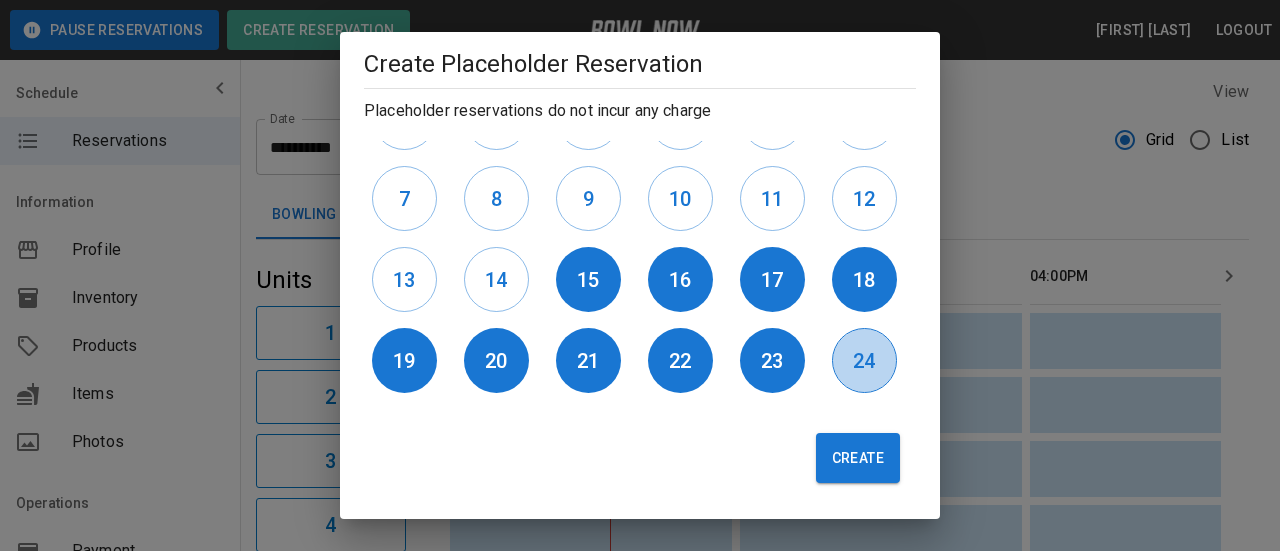 click on "24" at bounding box center (864, 360) 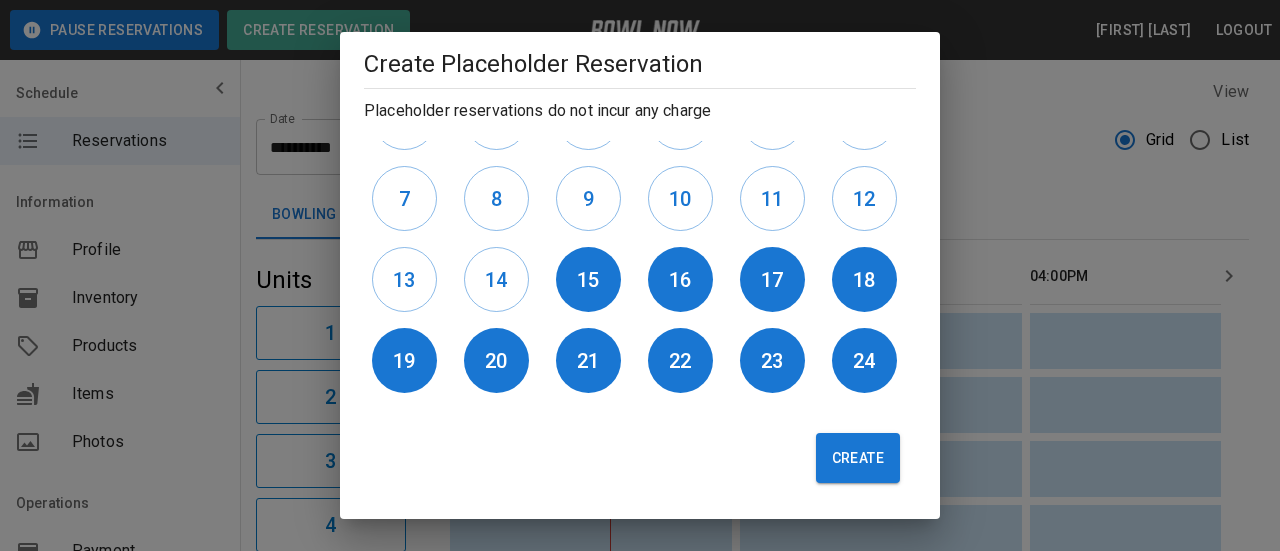 click on "Create" at bounding box center [858, 458] 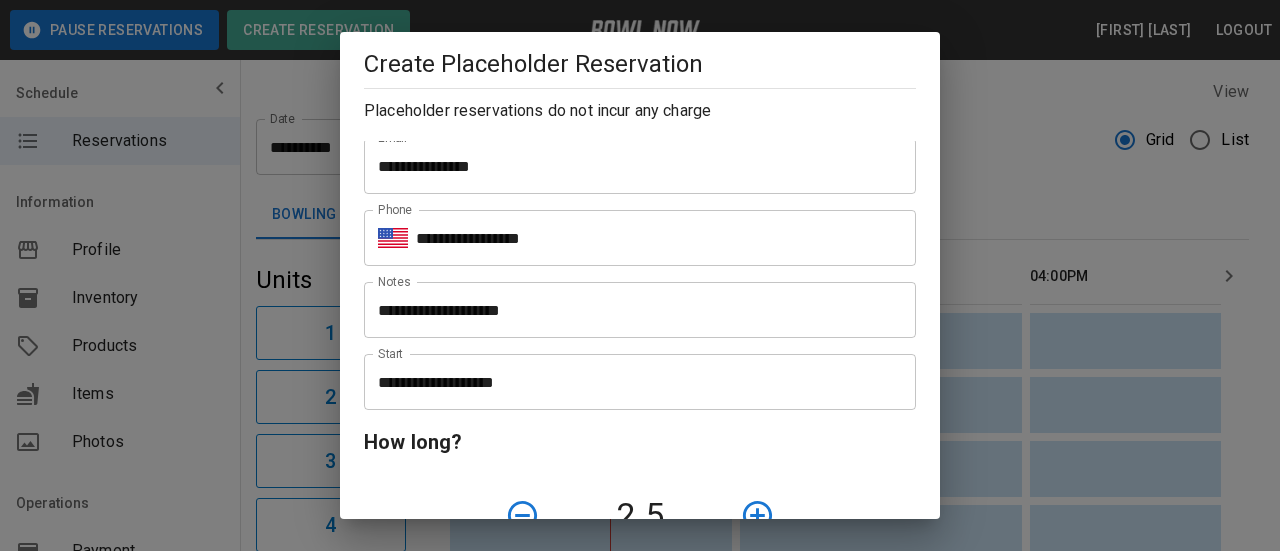scroll, scrollTop: 0, scrollLeft: 0, axis: both 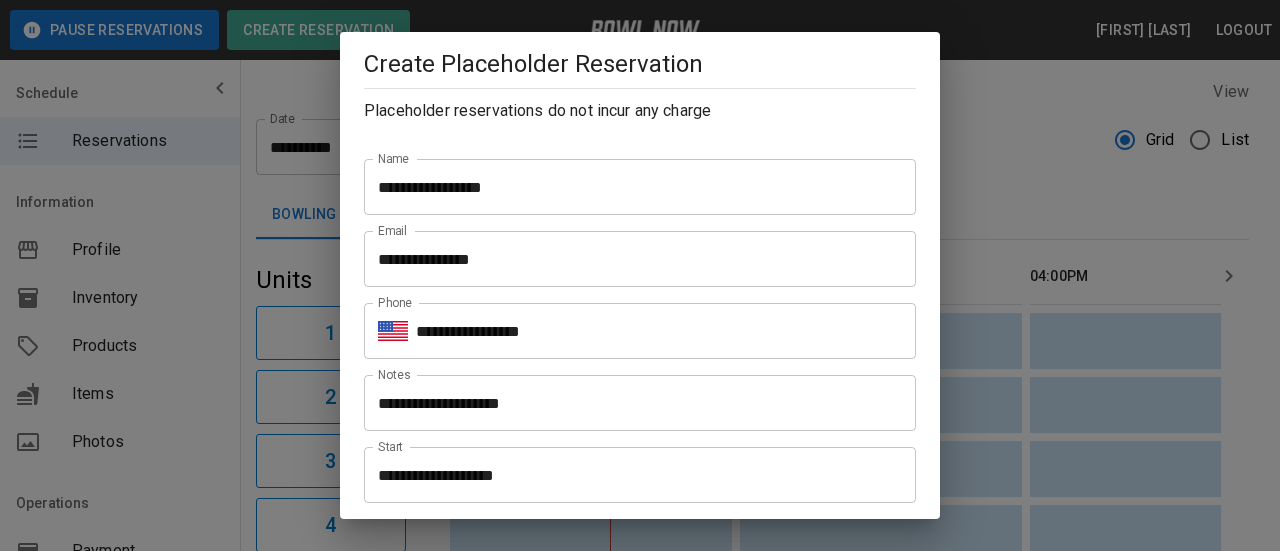 click on "**********" at bounding box center [633, 475] 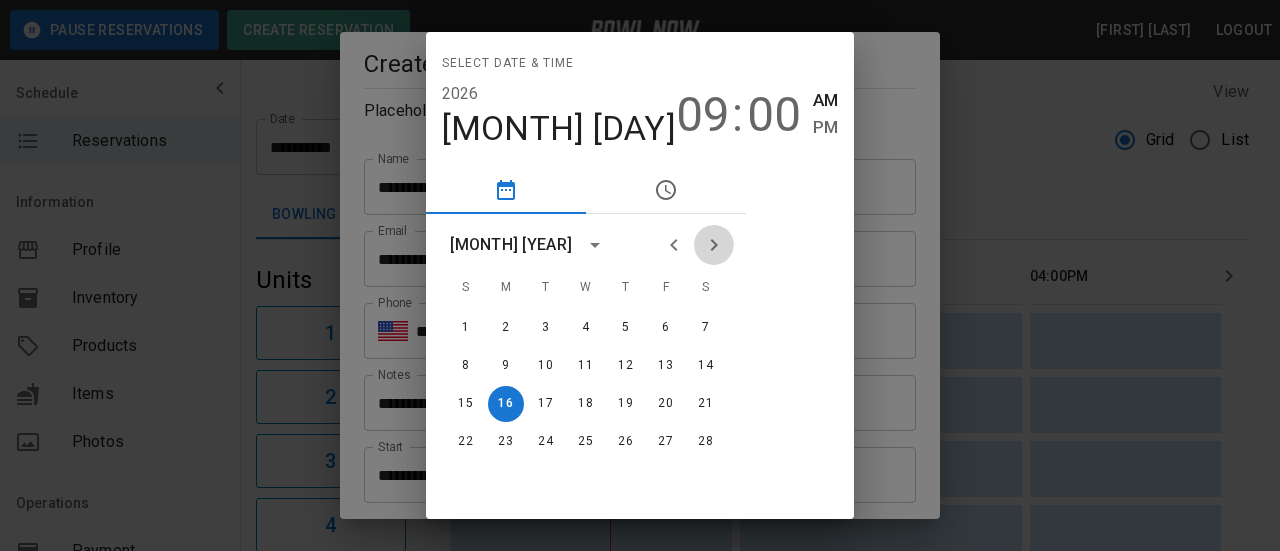 click 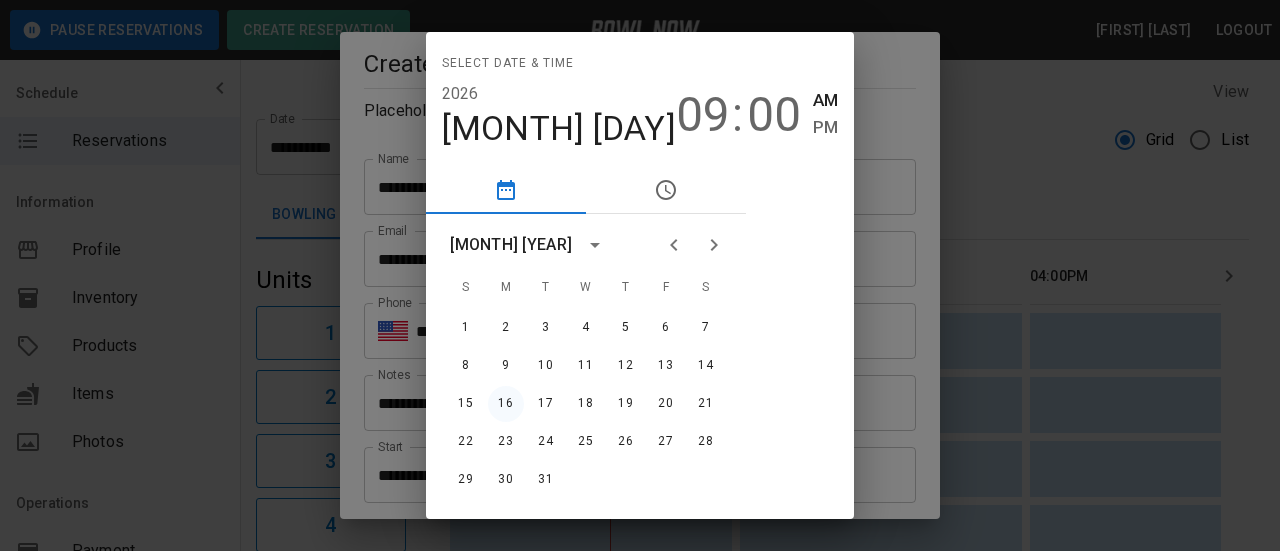 click on "16" at bounding box center [506, 404] 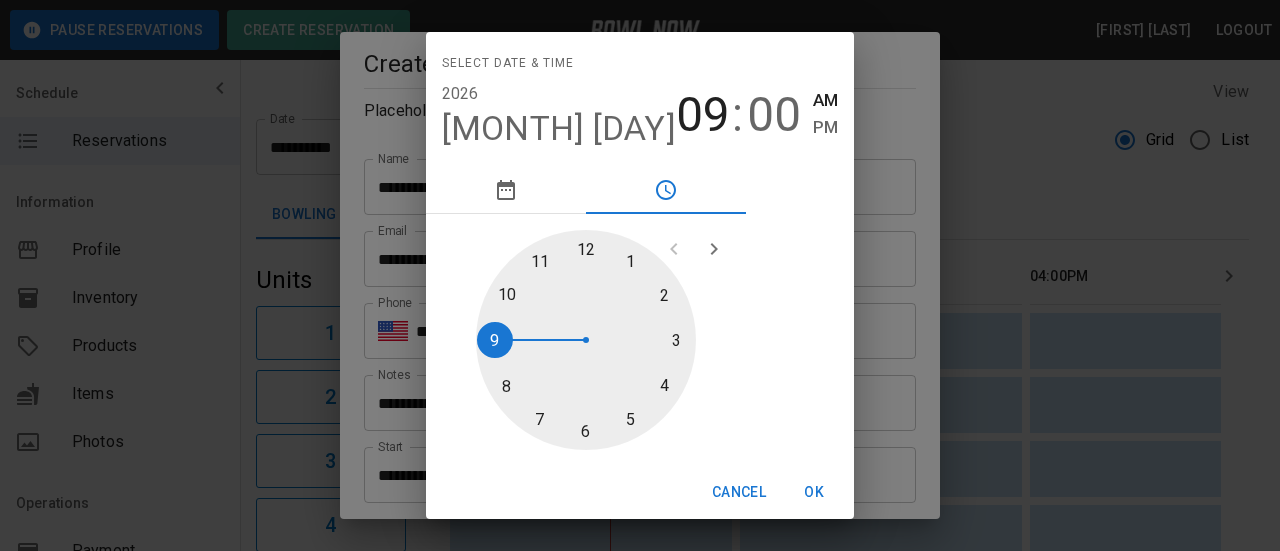 type on "**********" 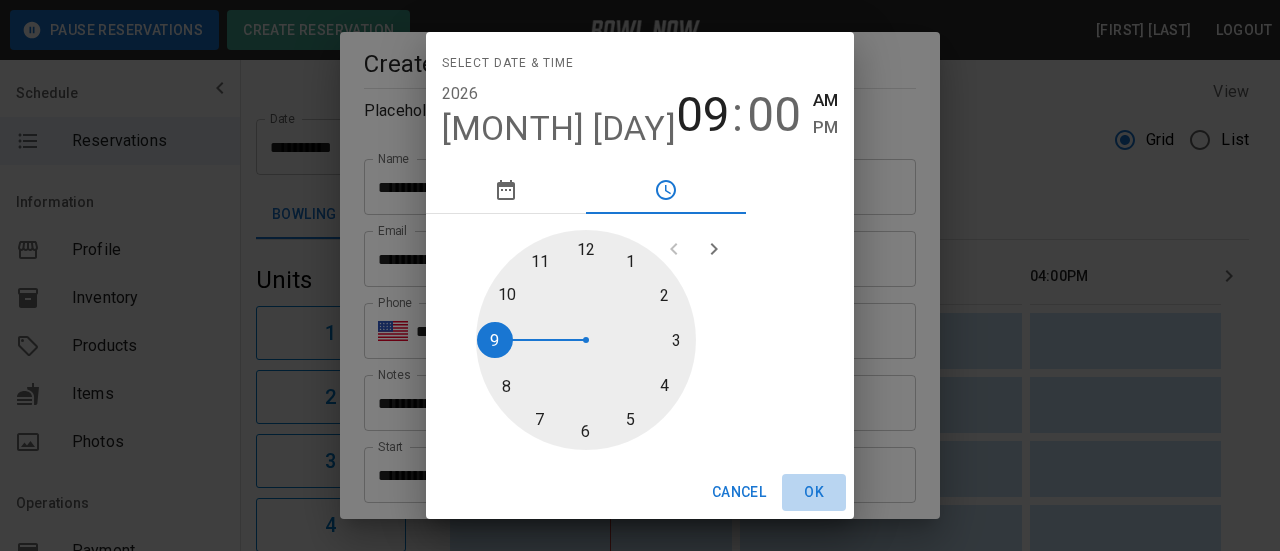 click on "OK" at bounding box center [814, 492] 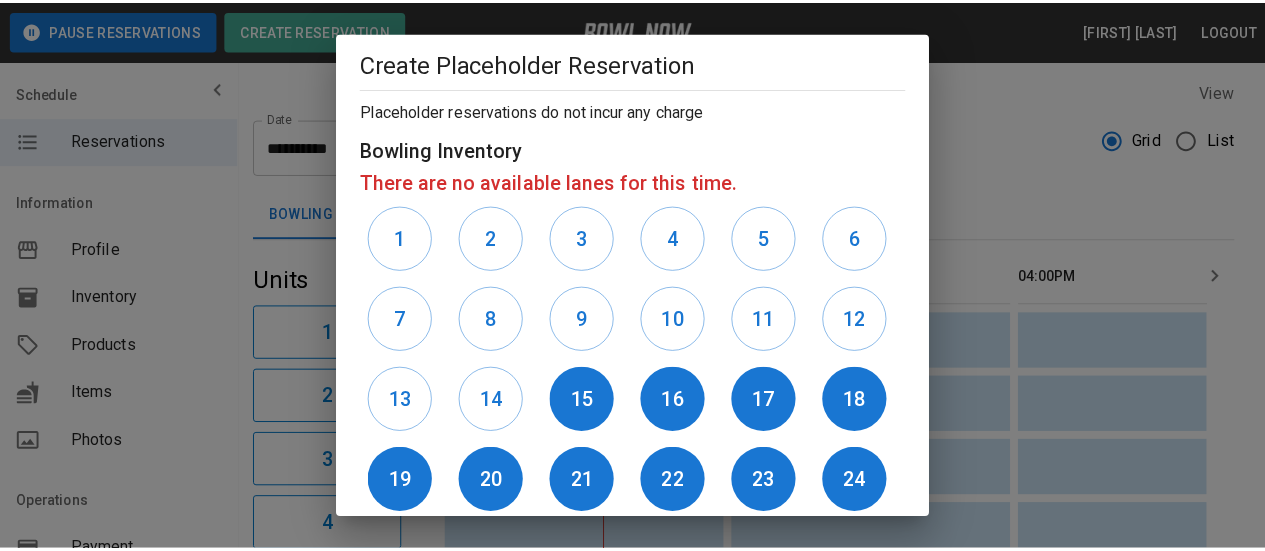 scroll, scrollTop: 693, scrollLeft: 0, axis: vertical 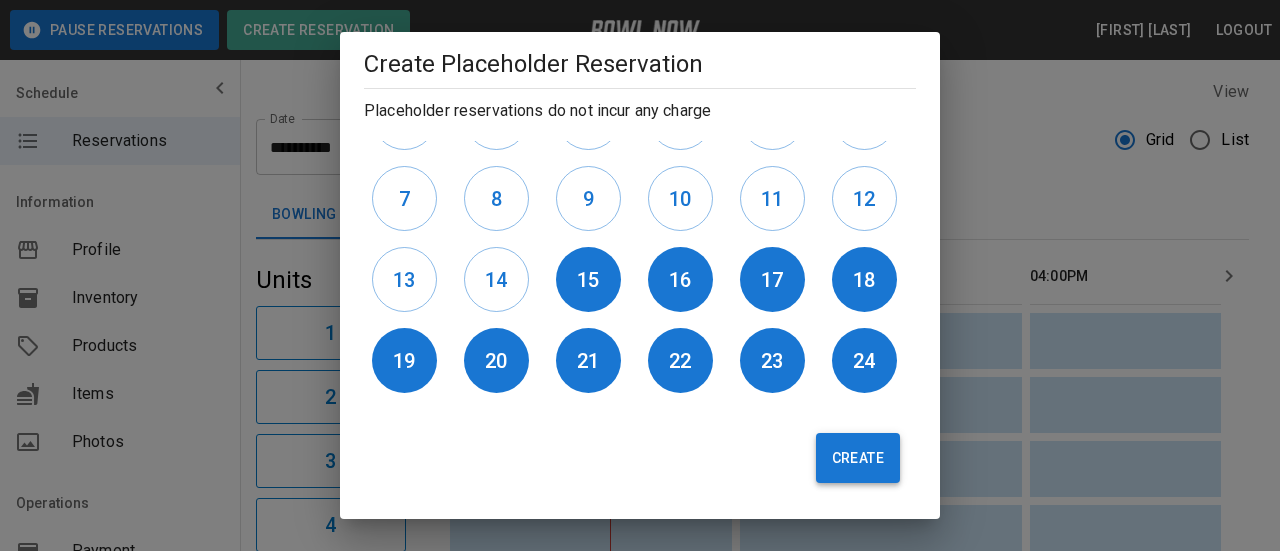 click on "Create" at bounding box center (858, 458) 